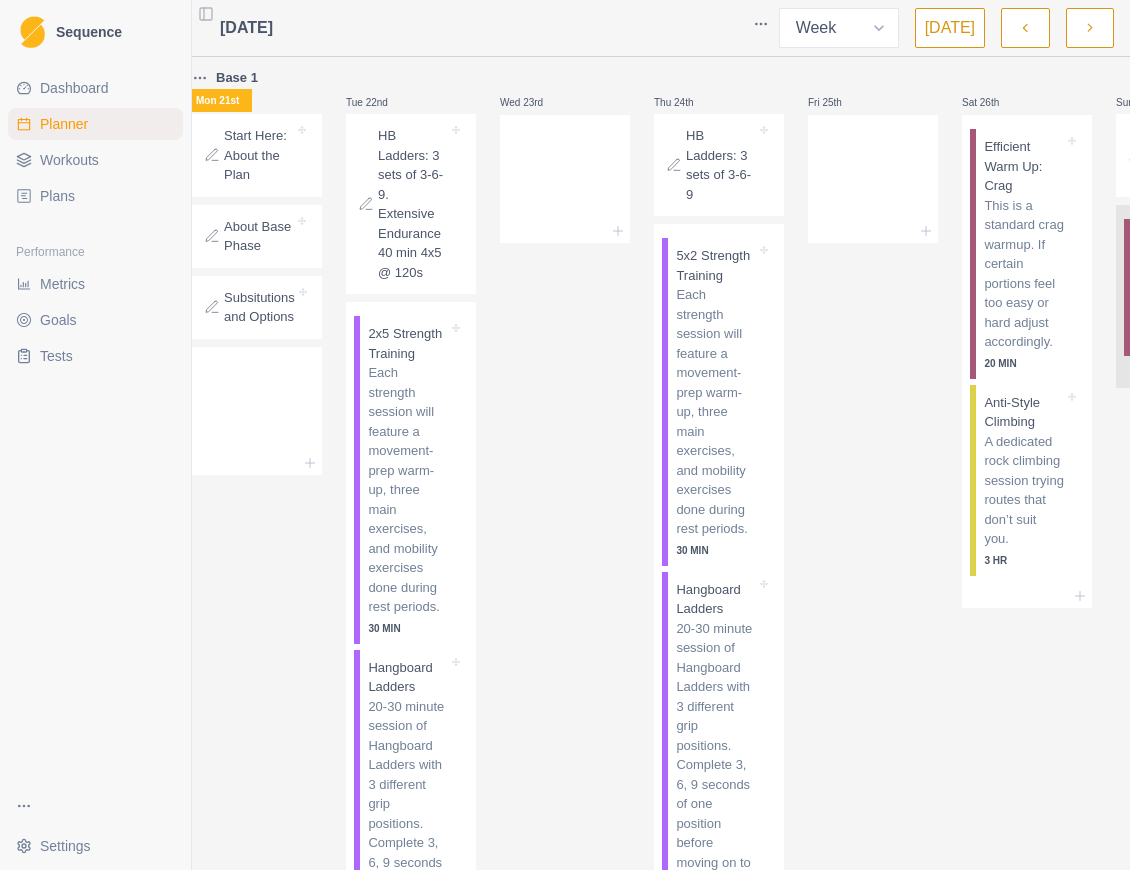 scroll, scrollTop: 0, scrollLeft: 0, axis: both 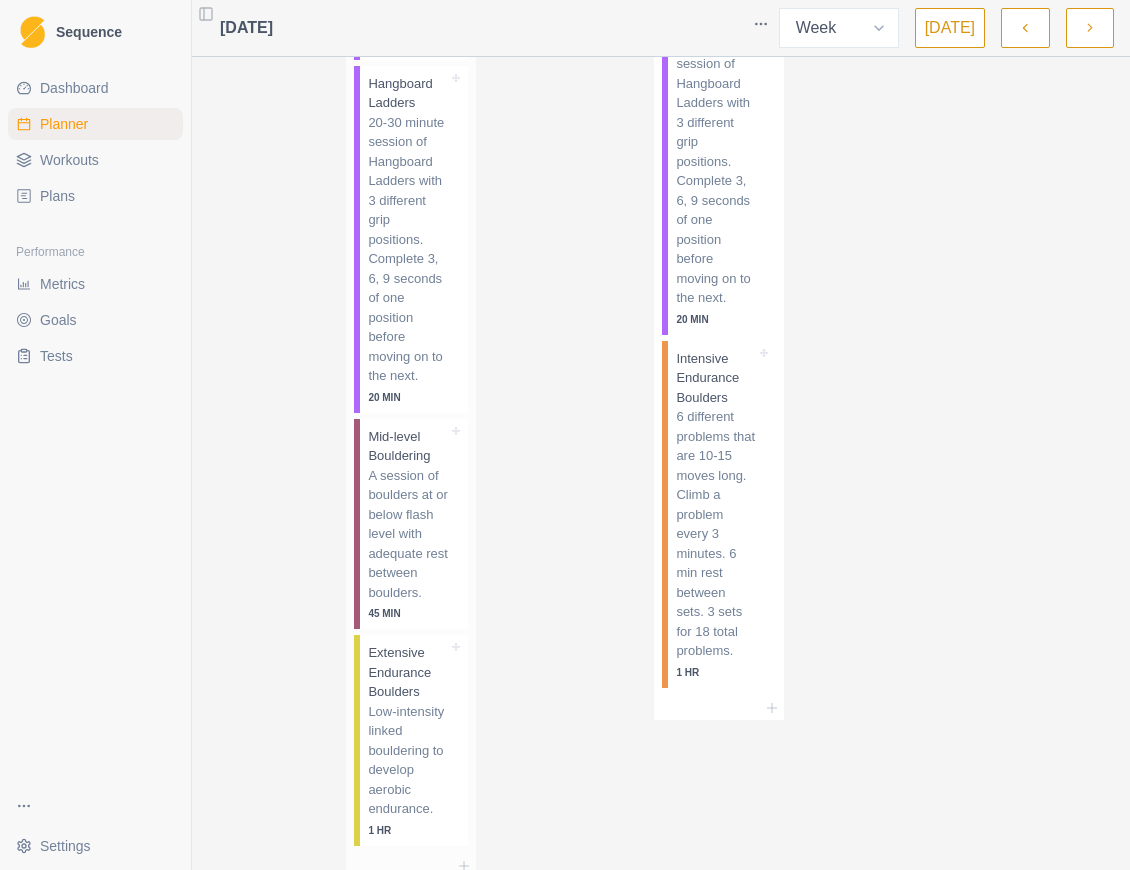 click on "Extensive Endurance Boulders" at bounding box center (408, 672) 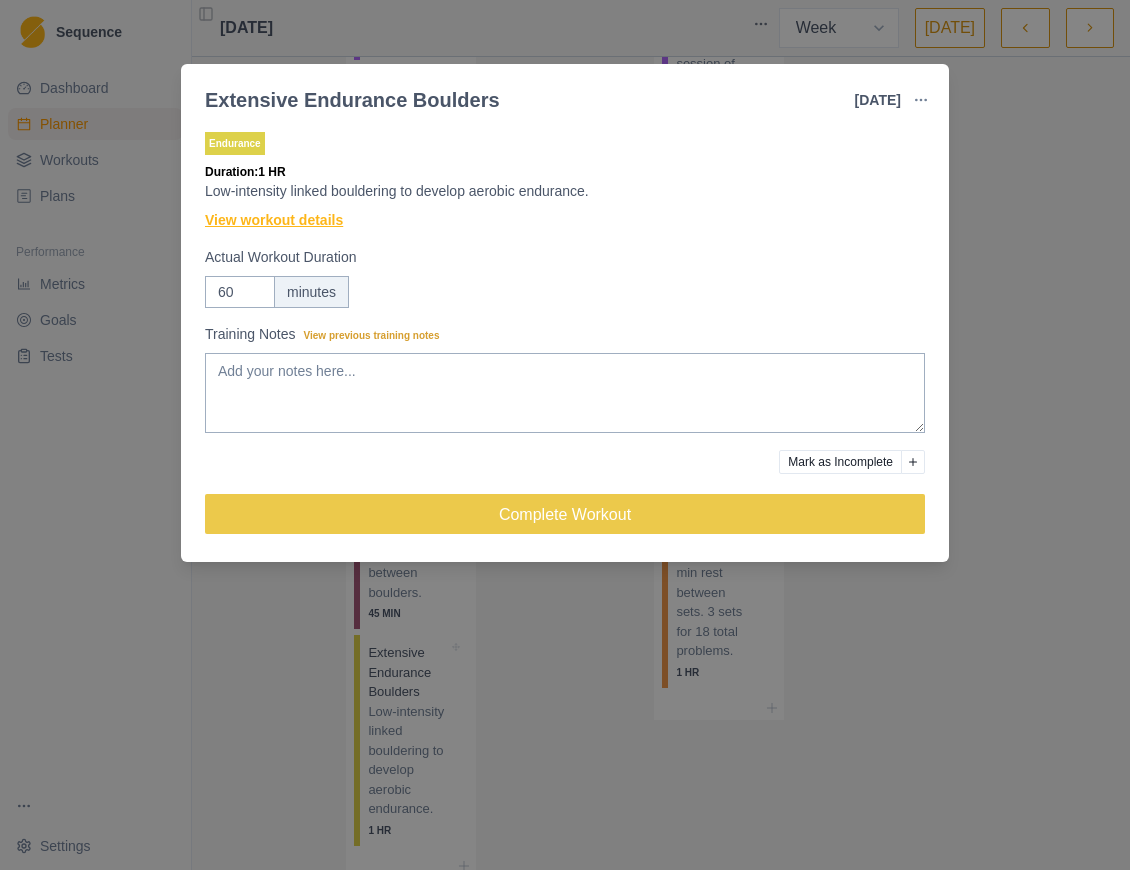 click on "View workout details" at bounding box center (274, 220) 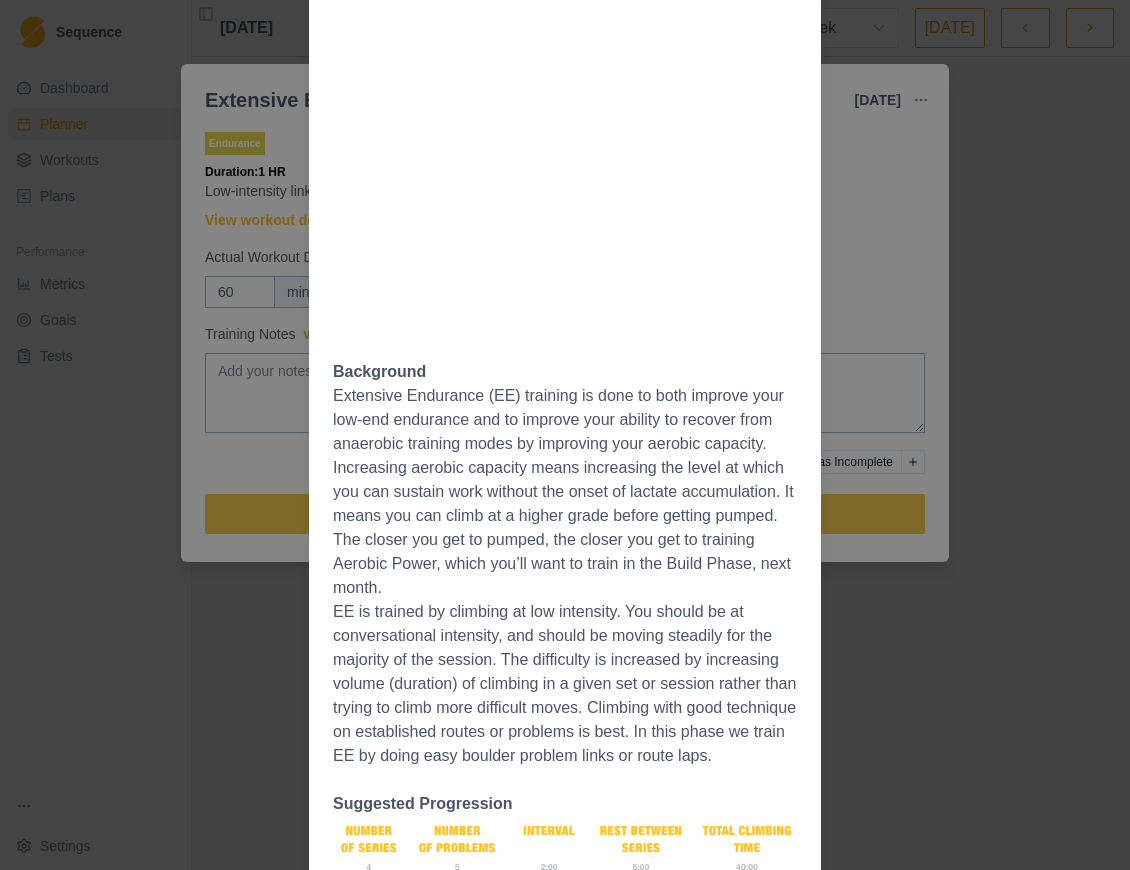 scroll, scrollTop: 688, scrollLeft: 0, axis: vertical 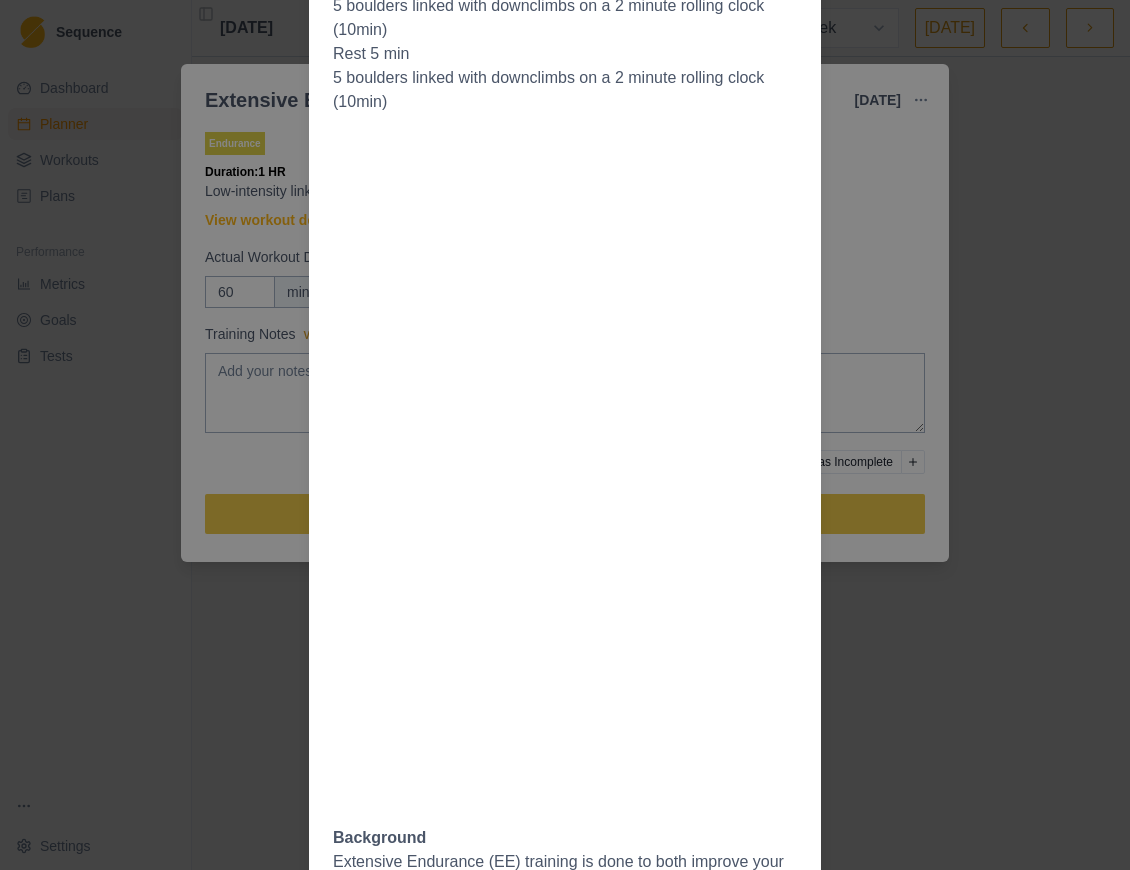 click on "Workout Details The Session: Linked problem sets are the best choice for training extensive indurance in a bouldering gym. To start, you’ll set a interval or repeating timer (usually 90 -120 seconds but see details), then start by climbing up an easy problem. Downclimb on the same holds or open holds if you prefer, attempting to get in position to start another problem at the beginning of the next two minute period. A good place to start is by doing 5 “sets” of this climbing, or 10 minutes total work. Rest 5 minutes, then repeat. This is an example session: (40min climbing, 55 min session time) 5 boulders linked with downclimbs on a 2 minute rolling clock (10min) Rest 5 min 5 boulders linked with downclimbs on a 2 minute rolling clock (10min) Rest 5 min 5 boulders linked with downclimbs on a 2 minute rolling clock (10min) Rest 5 min 5 boulders linked with downclimbs on a 2 minute rolling clock (10min) Background Suggested Progression" at bounding box center [565, 435] 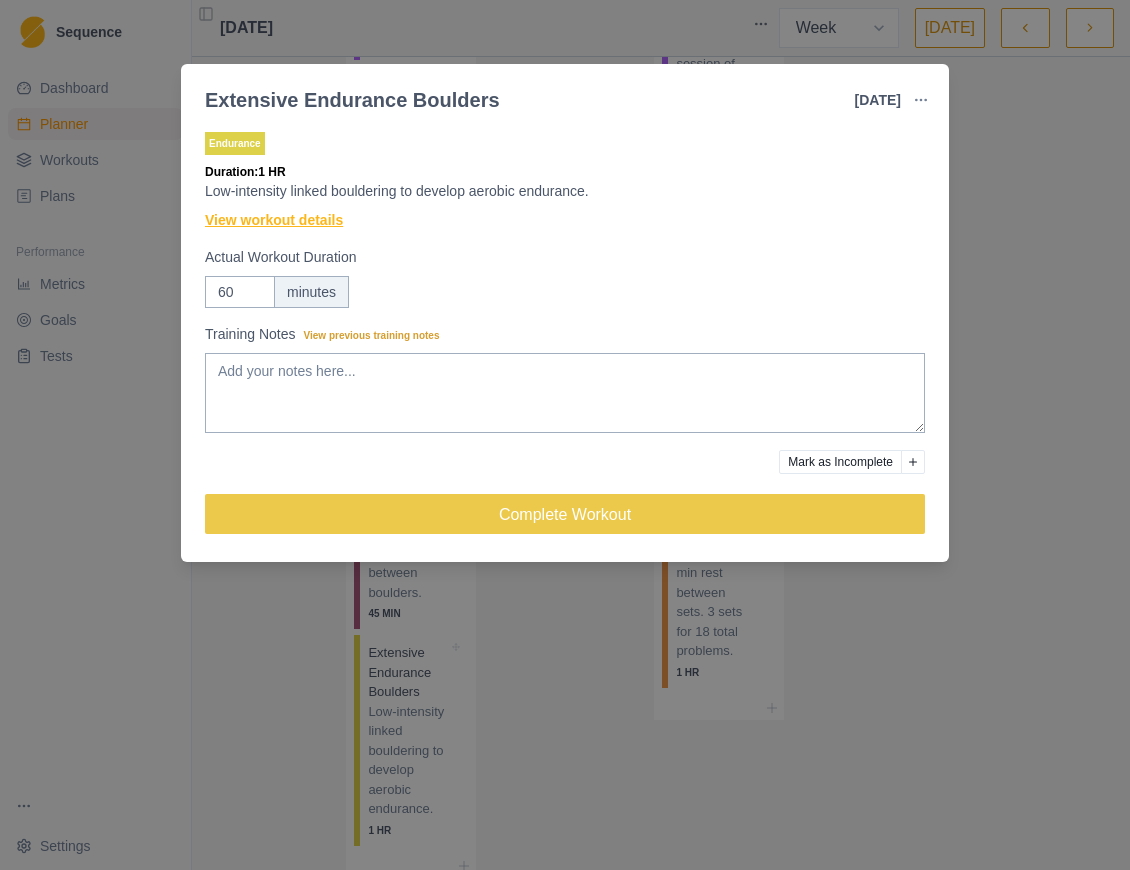 click on "View workout details" at bounding box center (274, 220) 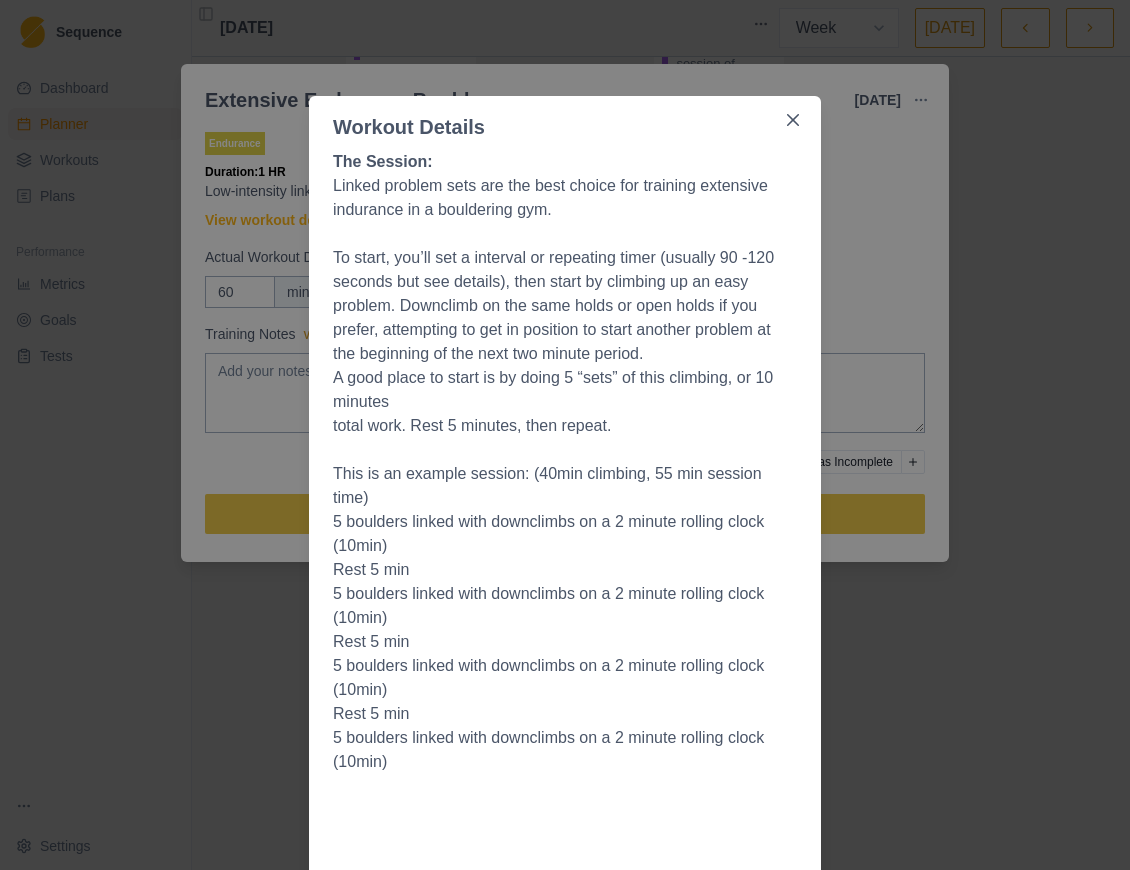 scroll, scrollTop: 0, scrollLeft: 0, axis: both 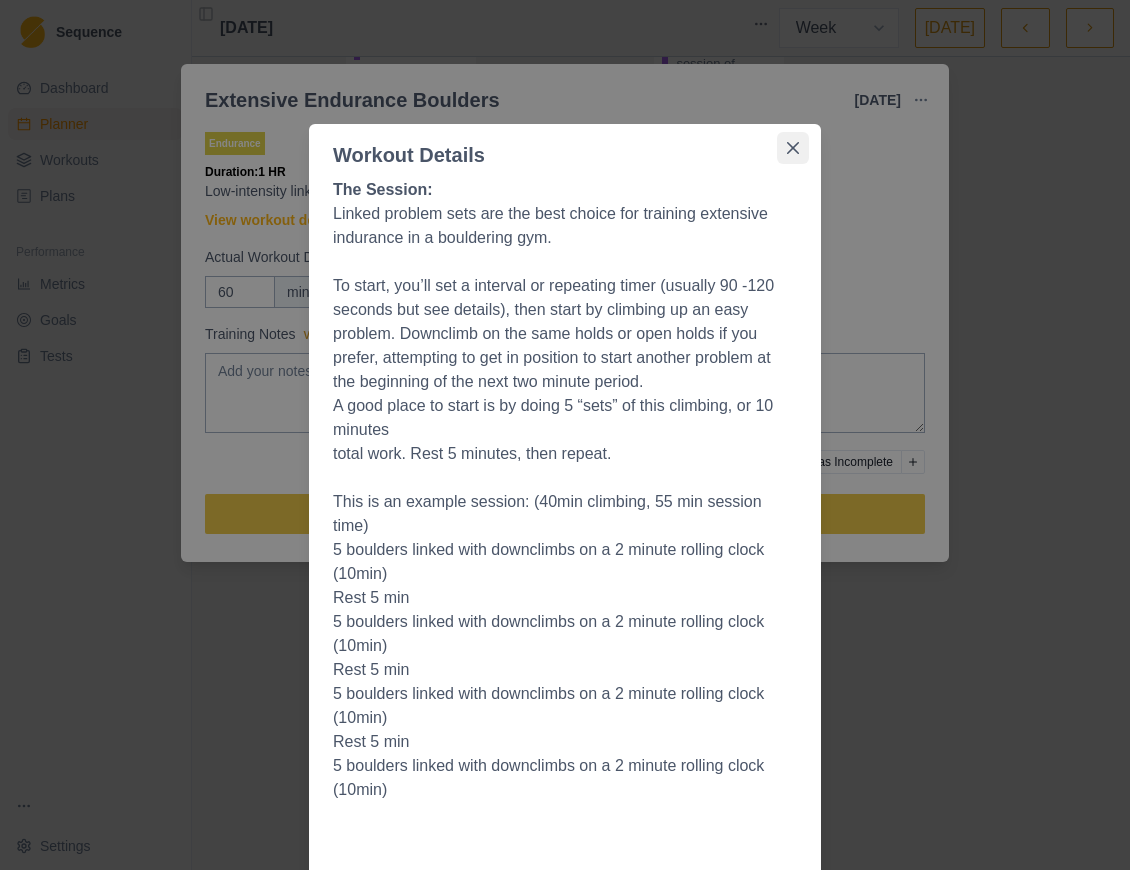 click at bounding box center (793, 148) 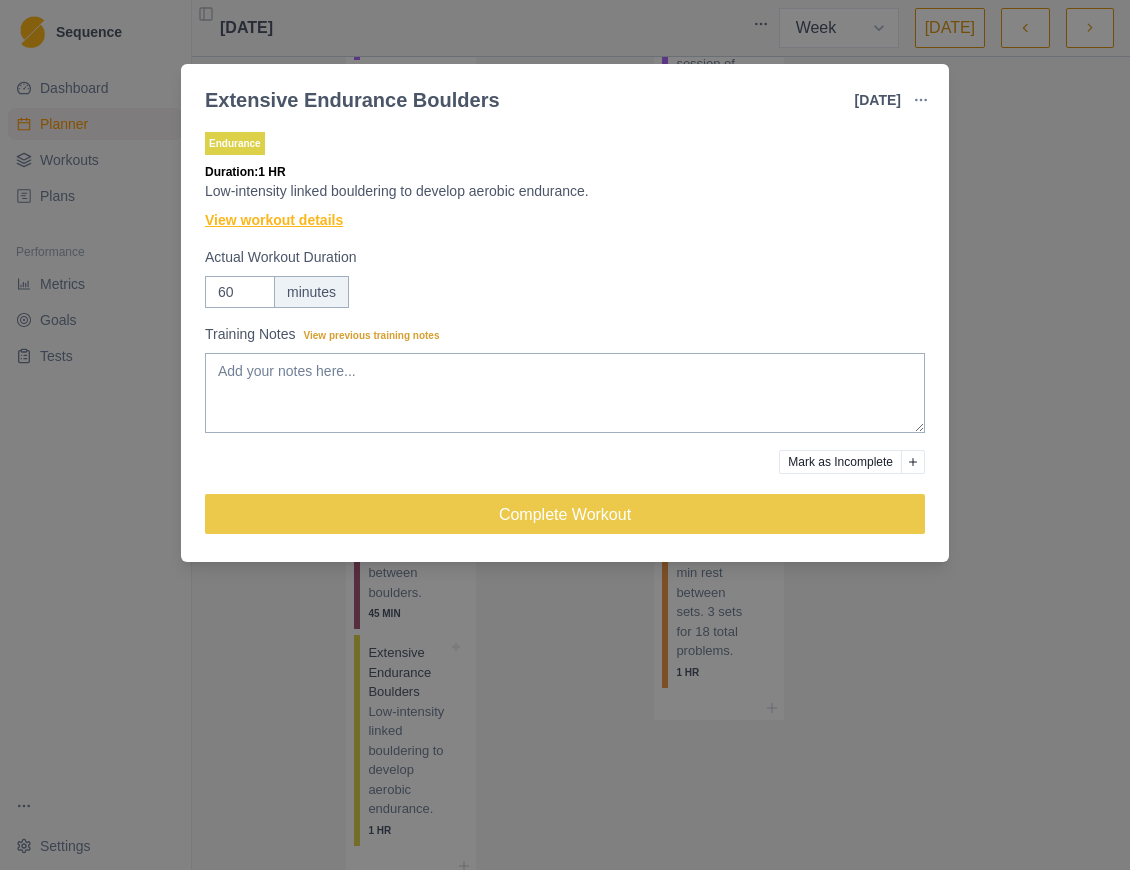 click on "View workout details" at bounding box center (274, 220) 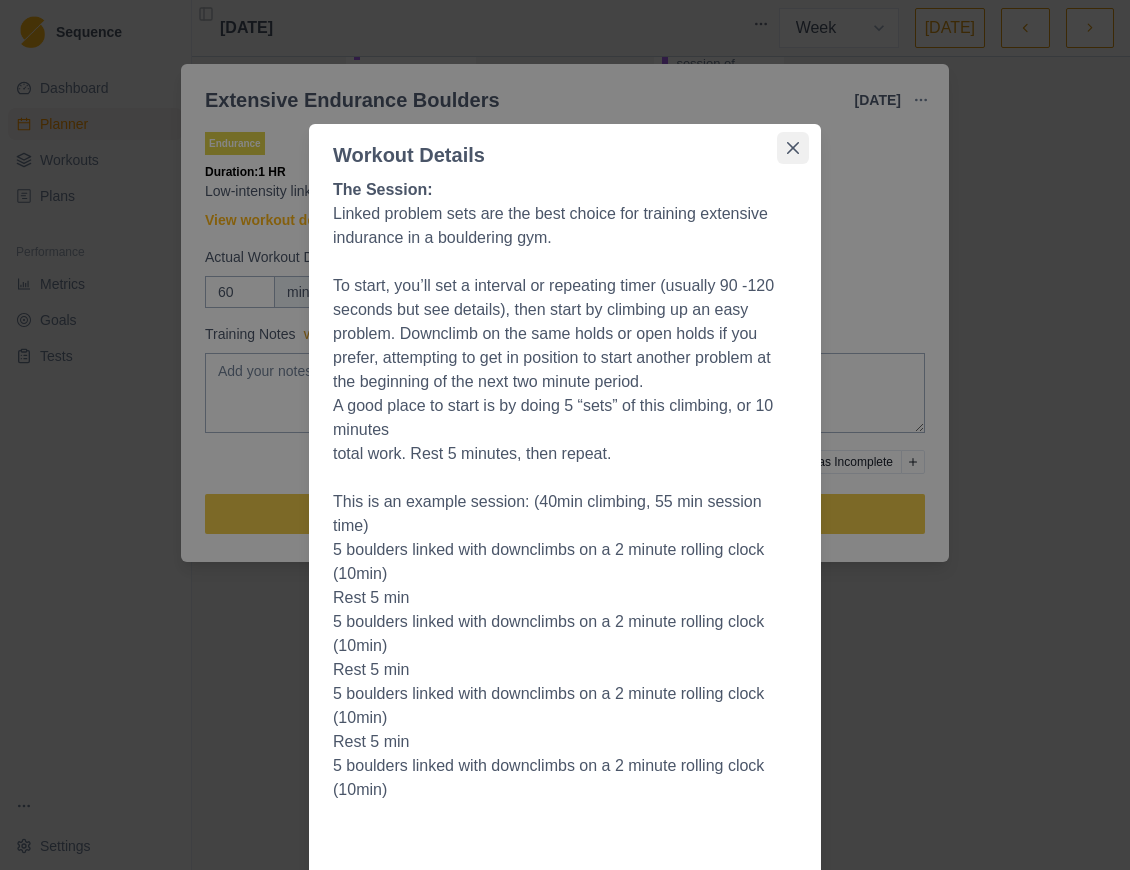 click 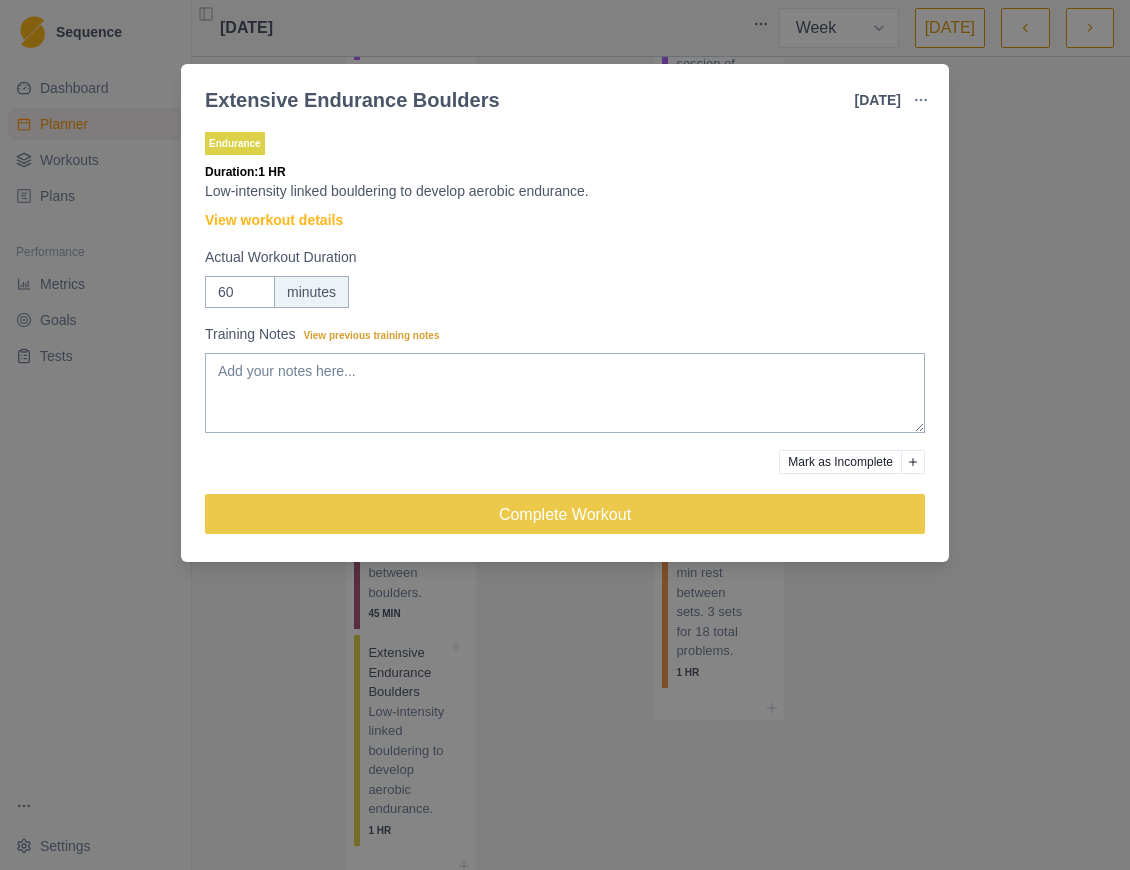 click on "Extensive Endurance Boulders [DATE] Link To Goal View Workout Metrics Edit Original Workout Reschedule Workout Remove From Schedule Endurance Duration:  1 HR Low-intensity linked bouldering to develop aerobic endurance. View workout details Actual Workout Duration 60 minutes Training Notes View previous training notes Mark as Incomplete Complete Workout" at bounding box center [565, 435] 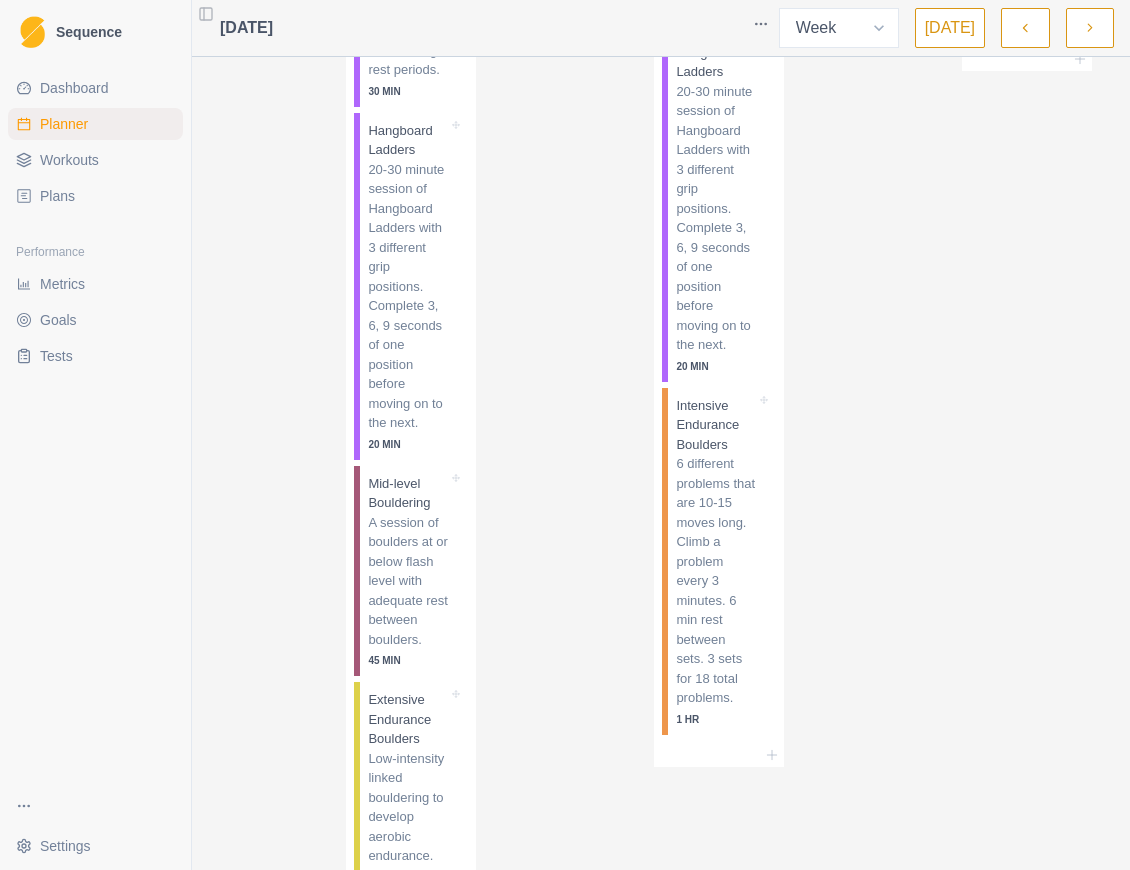 scroll, scrollTop: 518, scrollLeft: 0, axis: vertical 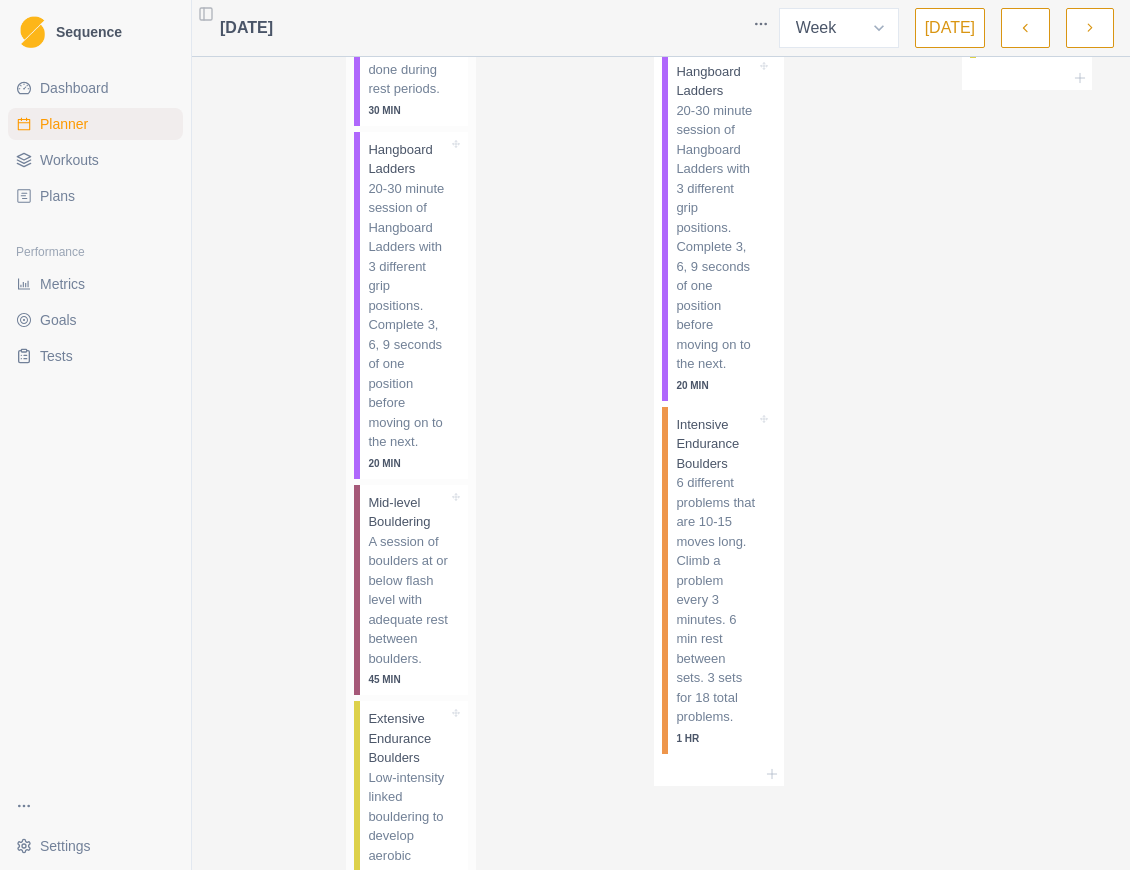 click on "A session of boulders at or below flash level with adequate rest between boulders." at bounding box center [408, 600] 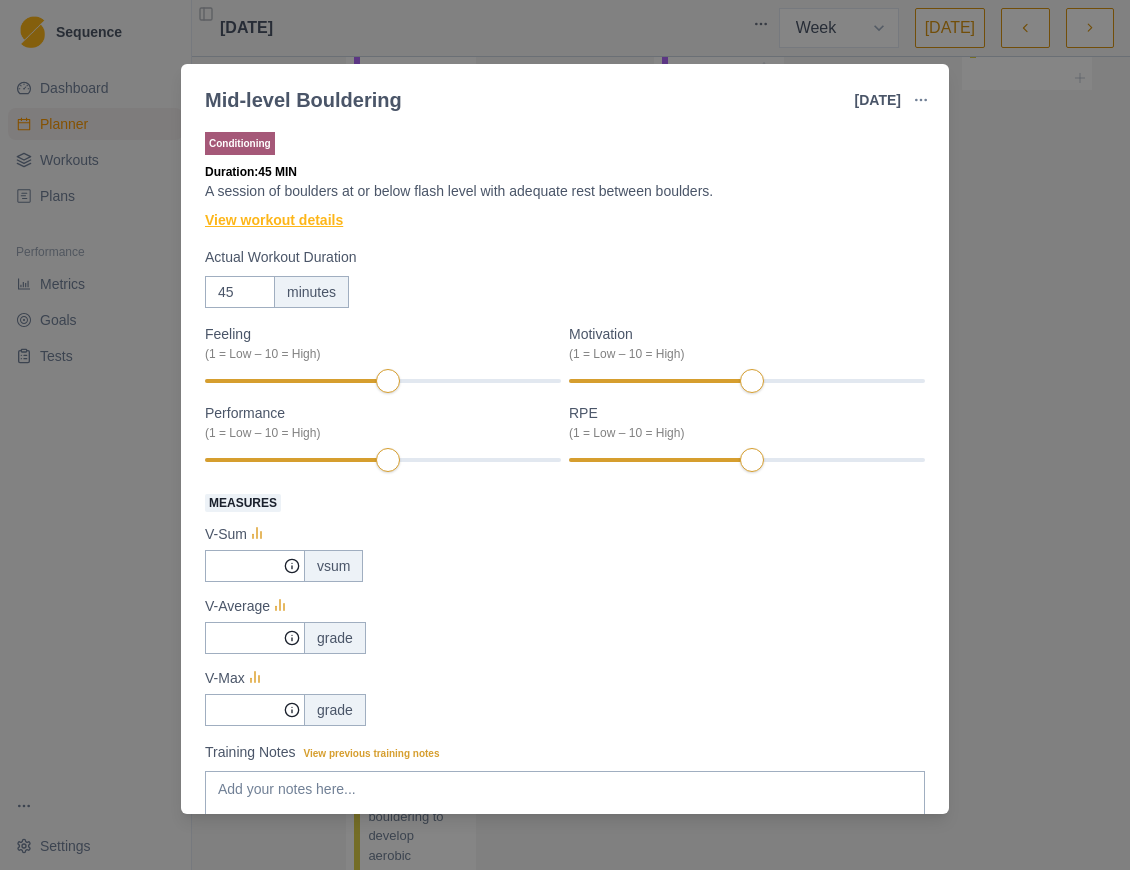 click on "View workout details" at bounding box center [274, 220] 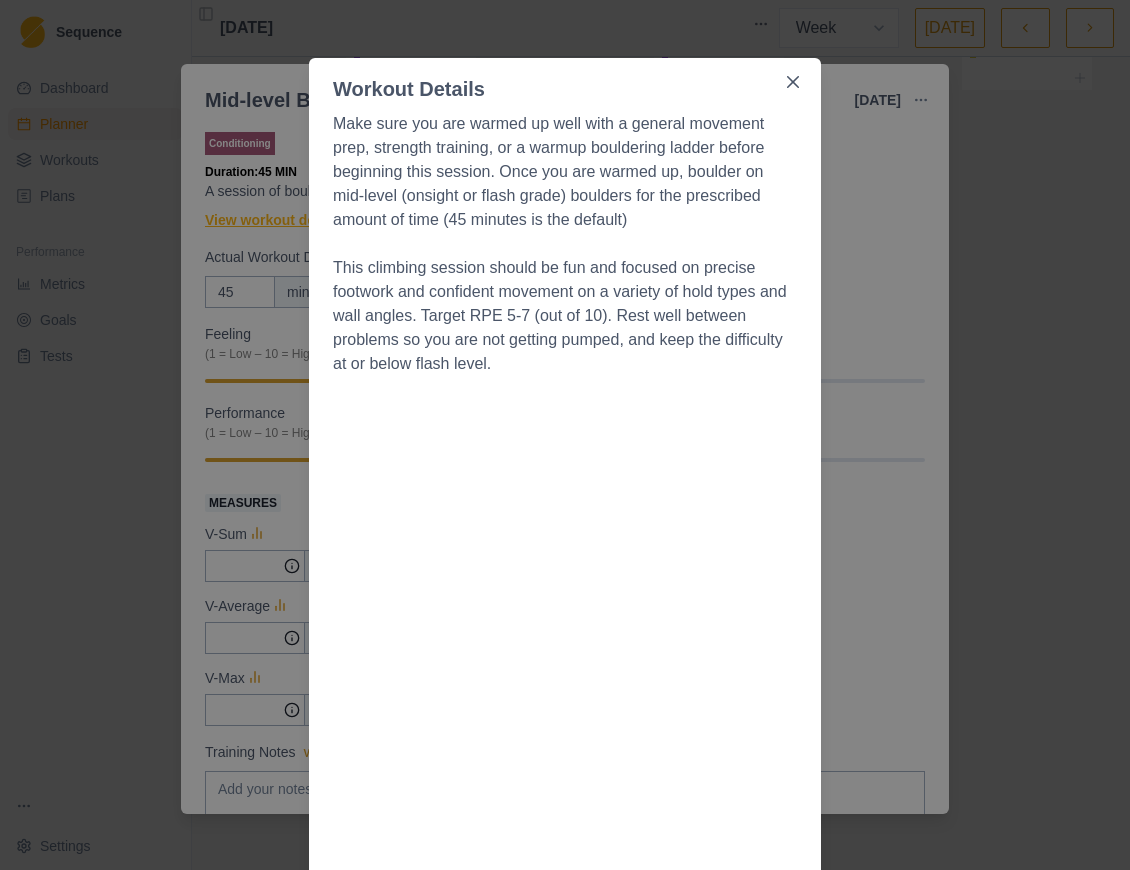 scroll, scrollTop: 0, scrollLeft: 0, axis: both 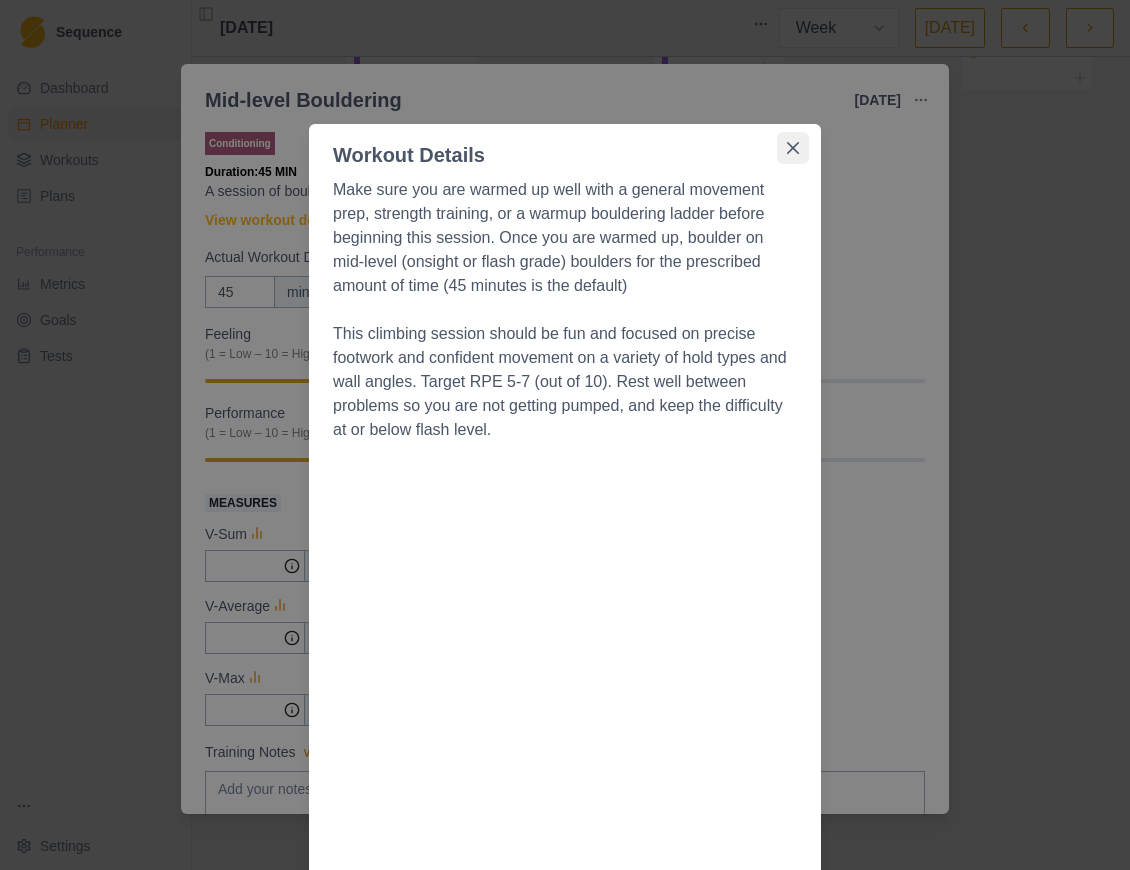 click 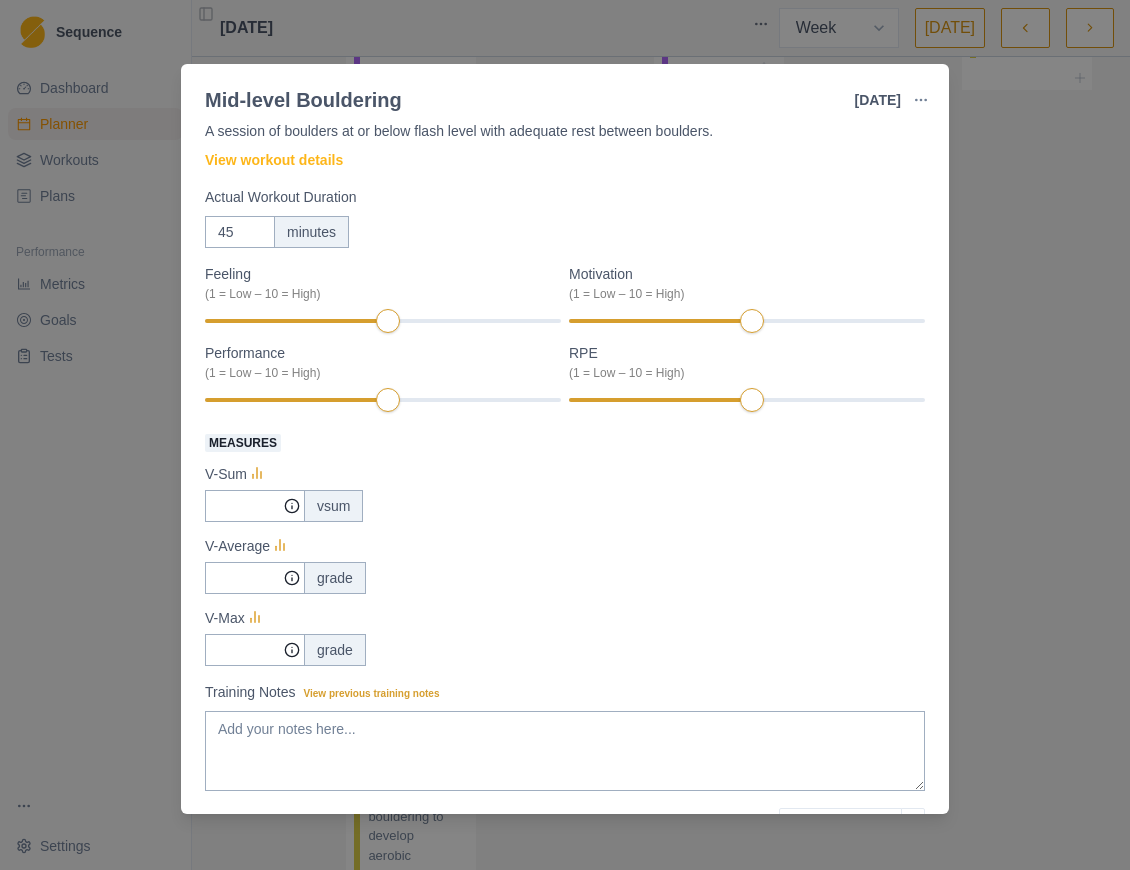 scroll, scrollTop: 0, scrollLeft: 0, axis: both 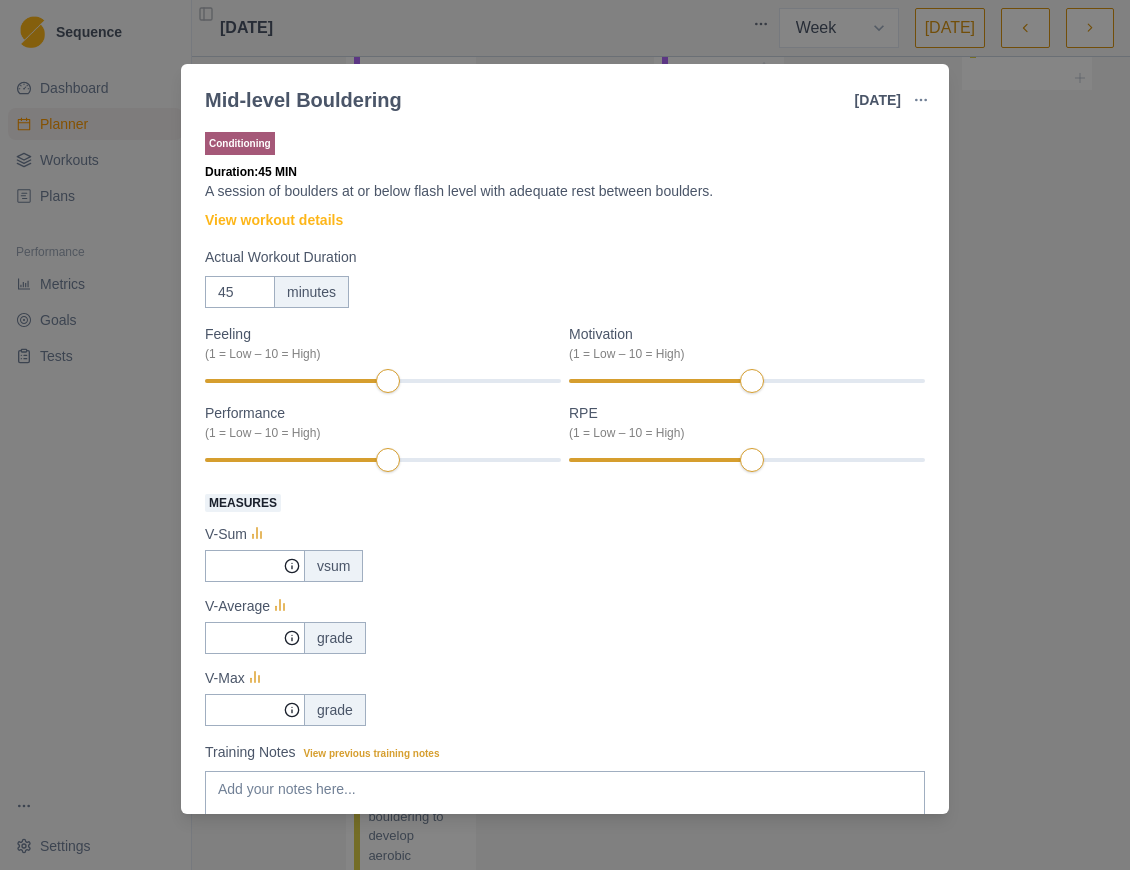 click on "Mid-level Bouldering [DATE] Link To Goal View Workout Metrics Edit Original Workout Reschedule Workout Remove From Schedule Conditioning Duration:  45 MIN A session of boulders at or below flash level with adequate rest between boulders. View workout details Actual Workout Duration 45 minutes Feeling (1 = Low – 10 = High) Motivation (1 = Low – 10 = High) Performance (1 = Low – 10 = High) RPE (1 = Low – 10 = High) Measures V-Sum vsum V-Average grade V-Max  grade Training Notes View previous training notes Mark as Incomplete Complete Workout" at bounding box center (565, 435) 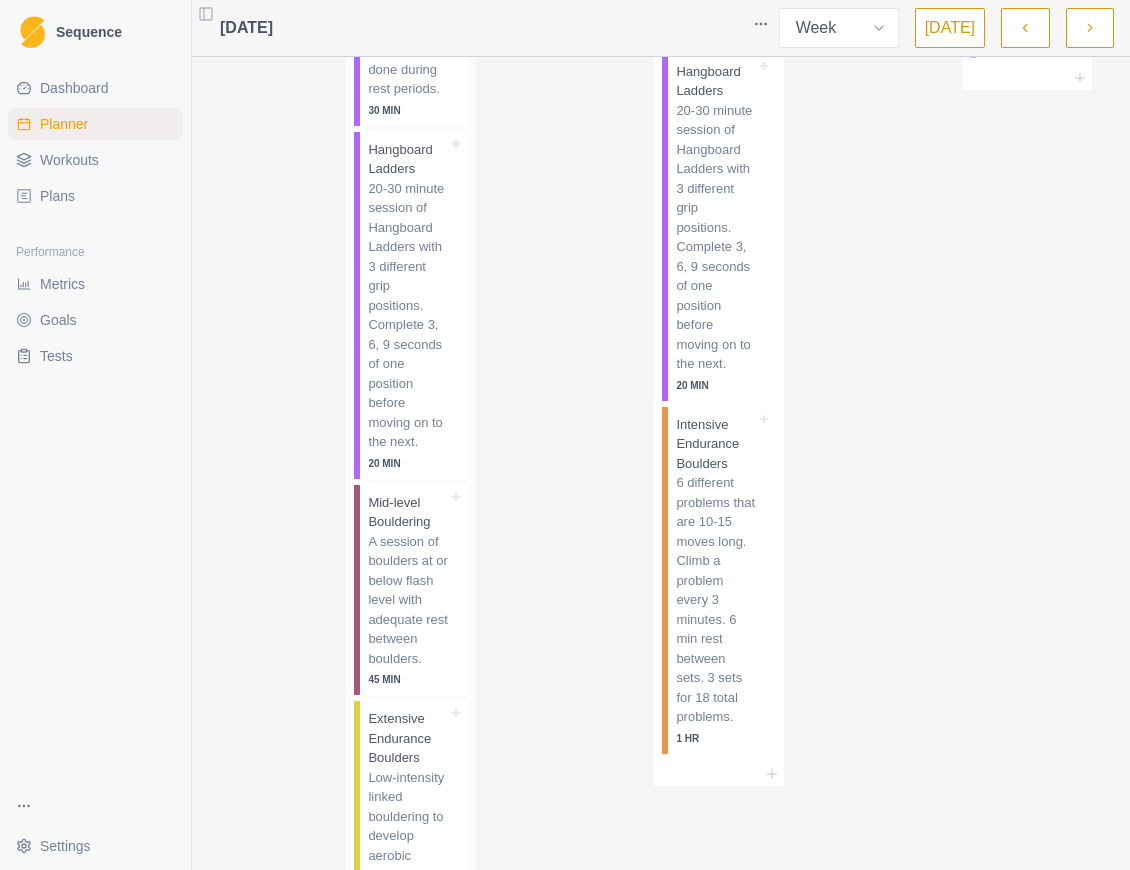 scroll, scrollTop: 584, scrollLeft: 0, axis: vertical 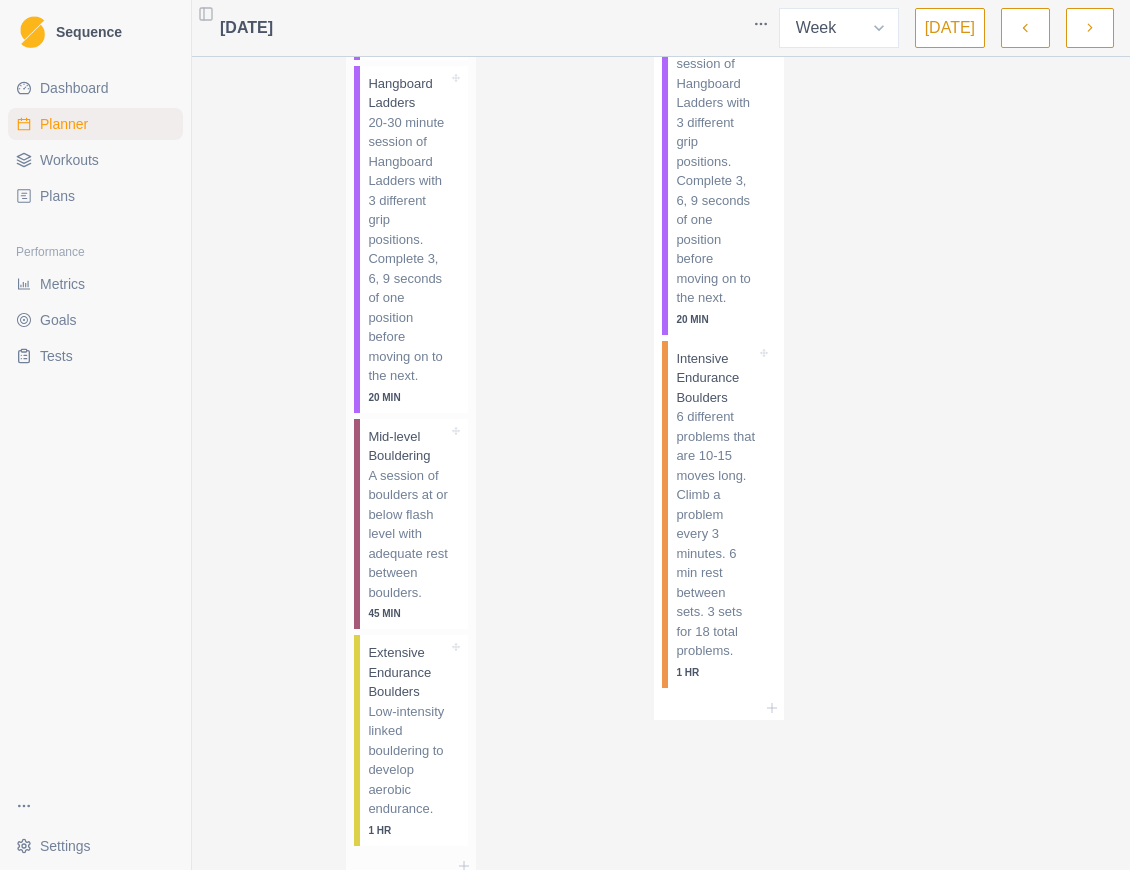 click on "Extensive Endurance Boulders" at bounding box center [408, 672] 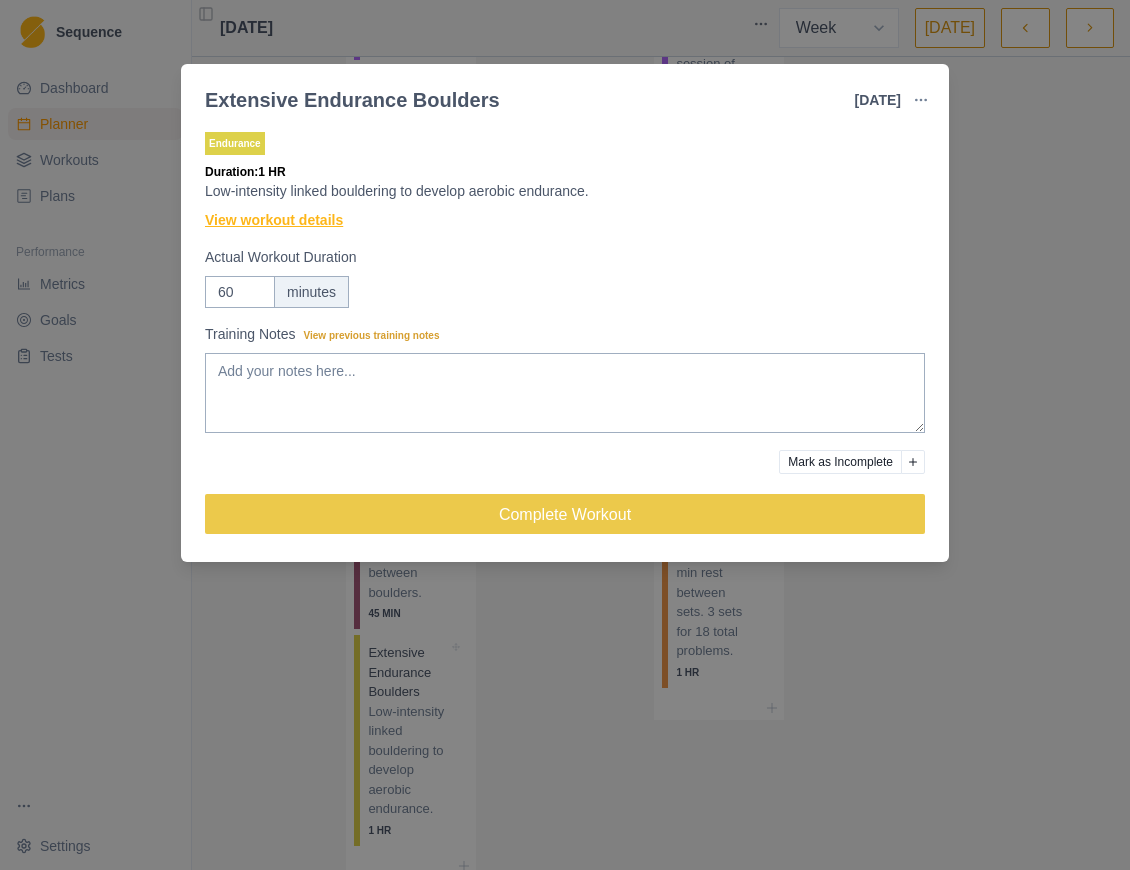 click on "View workout details" at bounding box center (274, 220) 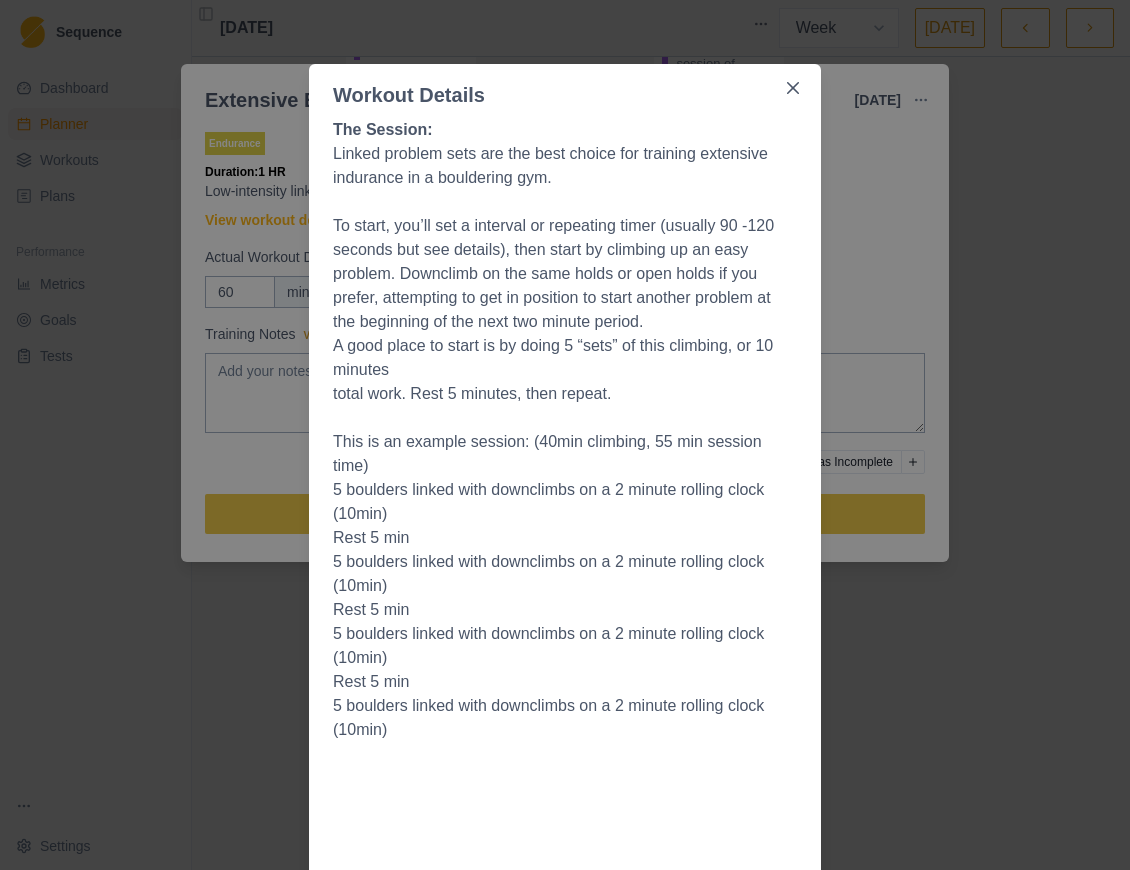 scroll, scrollTop: 0, scrollLeft: 0, axis: both 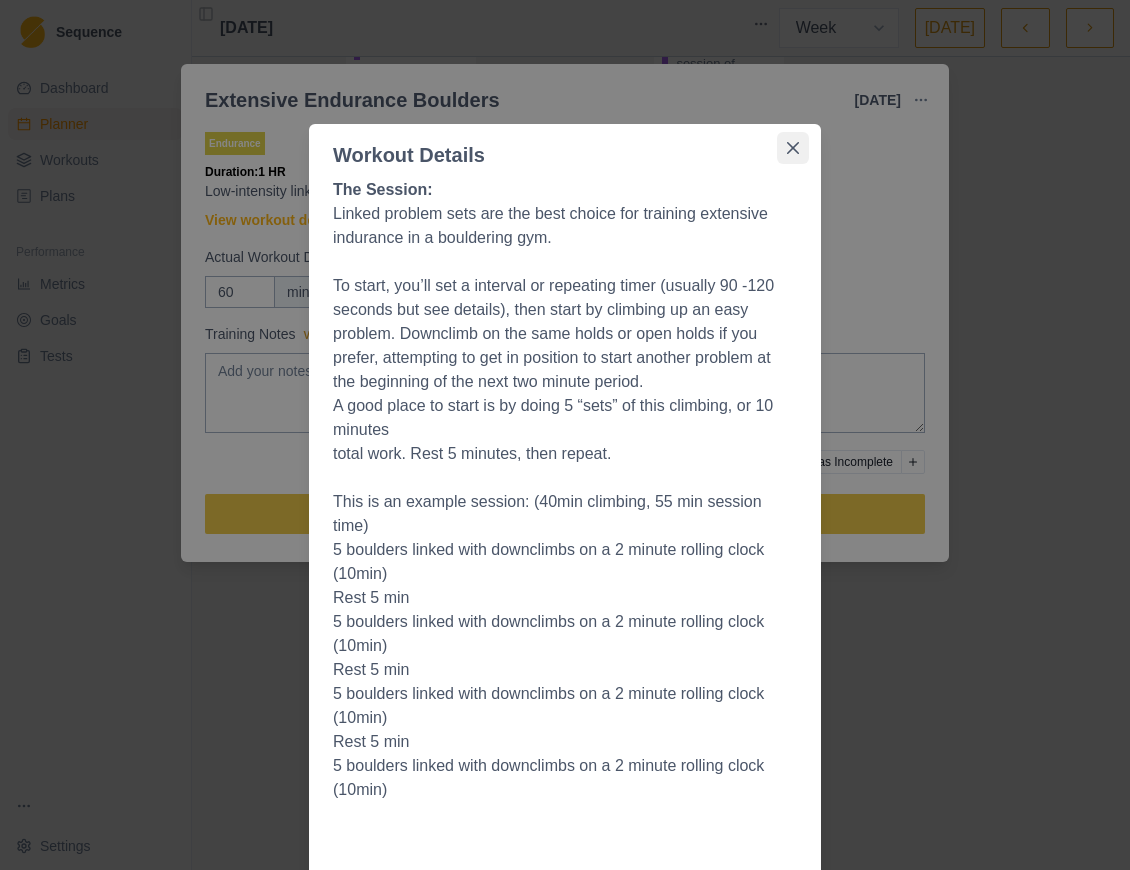 click 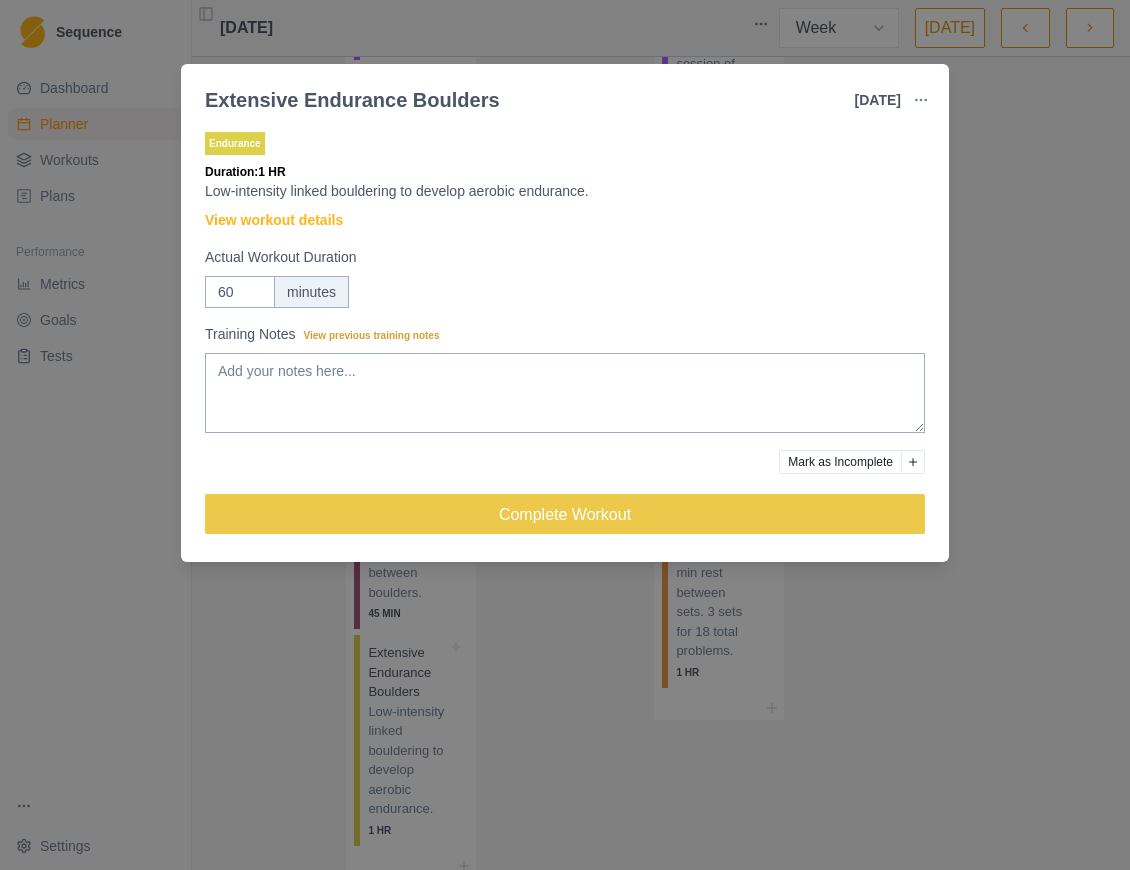click on "Extensive Endurance Boulders [DATE] Link To Goal View Workout Metrics Edit Original Workout Reschedule Workout Remove From Schedule Endurance Duration:  1 HR Low-intensity linked bouldering to develop aerobic endurance. View workout details Actual Workout Duration 60 minutes Training Notes View previous training notes Mark as Incomplete Complete Workout" at bounding box center [565, 435] 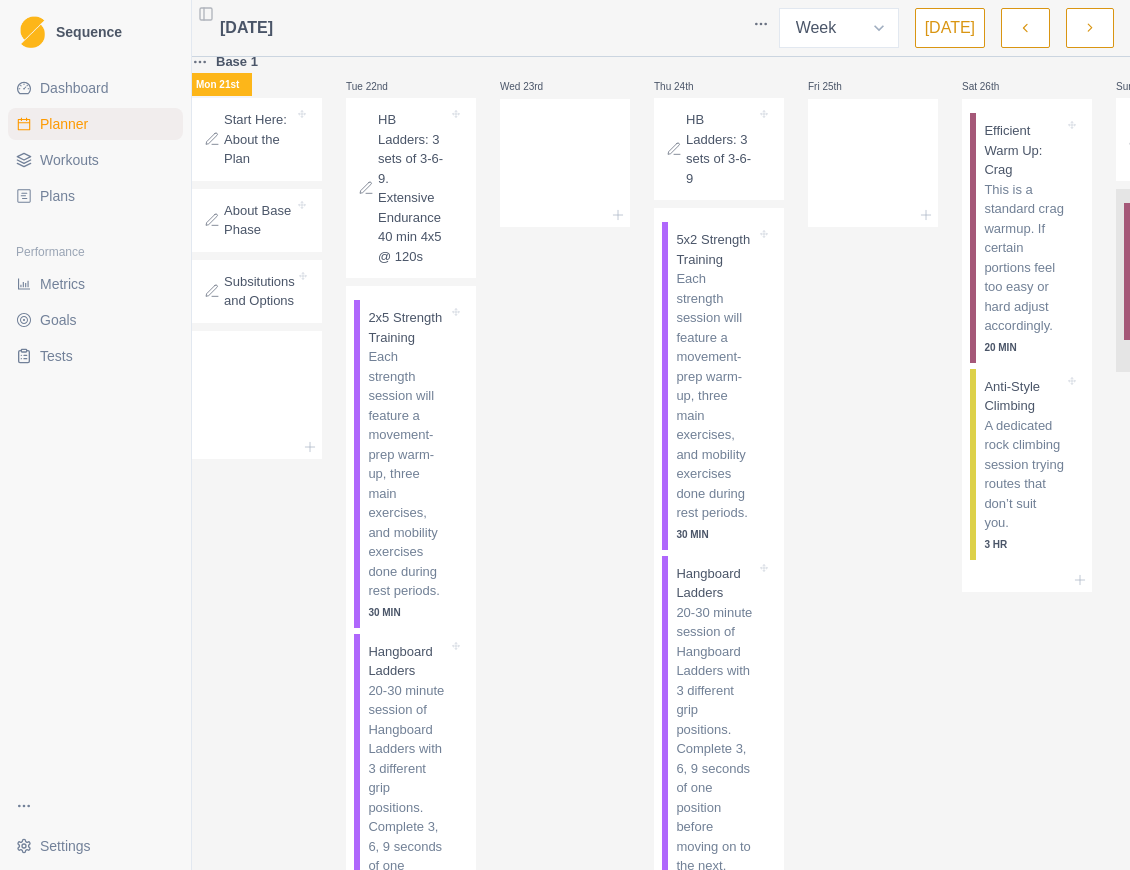 scroll, scrollTop: 0, scrollLeft: 0, axis: both 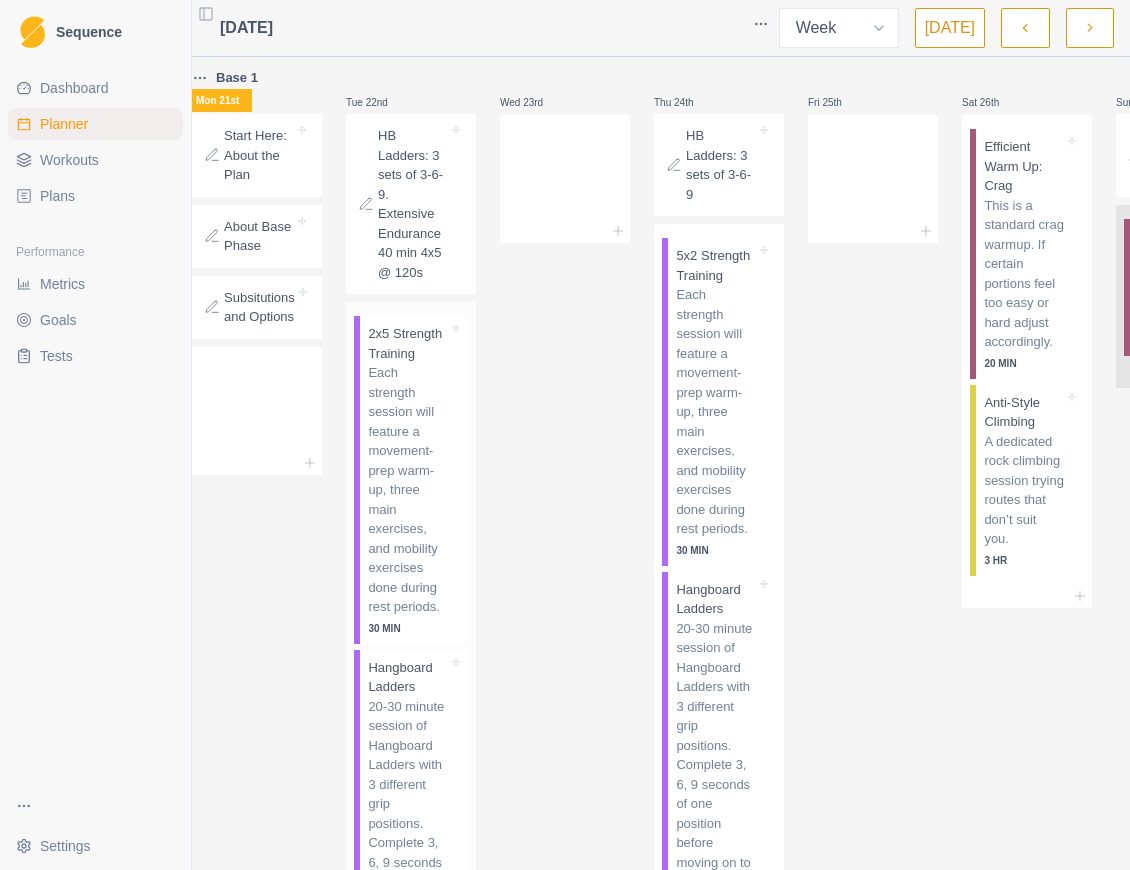 click on "Each strength session will feature a movement-prep warm-up, three main exercises, and mobility exercises done during rest periods." at bounding box center (408, 490) 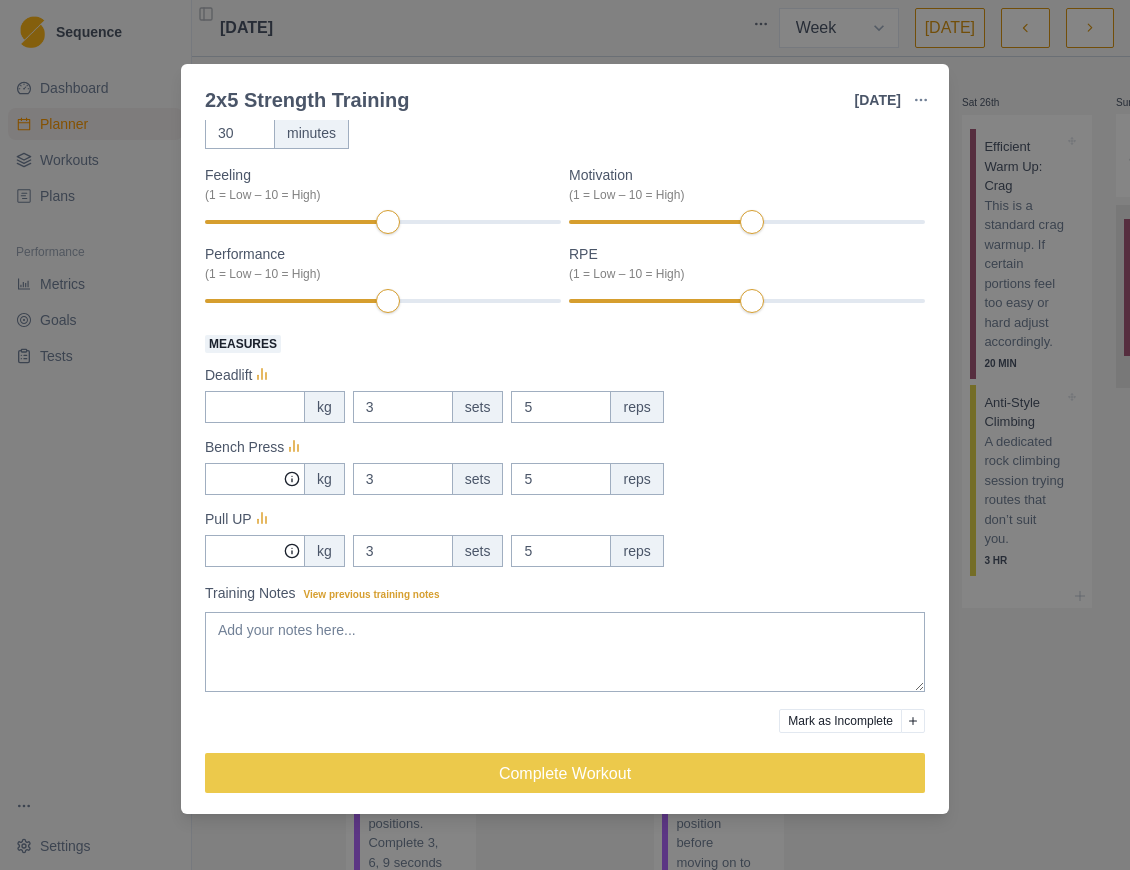 scroll, scrollTop: 0, scrollLeft: 0, axis: both 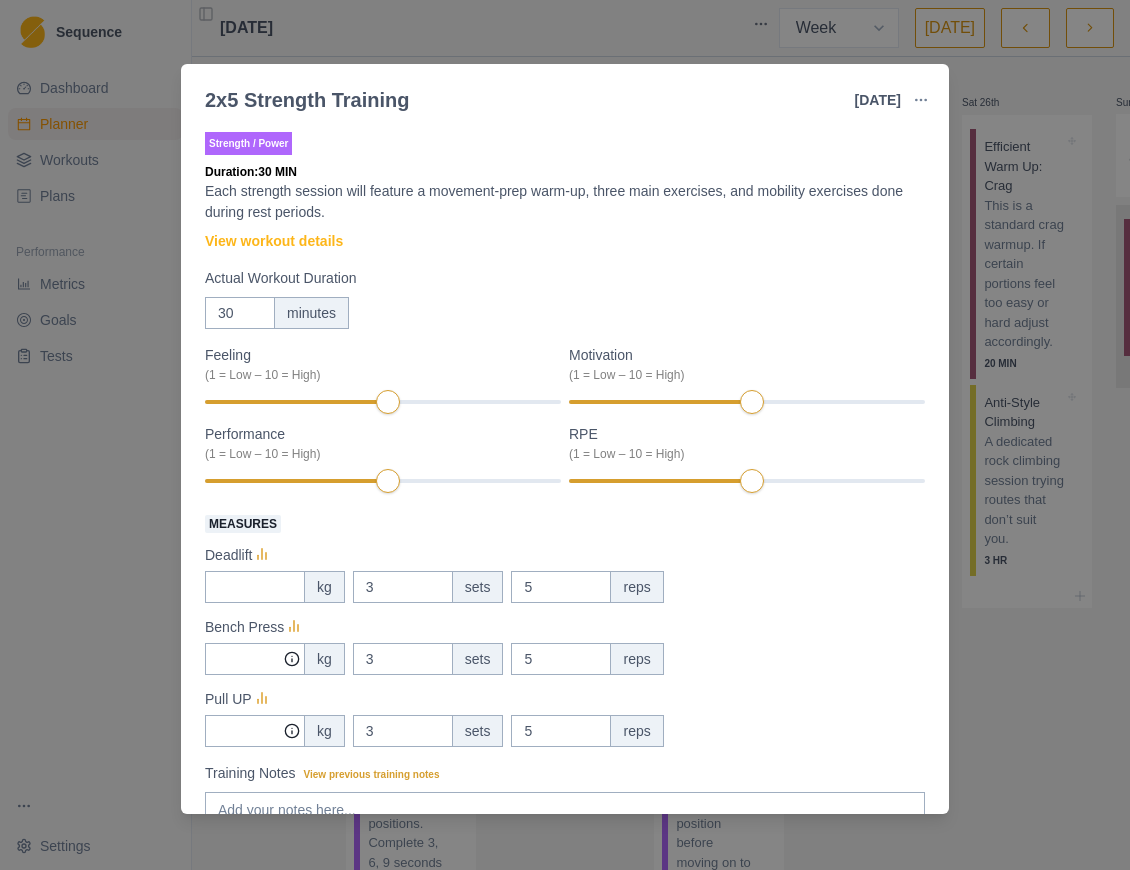 click on "2x5 Strength Training [DATE] Link To Goal View Workout Metrics Edit Original Workout Reschedule Workout Remove From Schedule Strength / Power Duration:  30 MIN Each strength session will feature a movement-prep warm-up, three main exercises, and mobility exercises done during rest periods. View workout details Actual Workout Duration 30 minutes Feeling (1 = Low – 10 = High) Motivation (1 = Low – 10 = High) Performance (1 = Low – 10 = High) RPE (1 = Low – 10 = High) Measures Deadlift kg 3 sets 5 reps Bench Press kg 3 sets 5 reps Pull UP kg 3 sets 5 reps Training Notes View previous training notes Mark as Incomplete Complete Workout" at bounding box center [565, 435] 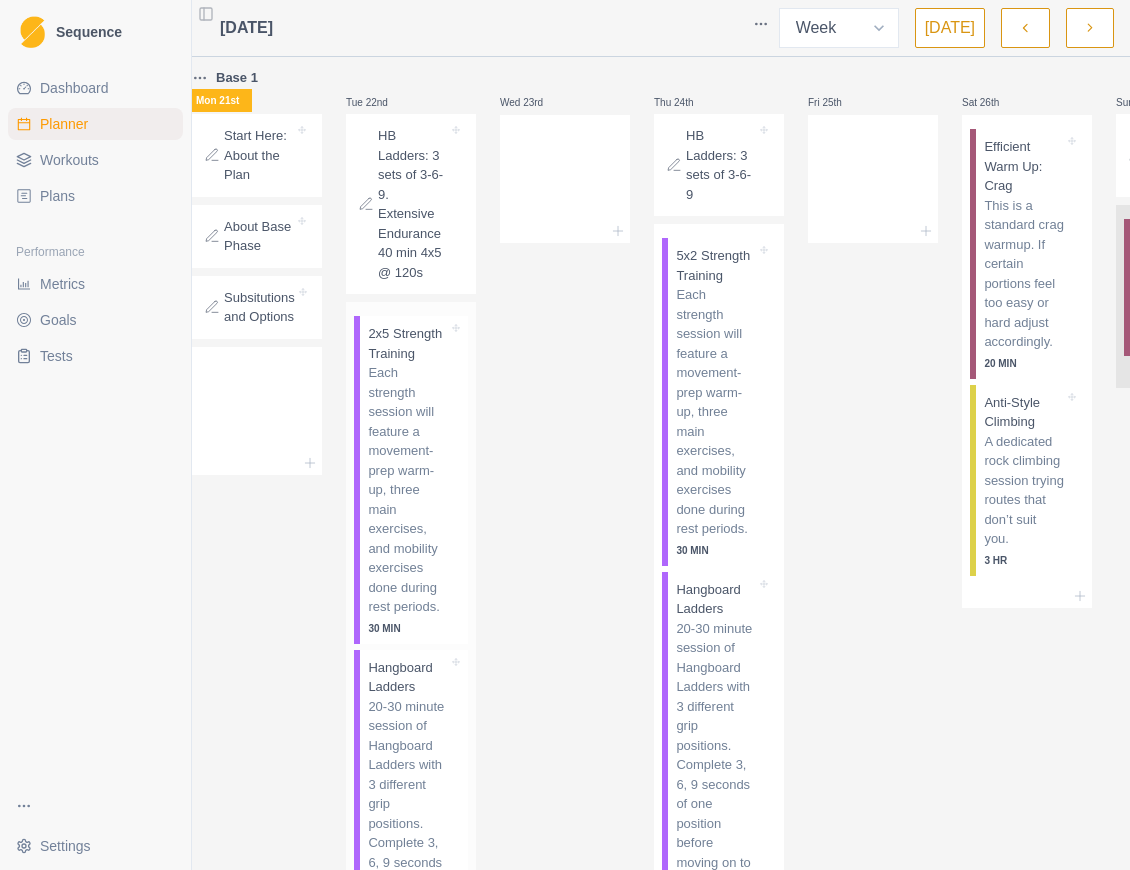 click on "Each strength session will feature a movement-prep warm-up, three main exercises, and mobility exercises done during rest periods." at bounding box center [408, 490] 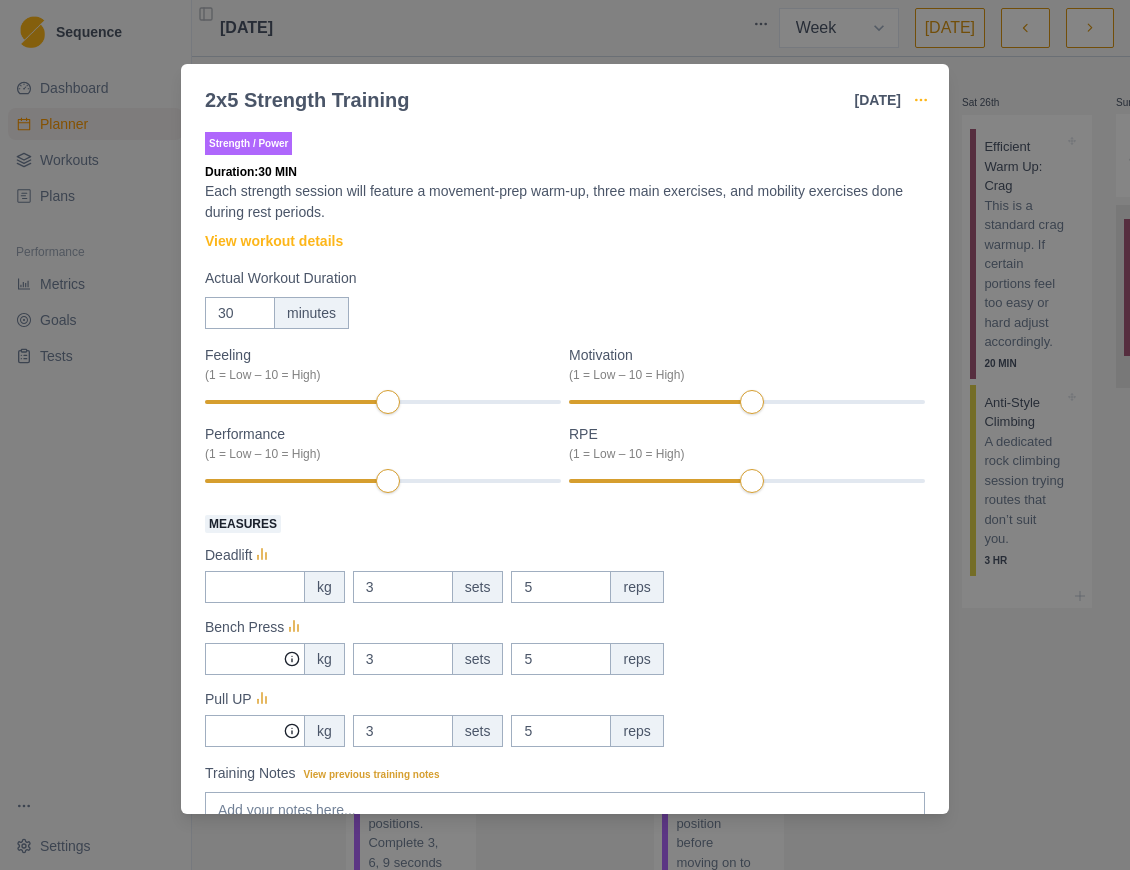 click 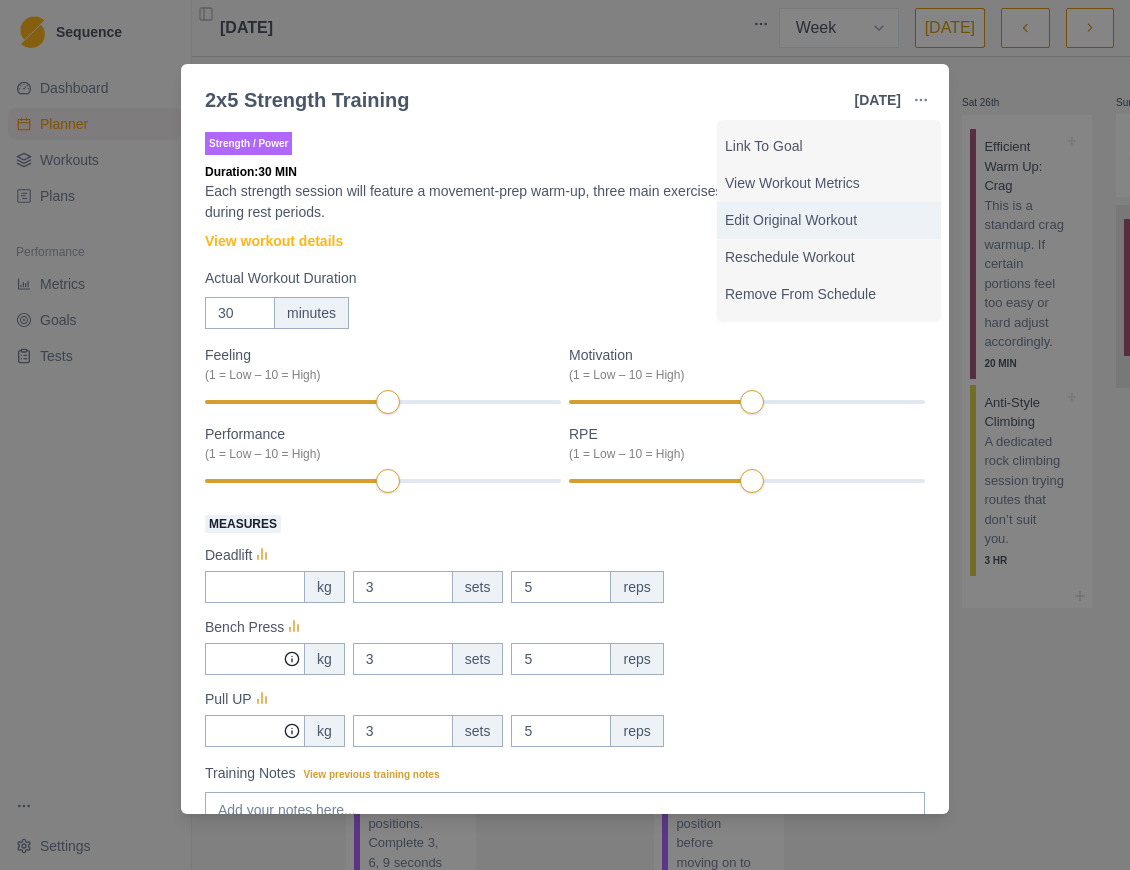 click on "Edit Original Workout" at bounding box center (829, 220) 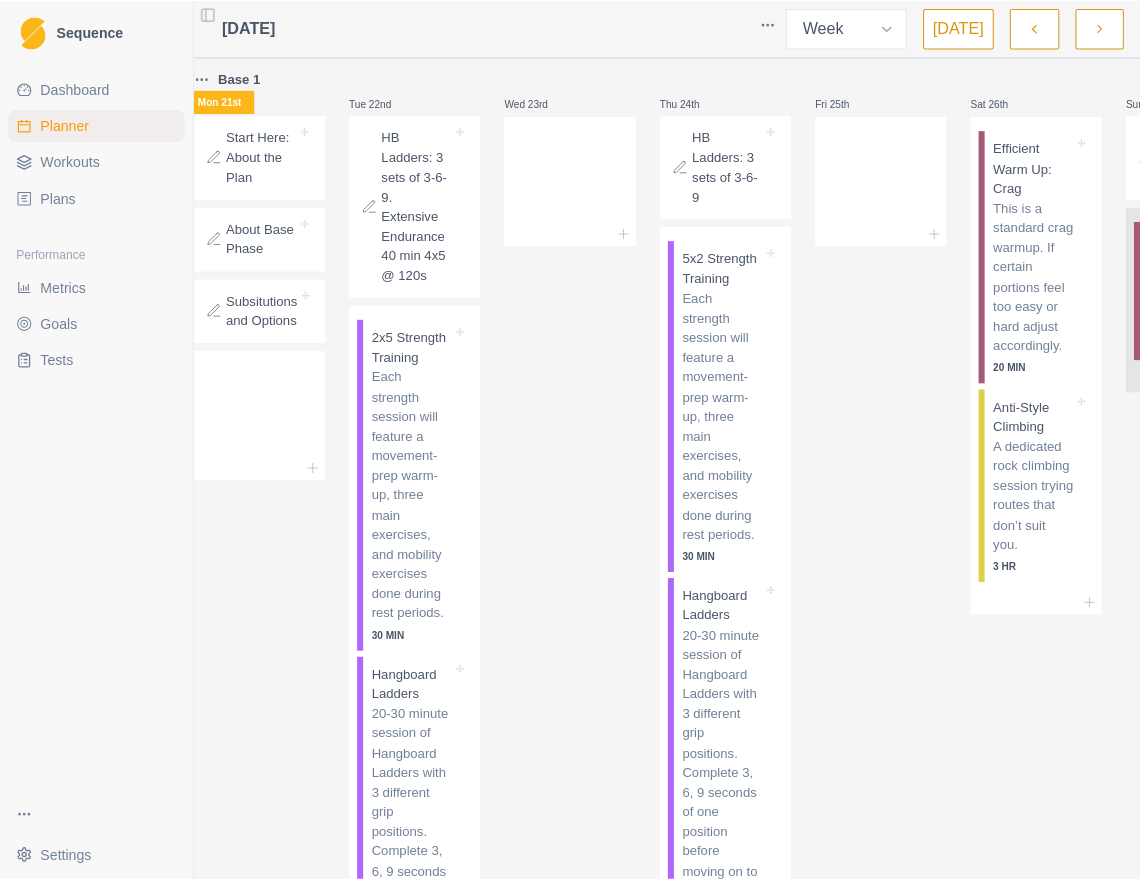 scroll, scrollTop: 0, scrollLeft: 0, axis: both 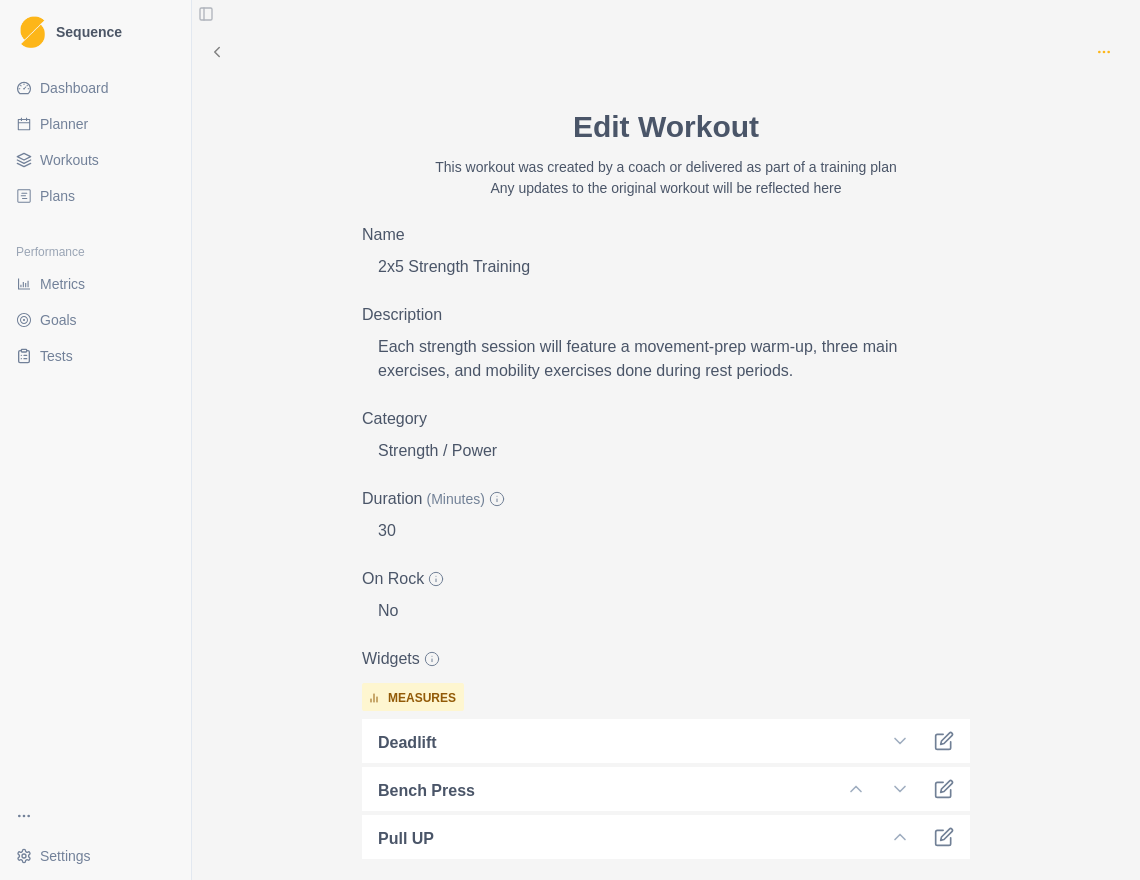 click 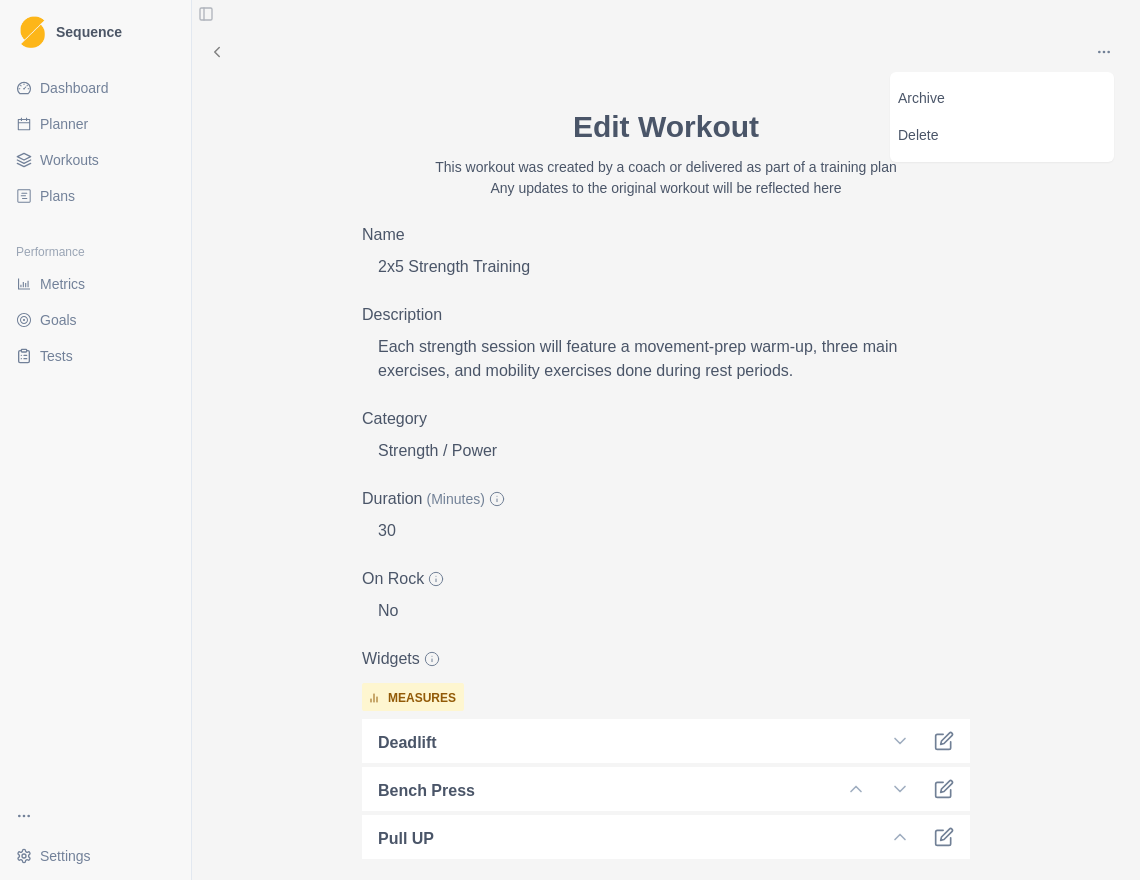 click on "Description" at bounding box center [660, 315] 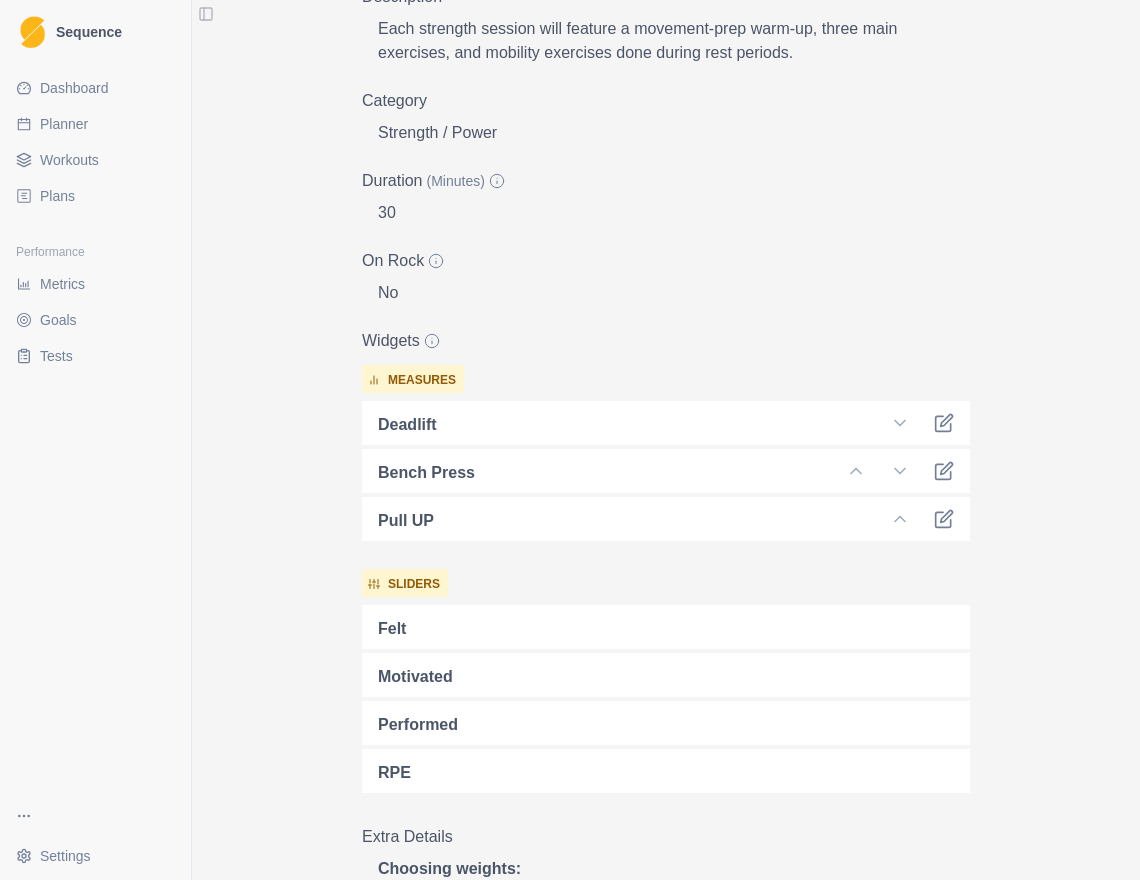 scroll, scrollTop: 333, scrollLeft: 0, axis: vertical 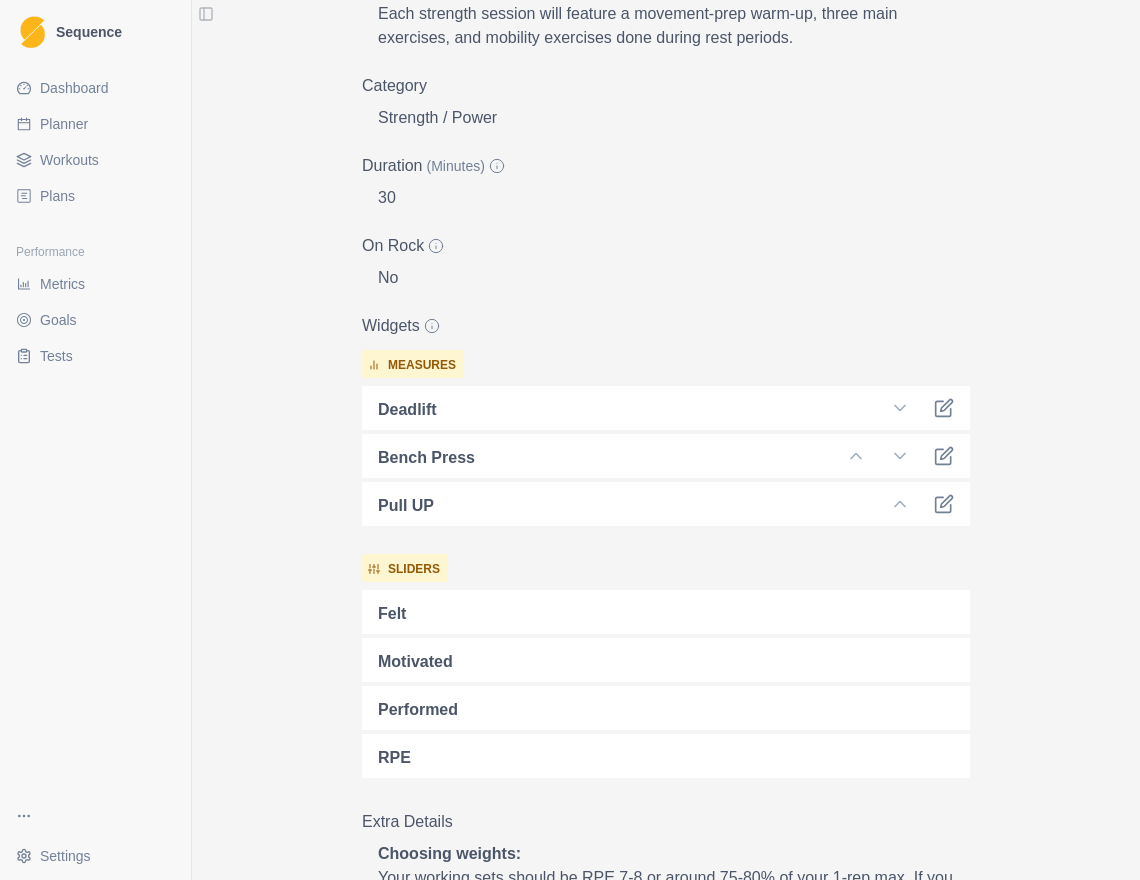 drag, startPoint x: 402, startPoint y: 366, endPoint x: 424, endPoint y: 351, distance: 26.627054 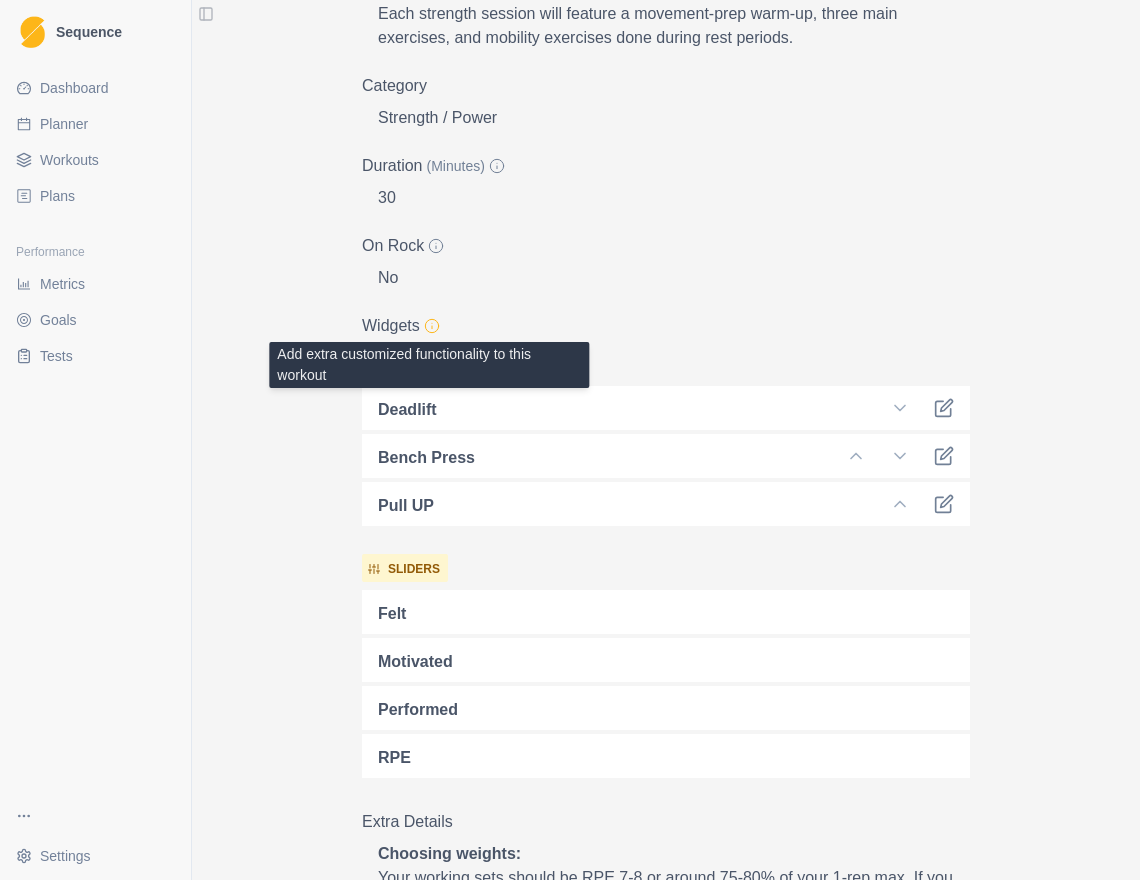 click 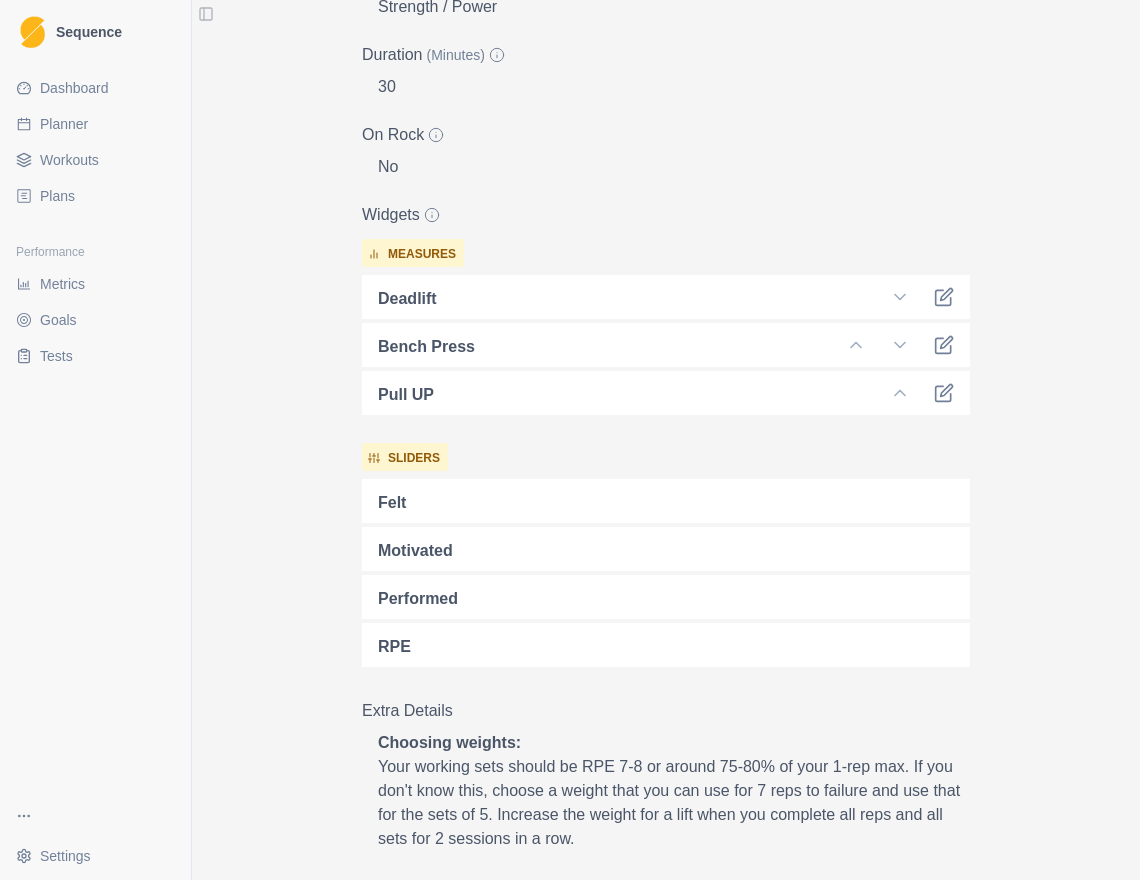 scroll, scrollTop: 466, scrollLeft: 0, axis: vertical 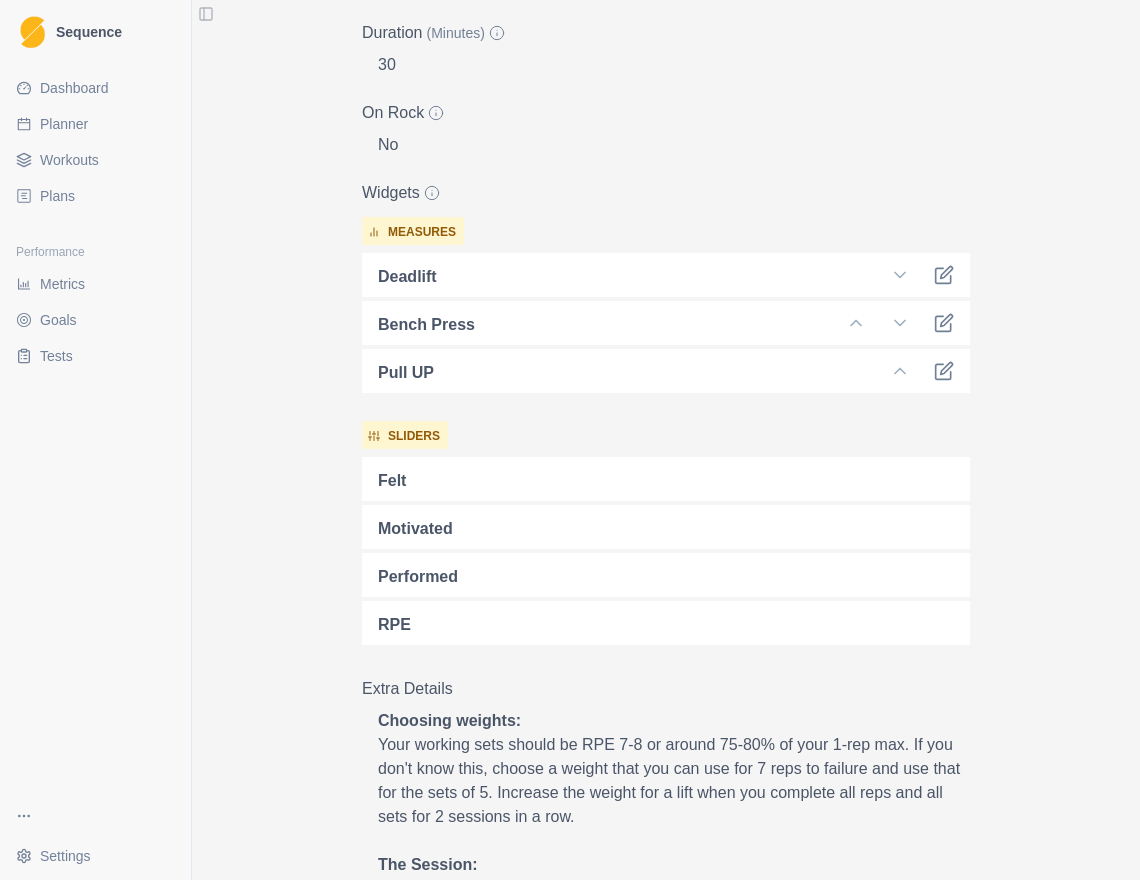 click 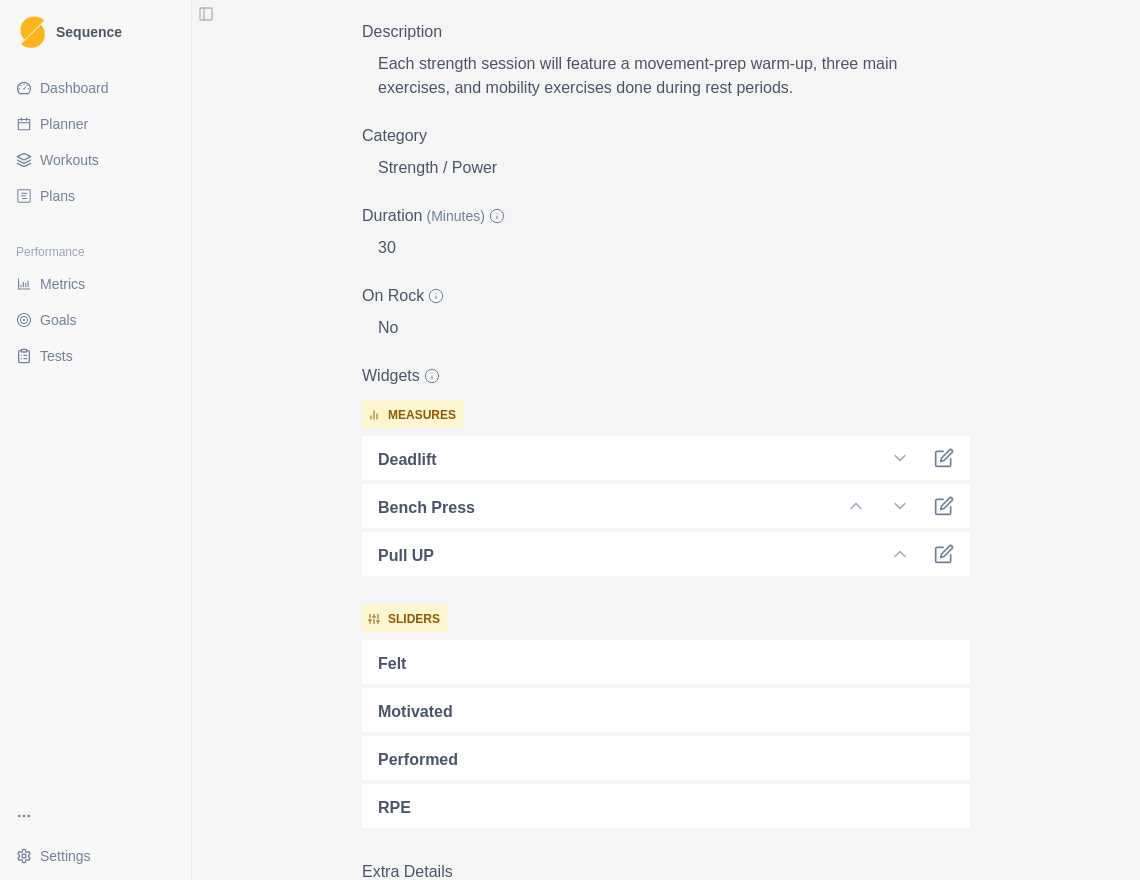 scroll, scrollTop: 333, scrollLeft: 0, axis: vertical 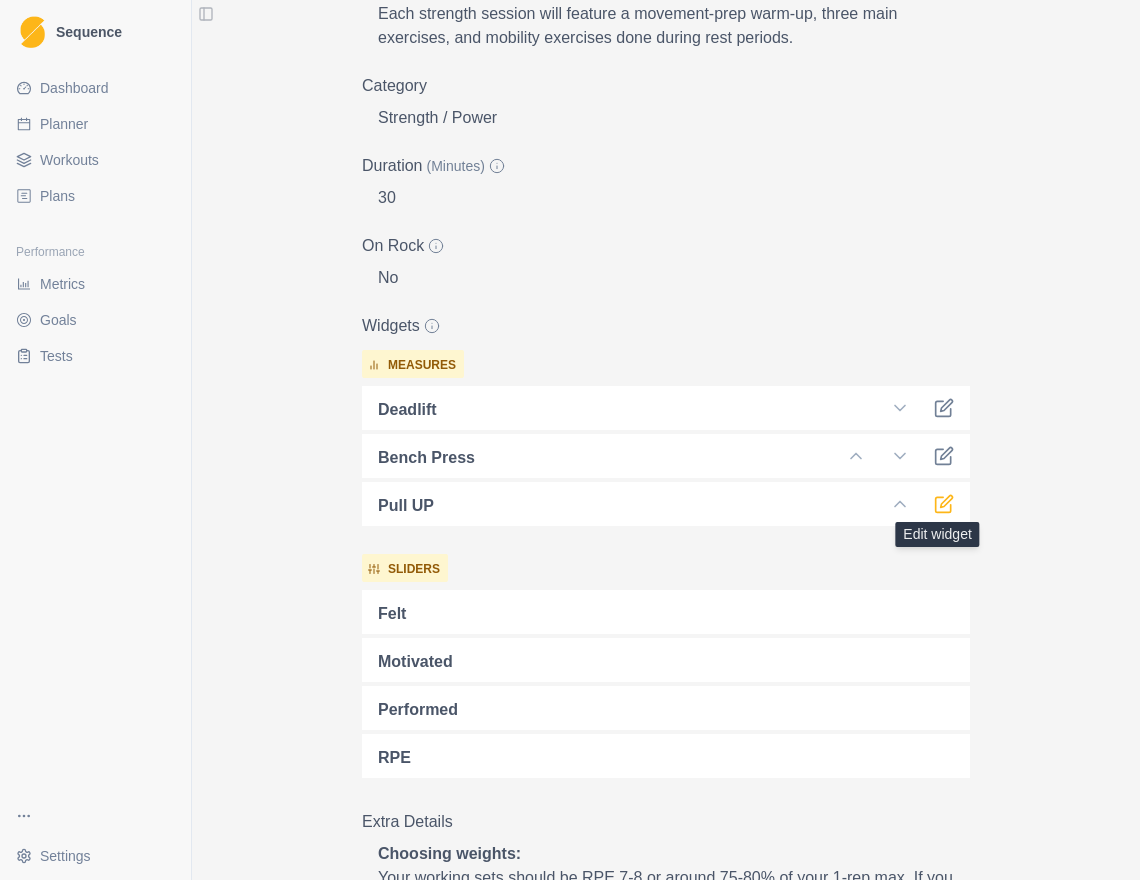 click 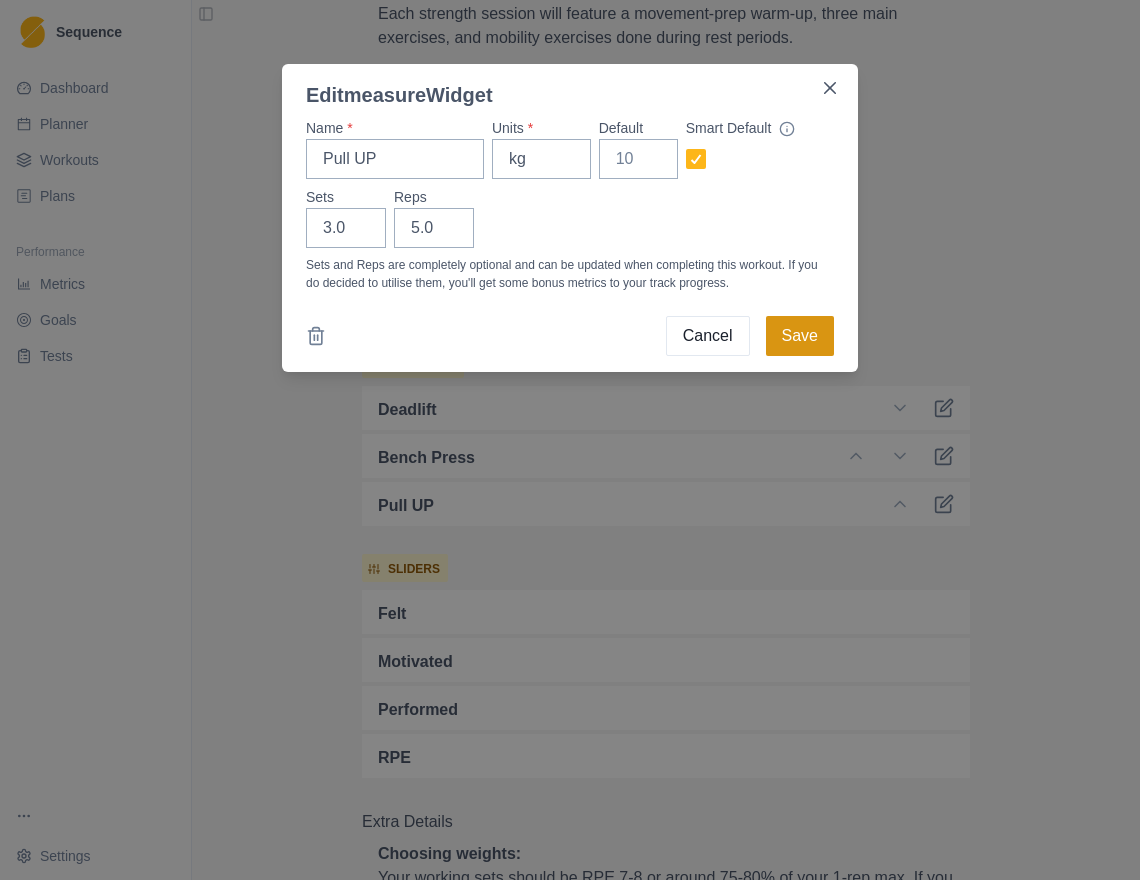 click on "Save" at bounding box center (800, 336) 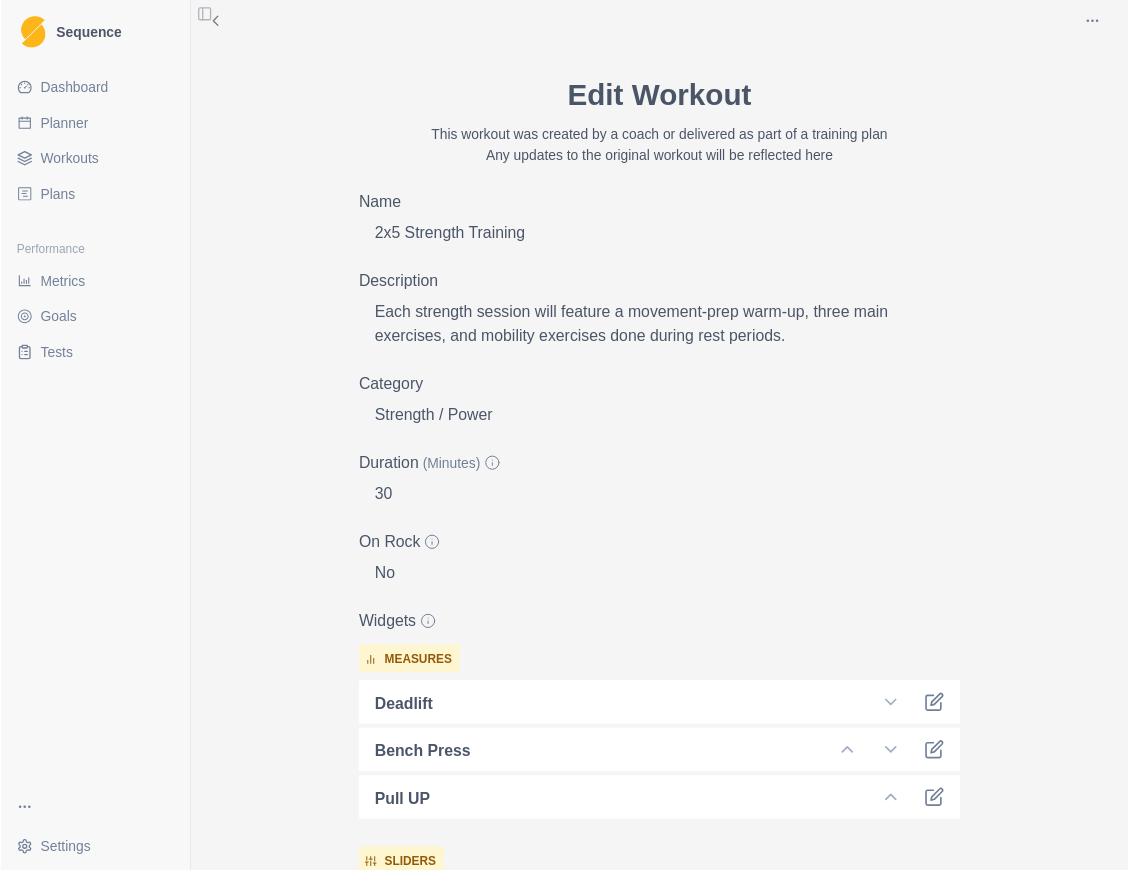 scroll, scrollTop: 0, scrollLeft: 0, axis: both 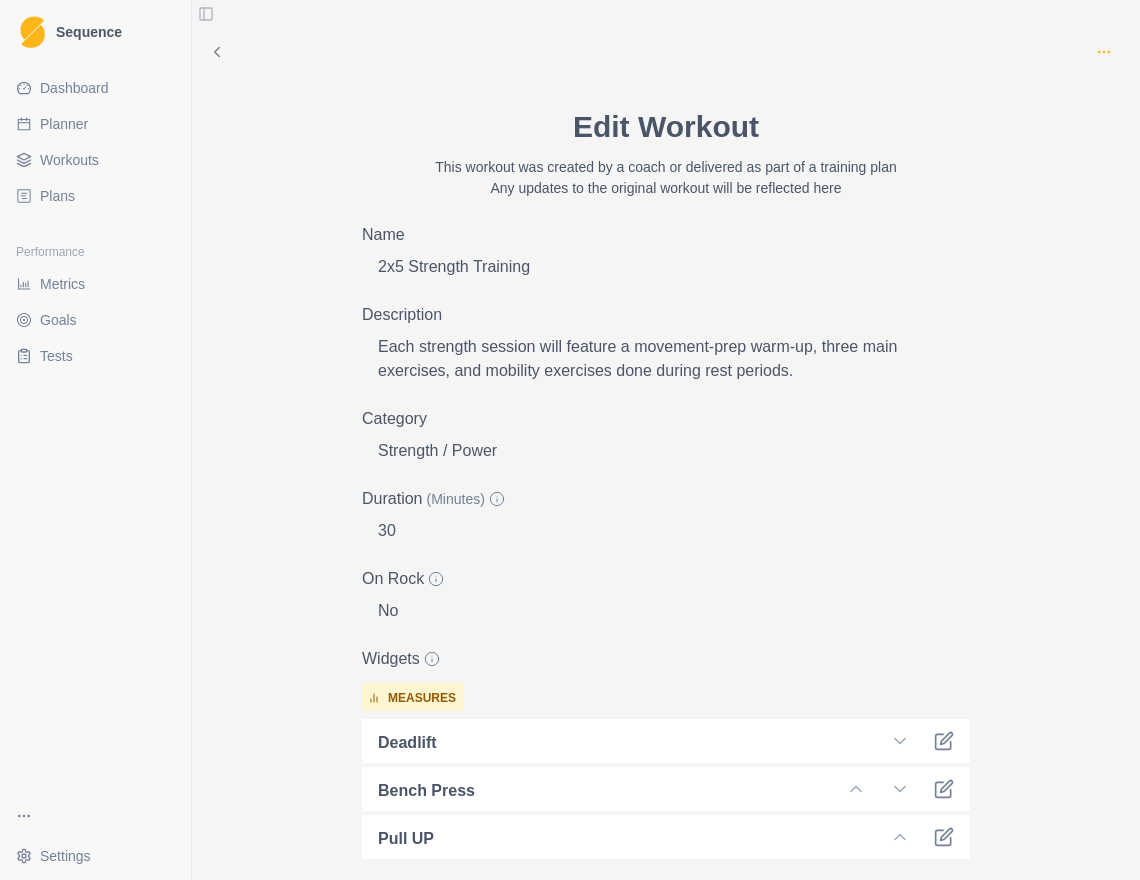 click 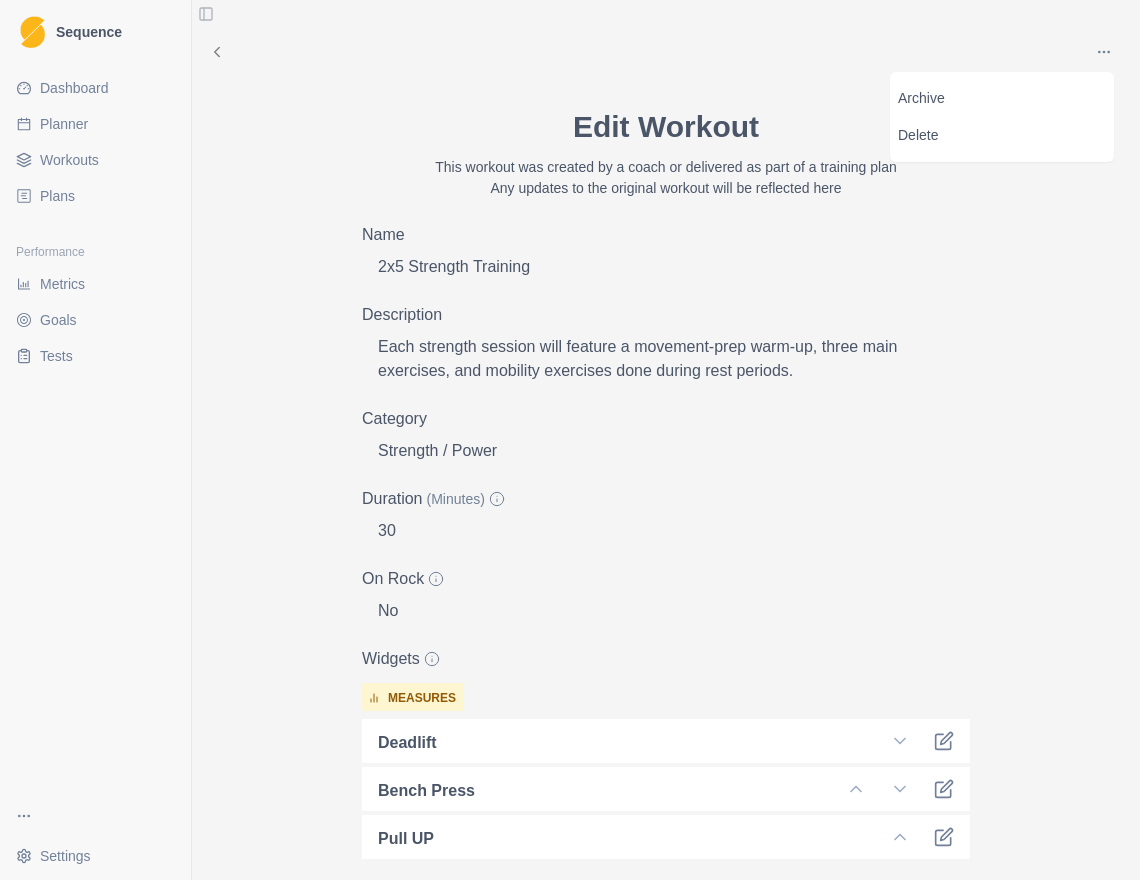 click 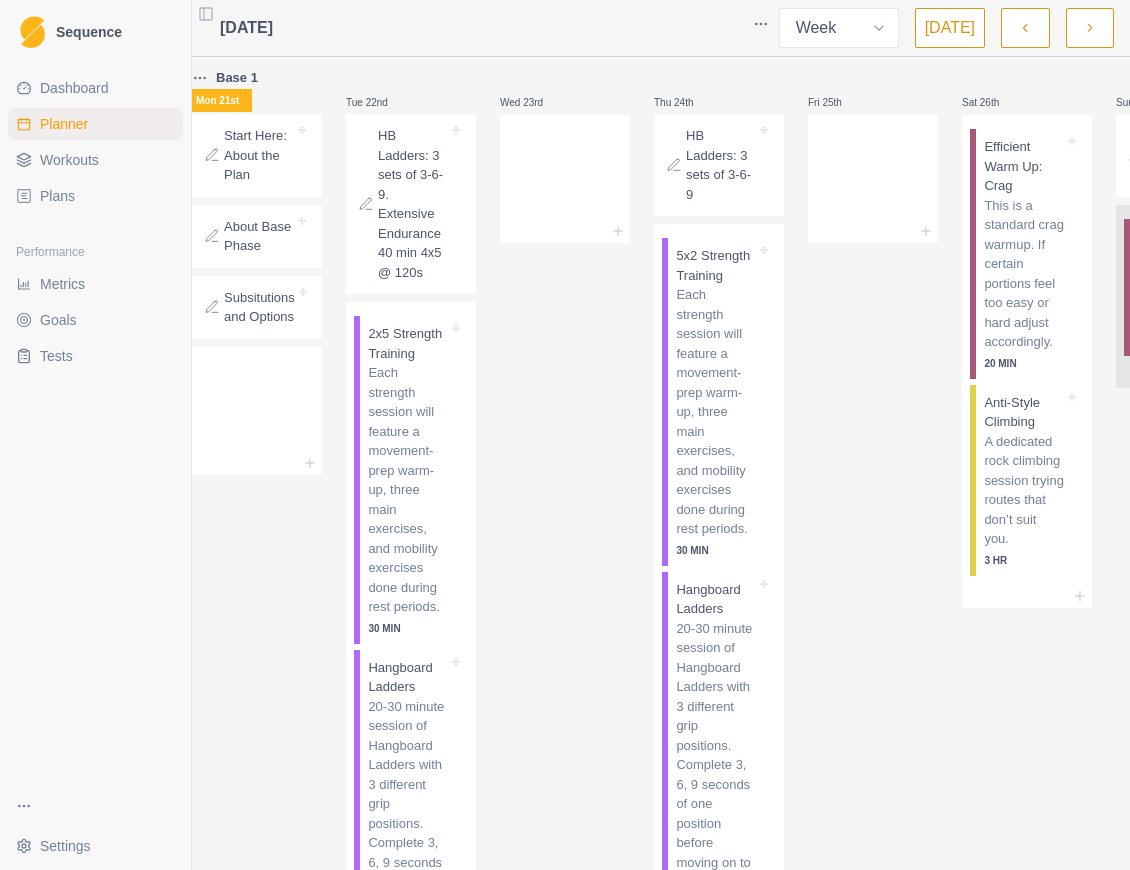 click on "Sequence Dashboard Planner Workouts Plans Performance Metrics Goals Tests Settings Toggle Sidebar [DATE] Week Month [DATE] Base 1 Mon 21st Start Here: About the Plan About Base Phase Subsitutions and Options Tue 22nd HB Ladders: 3 sets of 3-6-9.  Extensive Endurance 40 min 4x5 @ 120s 2x5 Strength Training Each strength session will feature a movement-prep warm-up, three main exercises, and mobility exercises done during rest periods. 30 MIN Hangboard Ladders 20-30 minute session of Hangboard Ladders with 3 different grip positions. Complete 3, 6, 9 seconds of one position before moving on to the next. 20 MIN Mid-level Bouldering A session of boulders at or below flash level with adequate rest between boulders. 45 MIN Extensive Endurance Boulders Low-intensity linked bouldering to develop aerobic endurance. 1 HR Wed 23rd Thu 24th HB Ladders: 3 sets of 3-6-9 5x2 Strength Training 30 MIN Hangboard Ladders 20 MIN Intensive Endurance Boulders 1 HR Fri 25th Sat 26th Efficient Warm Up: Crag 20 MIN" at bounding box center [565, 435] 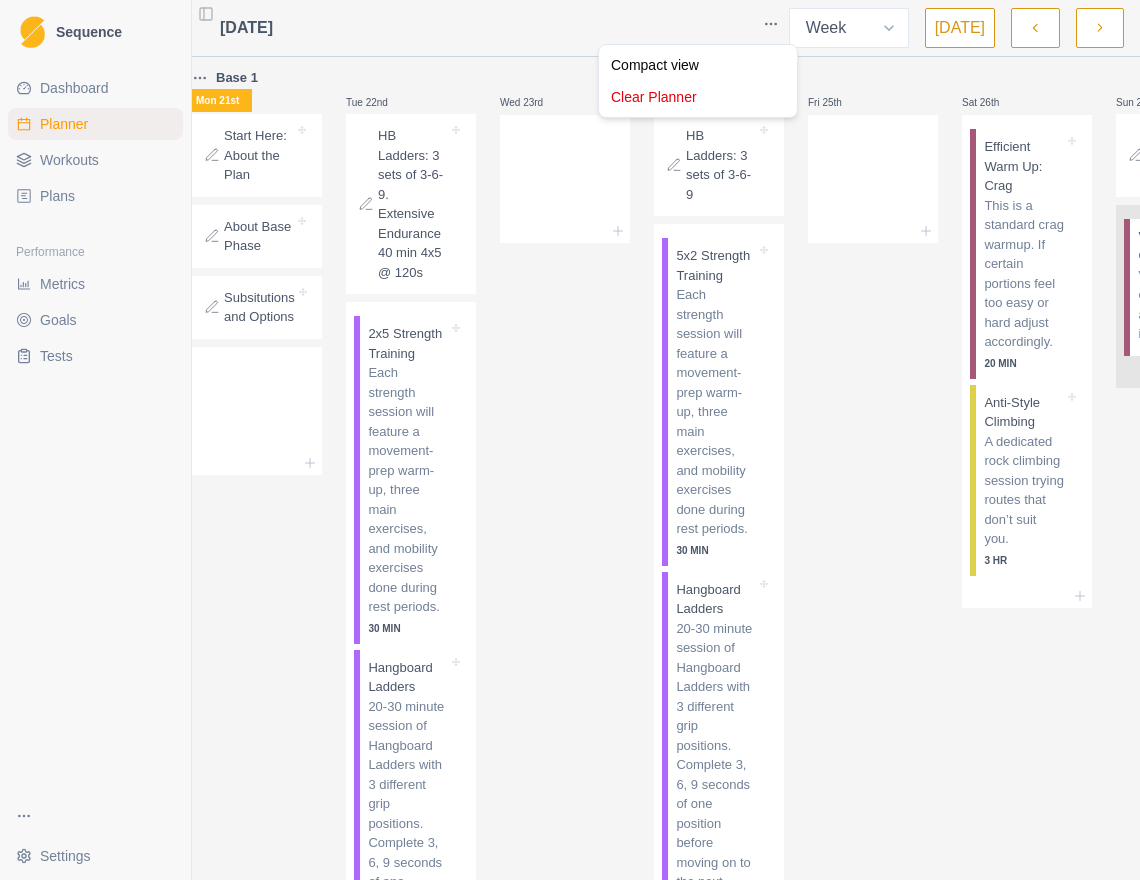 click on "Sequence Dashboard Planner Workouts Plans Performance Metrics Goals Tests Settings Toggle Sidebar [DATE] Week Month [DATE] Base 1 Mon 21st Start Here: About the Plan About Base Phase Subsitutions and Options Tue 22nd HB Ladders: 3 sets of 3-6-9.  Extensive Endurance 40 min 4x5 @ 120s 2x5 Strength Training Each strength session will feature a movement-prep warm-up, three main exercises, and mobility exercises done during rest periods. 30 MIN Hangboard Ladders 20-30 minute session of Hangboard Ladders with 3 different grip positions. Complete 3, 6, 9 seconds of one position before moving on to the next. 20 MIN Mid-level Bouldering A session of boulders at or below flash level with adequate rest between boulders. 45 MIN Extensive Endurance Boulders Low-intensity linked bouldering to develop aerobic endurance. 1 HR Wed 23rd Thu 24th HB Ladders: 3 sets of 3-6-9 5x2 Strength Training 30 MIN Hangboard Ladders 20 MIN Intensive Endurance Boulders 1 HR Fri 25th Sat 26th Efficient Warm Up: Crag 20 MIN" at bounding box center (570, 440) 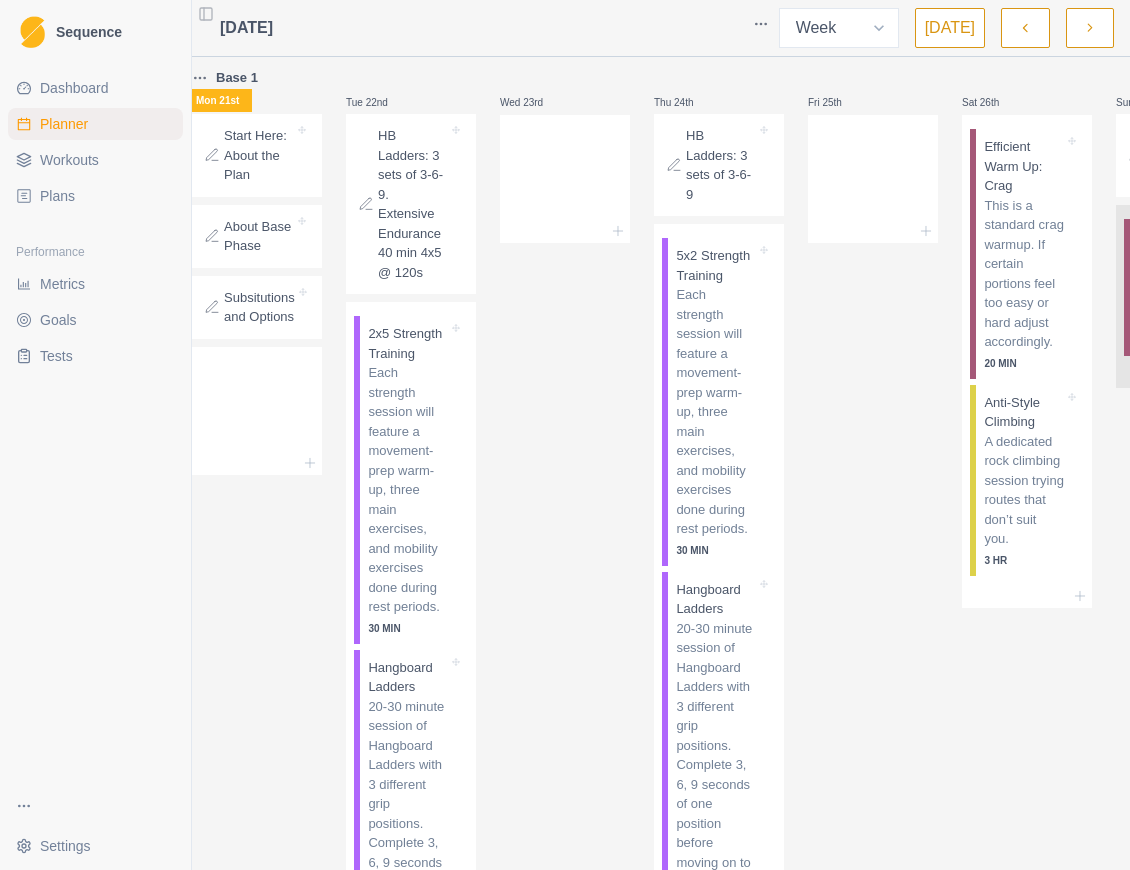 click 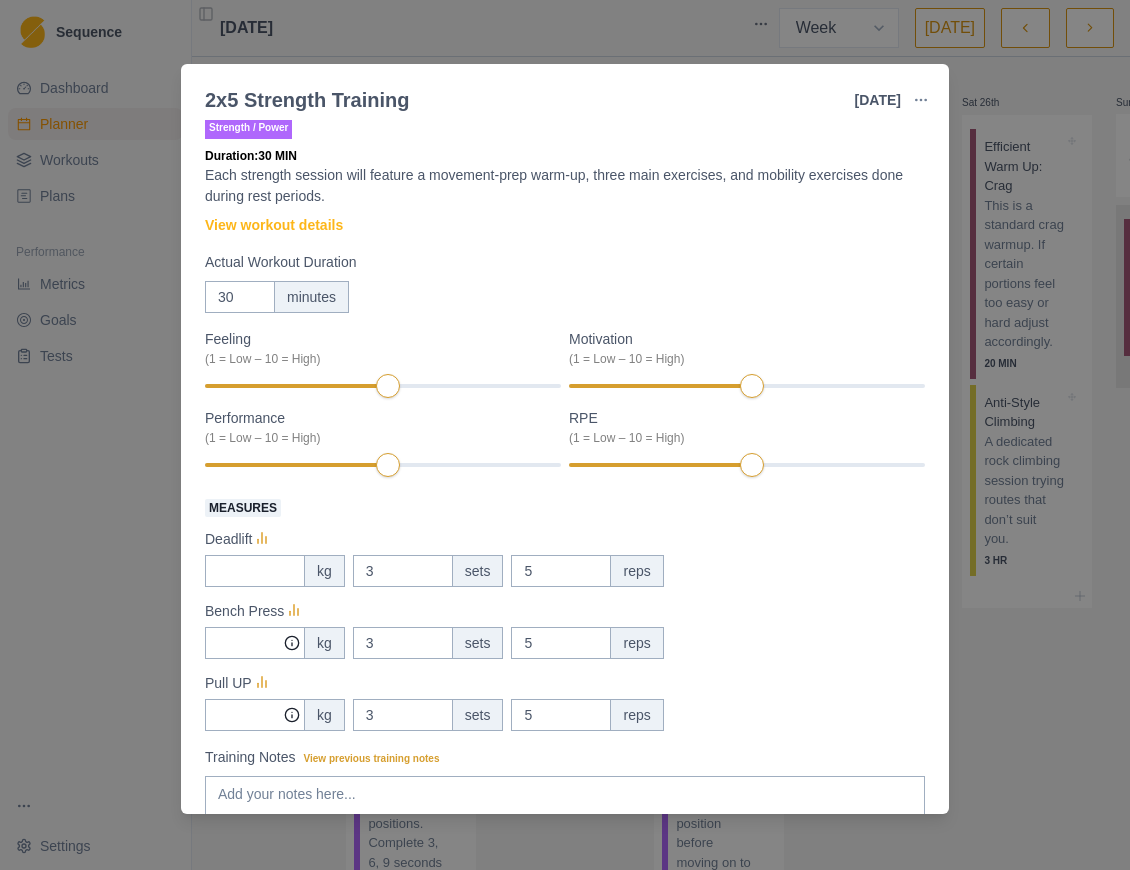 scroll, scrollTop: 0, scrollLeft: 0, axis: both 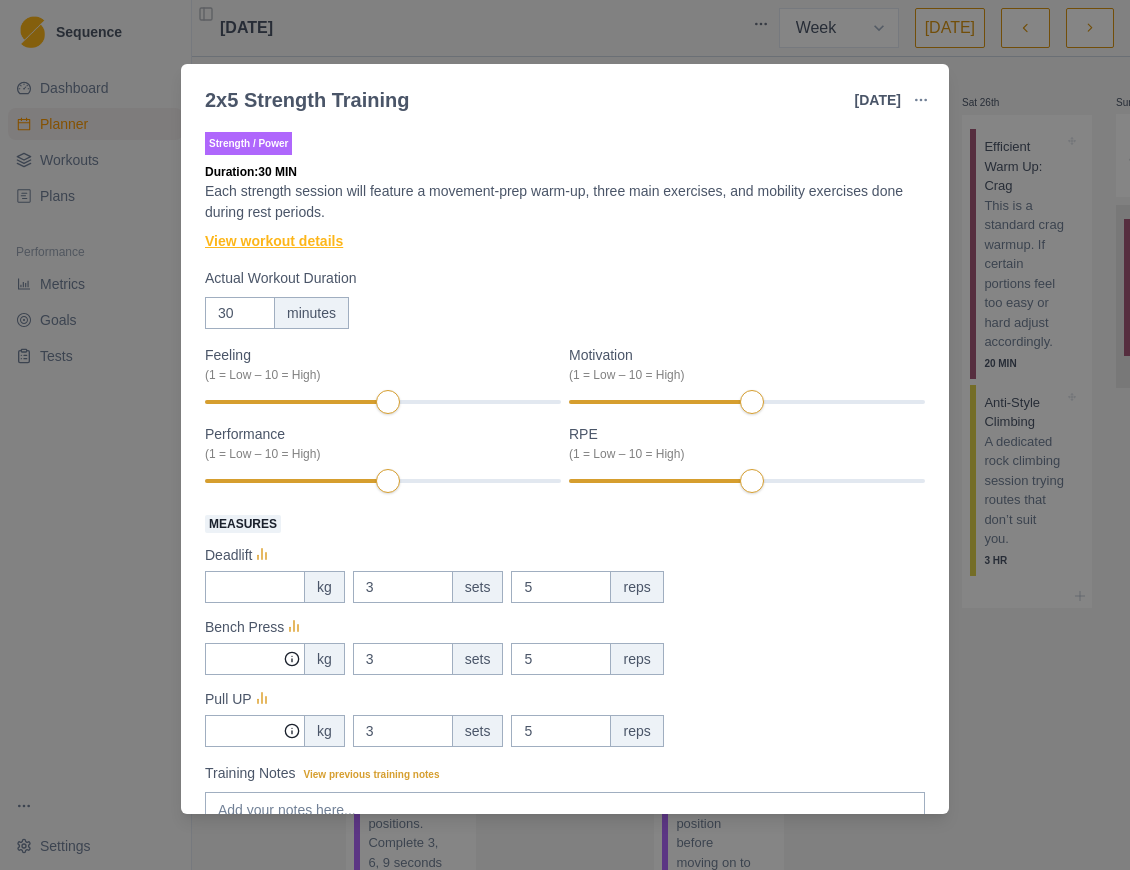 click on "View workout details" at bounding box center (274, 241) 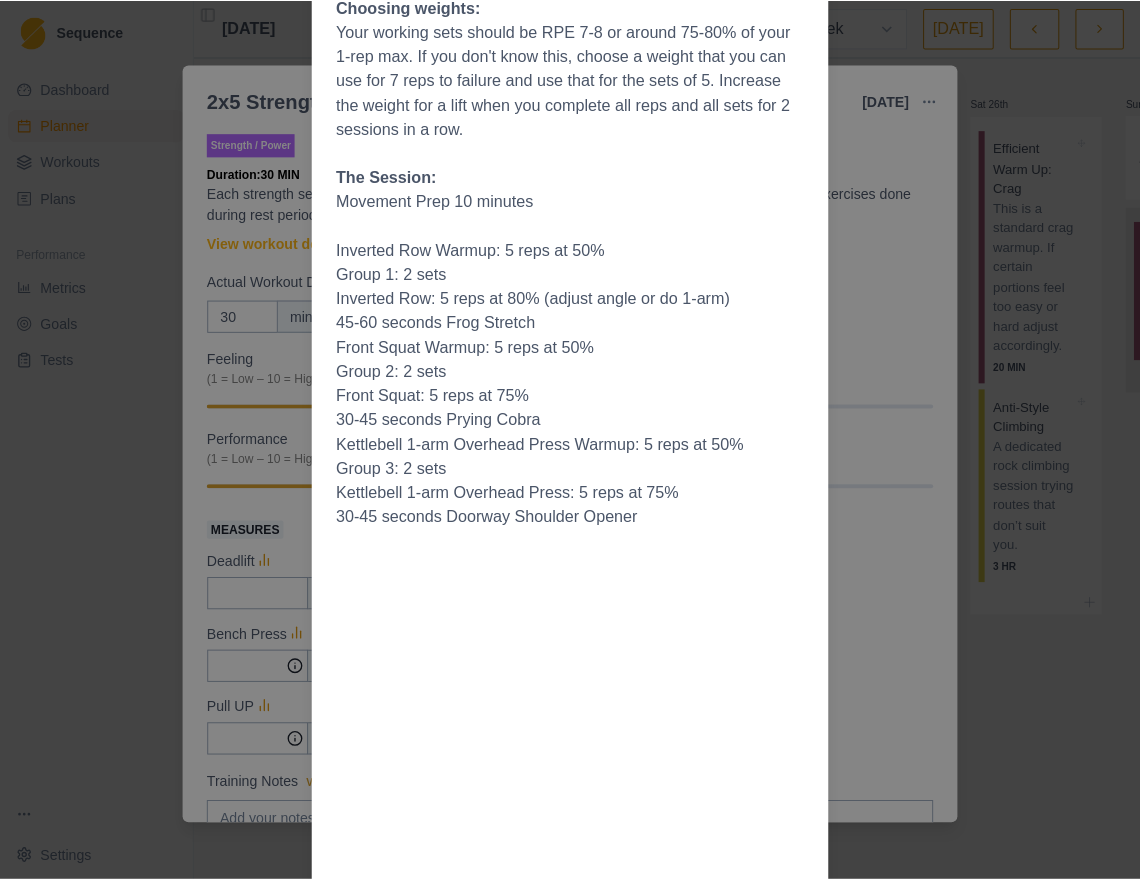 scroll, scrollTop: 0, scrollLeft: 0, axis: both 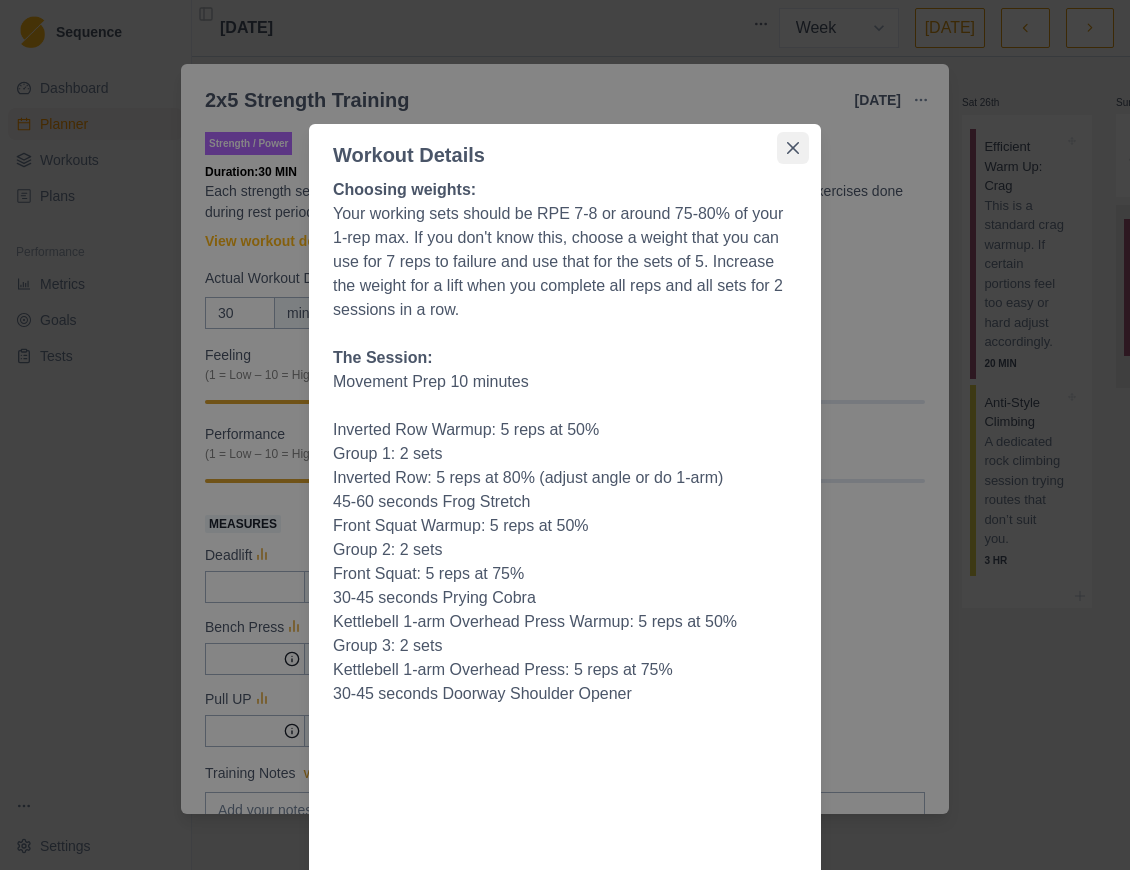 click at bounding box center [793, 148] 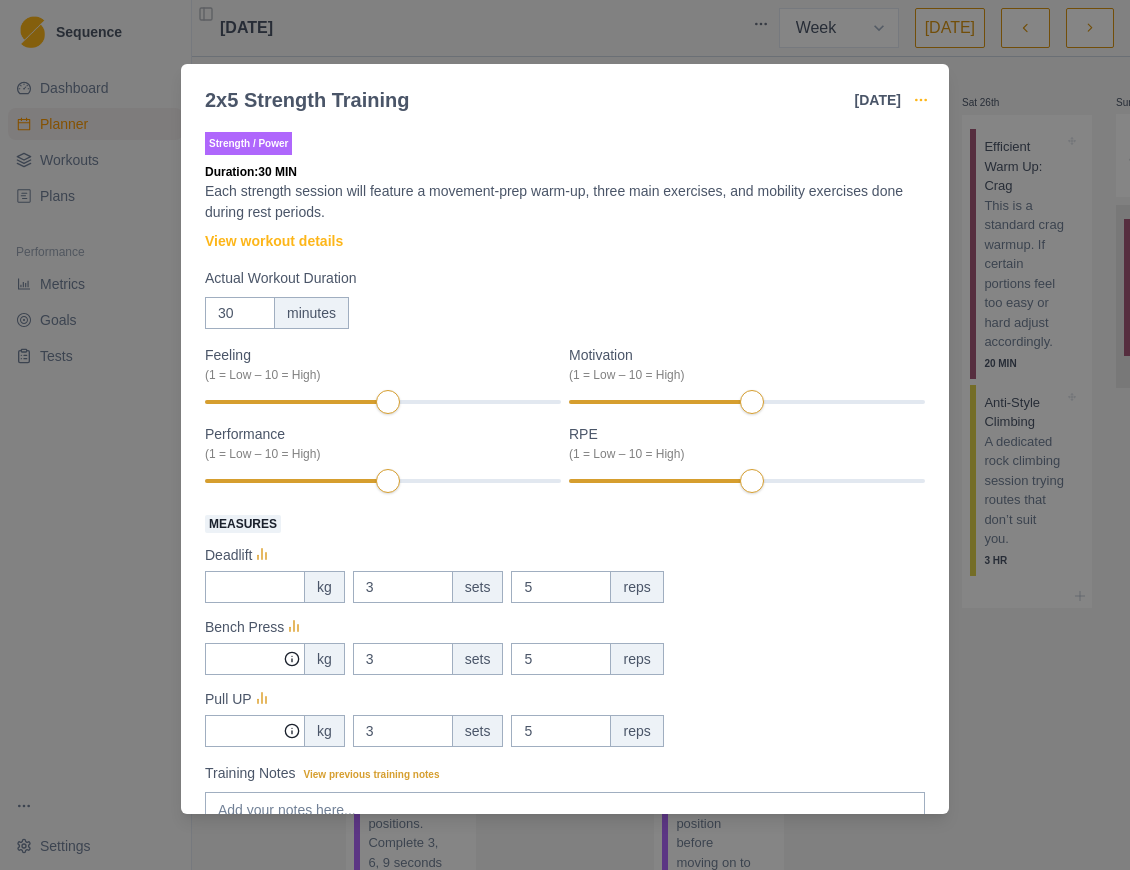 click 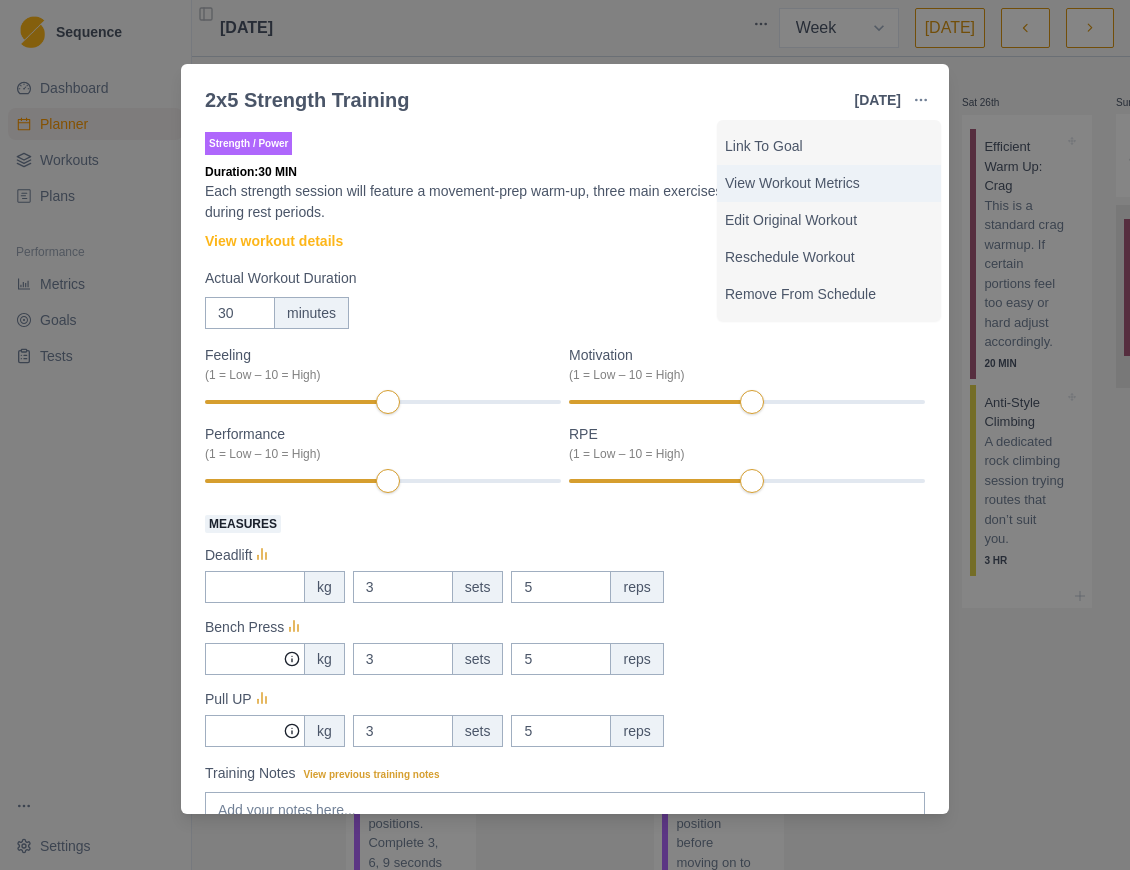 click on "View Workout Metrics" at bounding box center [829, 183] 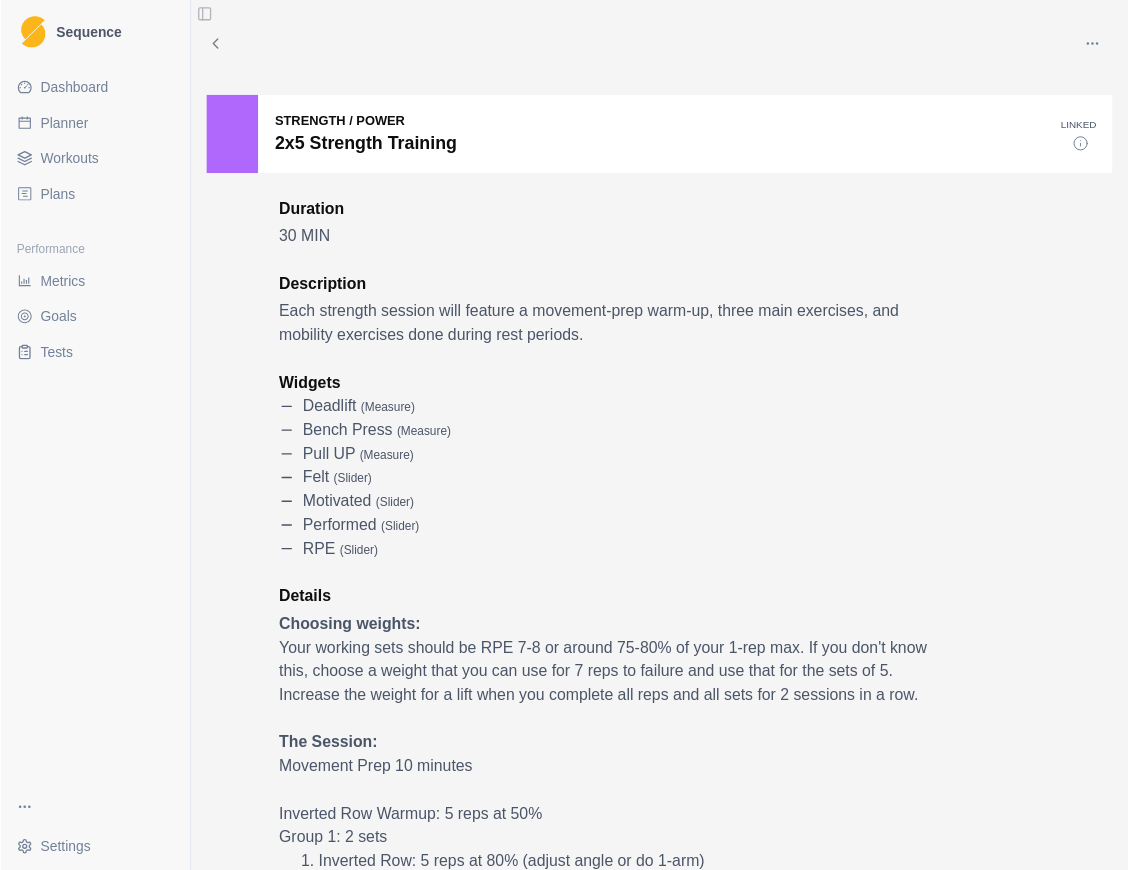 scroll, scrollTop: 0, scrollLeft: 0, axis: both 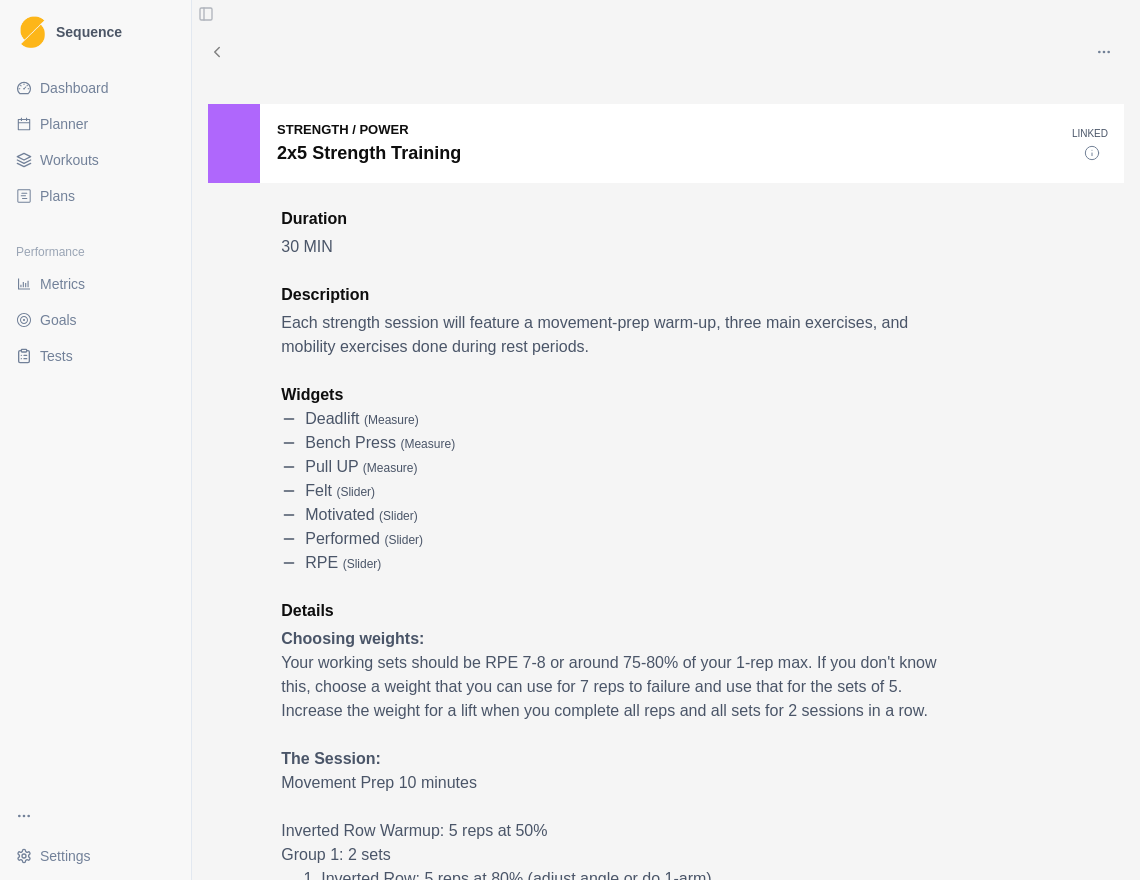 click 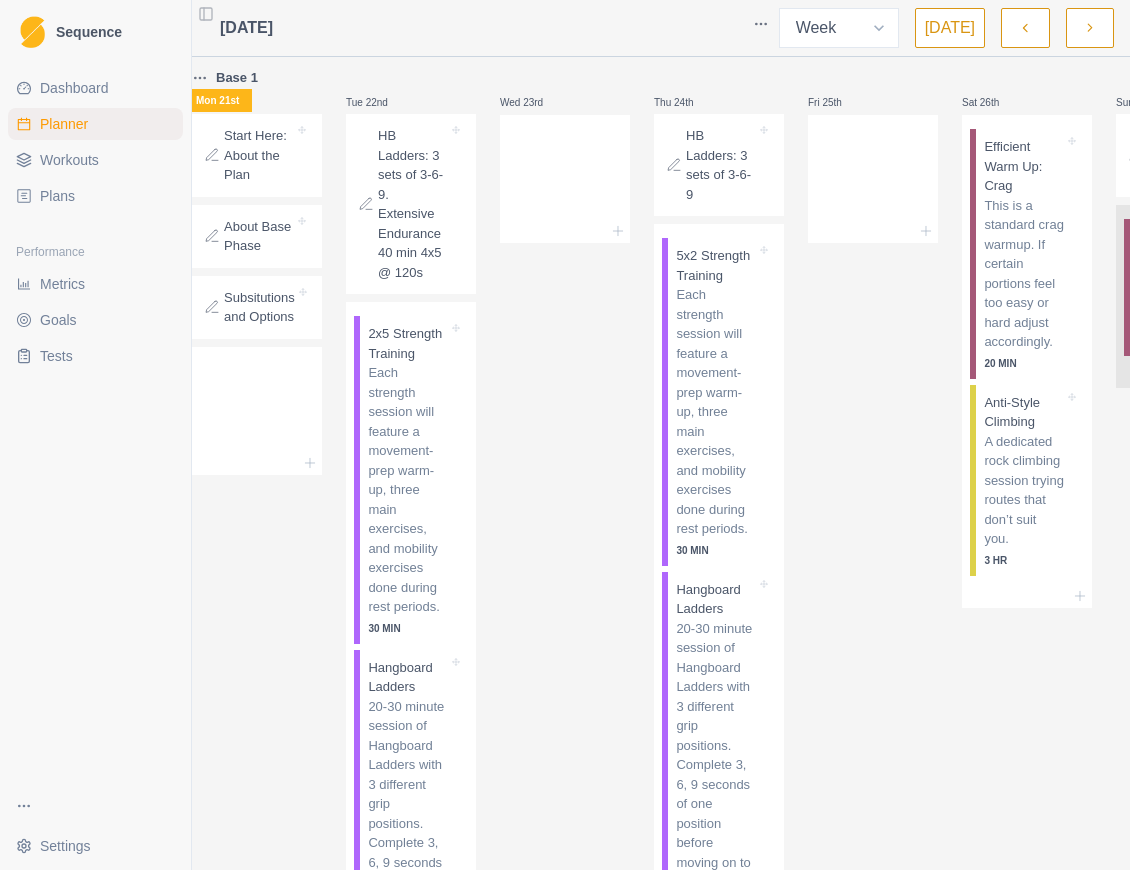 click on "HB Ladders: 3 sets of 3-6-9.  Extensive Endurance 40 min 4x5 @ 120s" at bounding box center [413, 204] 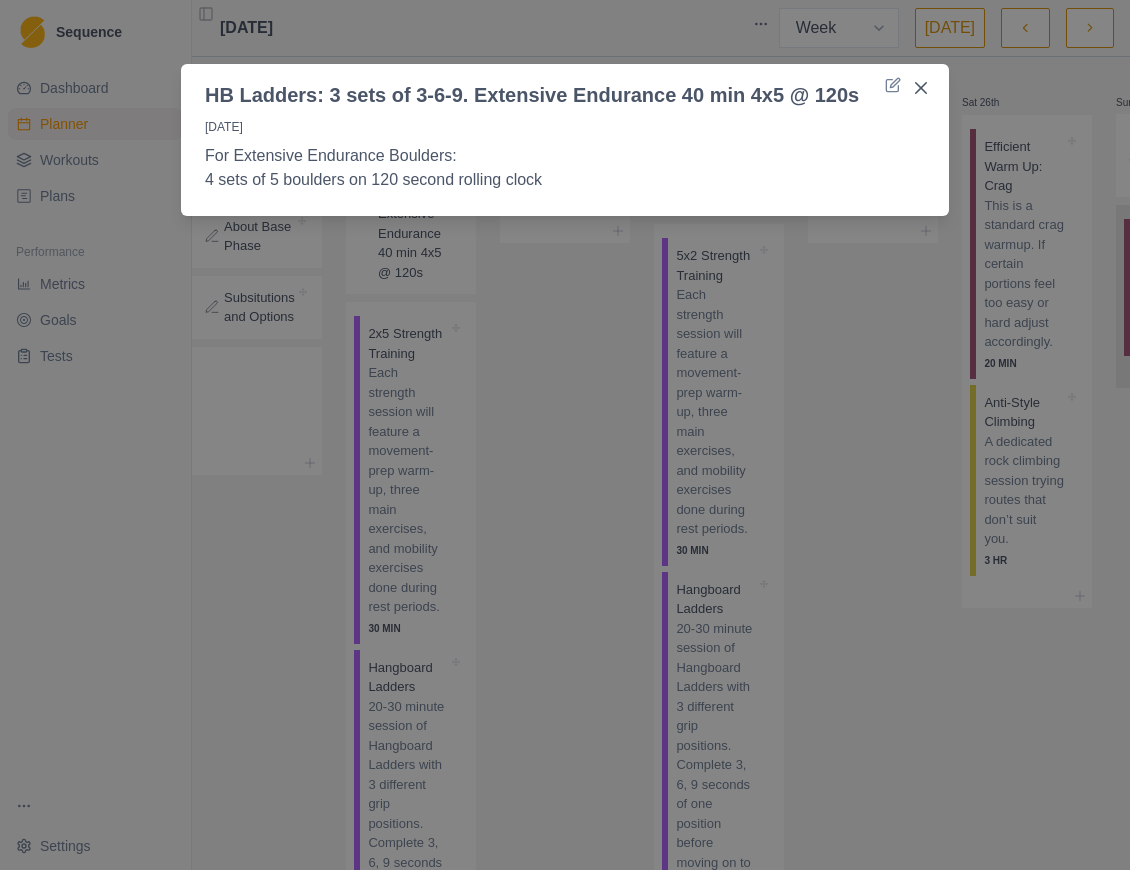 click on "HB Ladders: 3 sets of 3-6-9.  Extensive Endurance 40 min 4x5 @ 120s [DATE] For Extensive Endurance Boulders: 4 sets of 5 boulders on 120 second rolling clock" at bounding box center (565, 435) 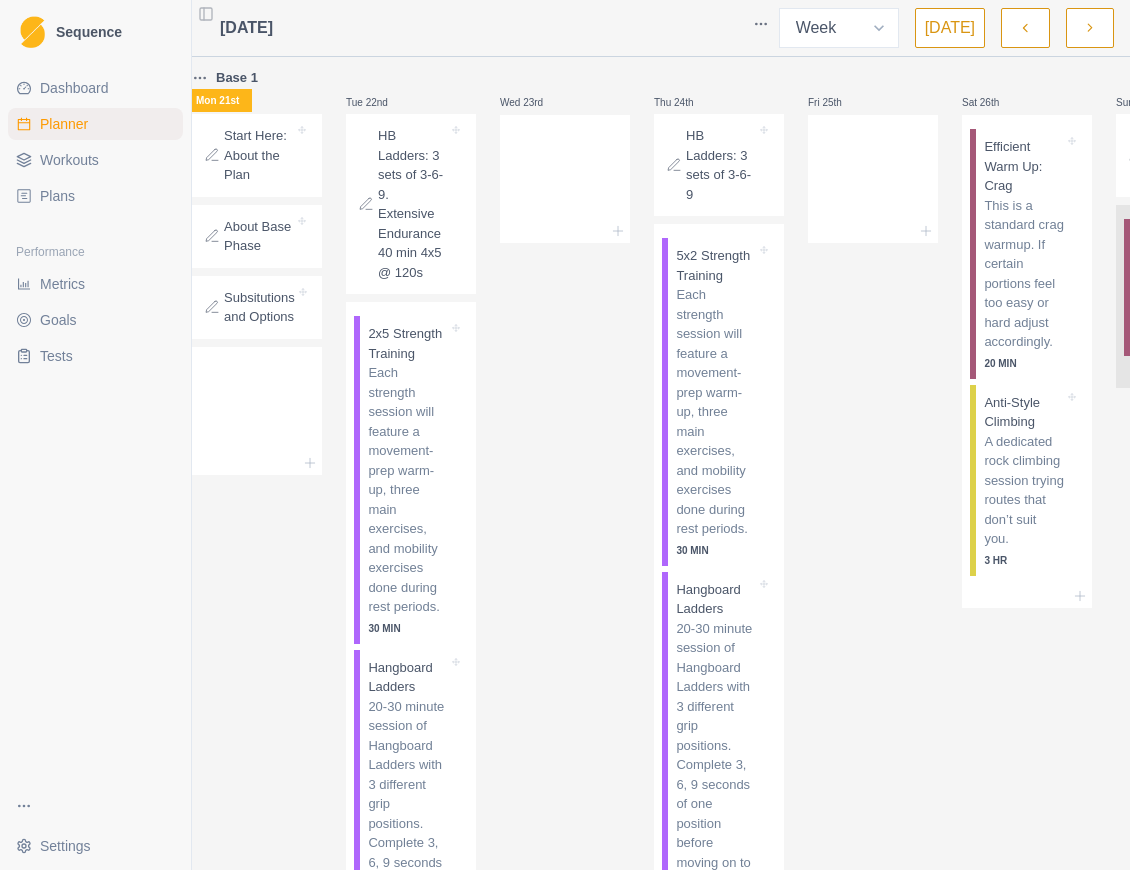 click on "HB Ladders: 3 sets of 3-6-9.  Extensive Endurance 40 min 4x5 @ 120s" at bounding box center [413, 204] 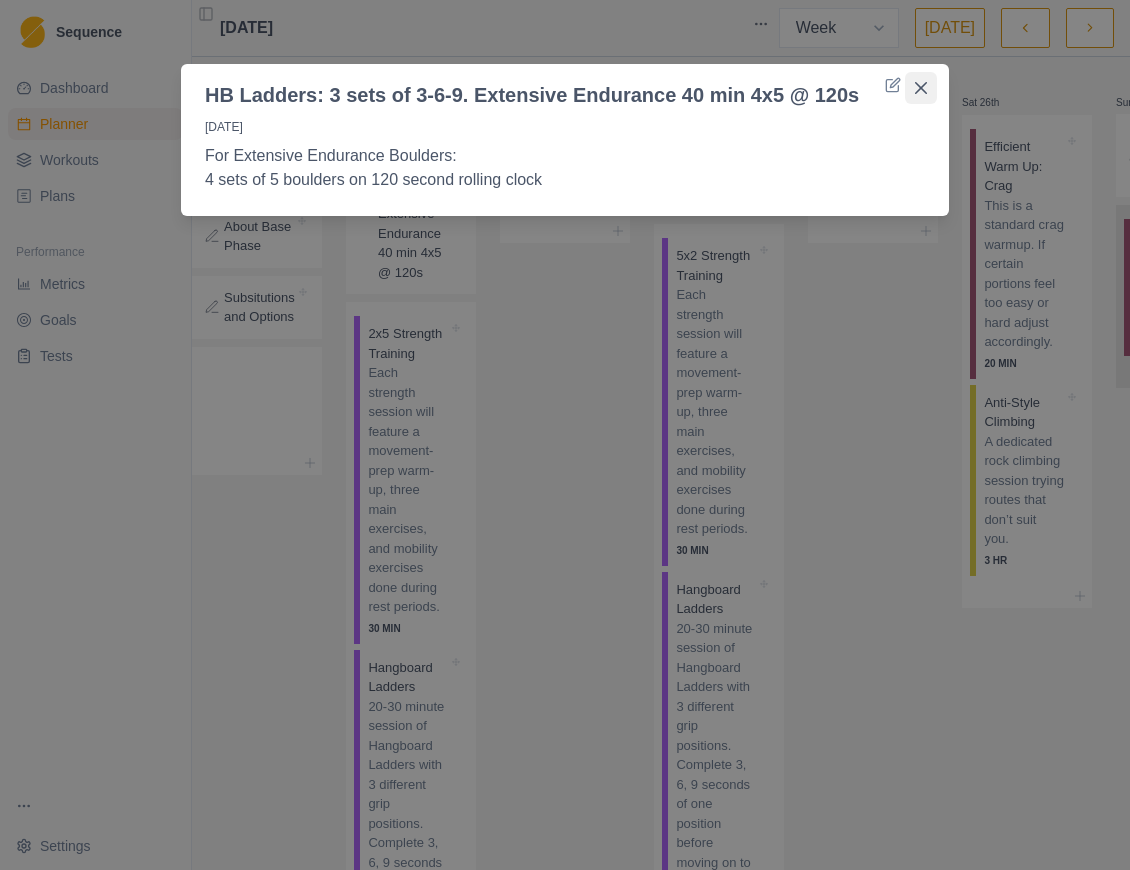 click at bounding box center (921, 88) 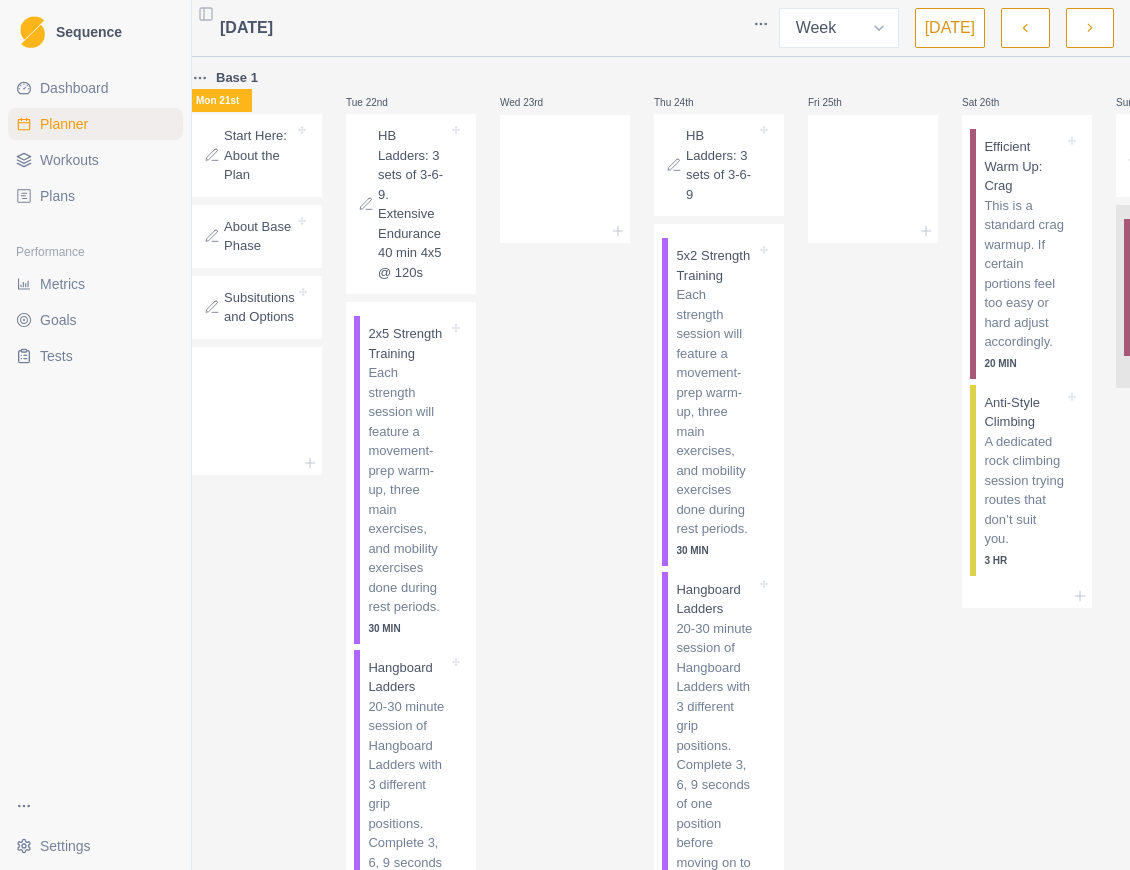 click 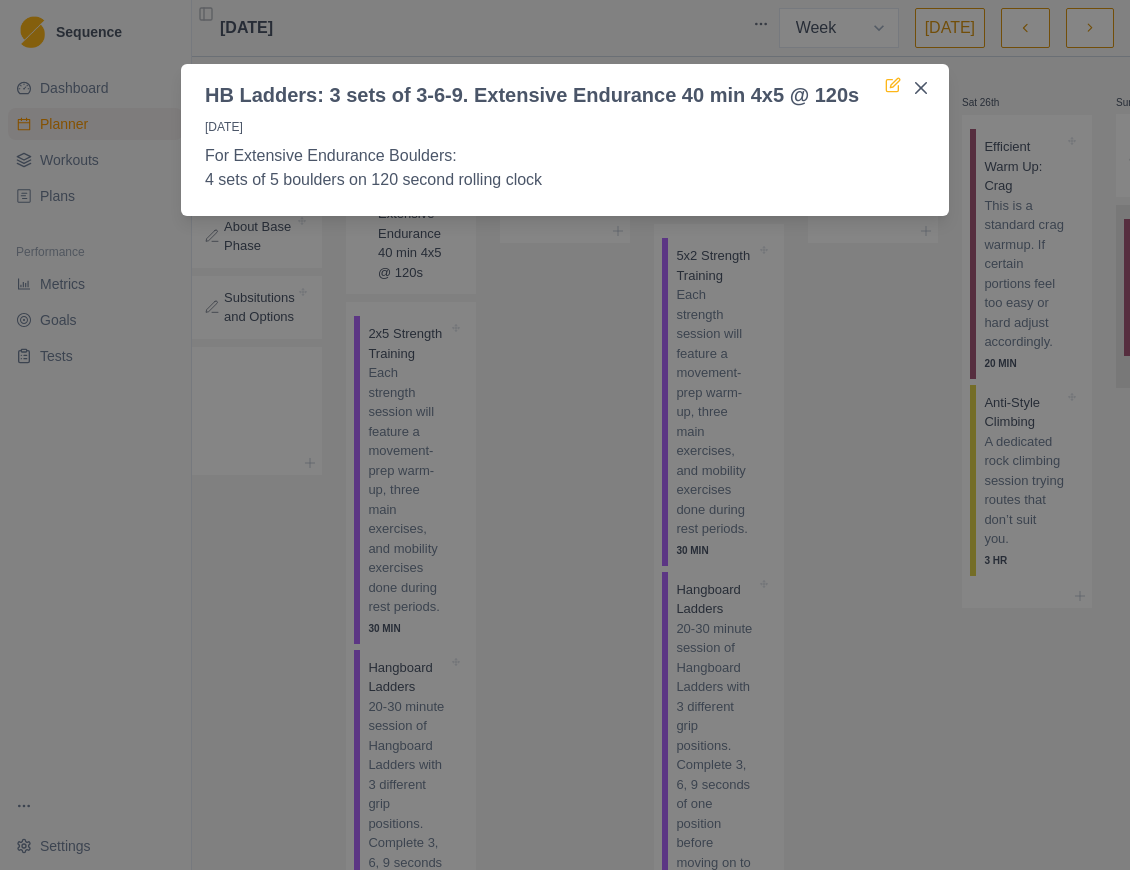 click 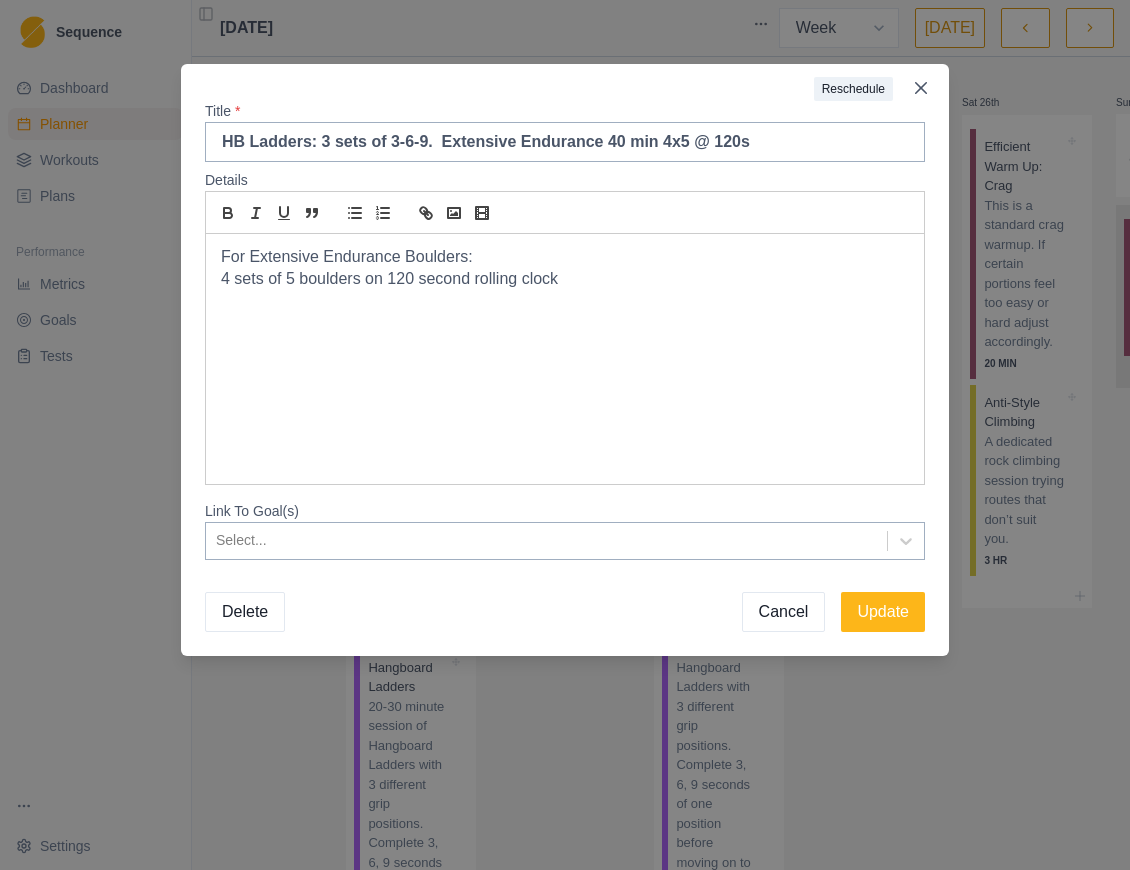 click at bounding box center (921, 88) 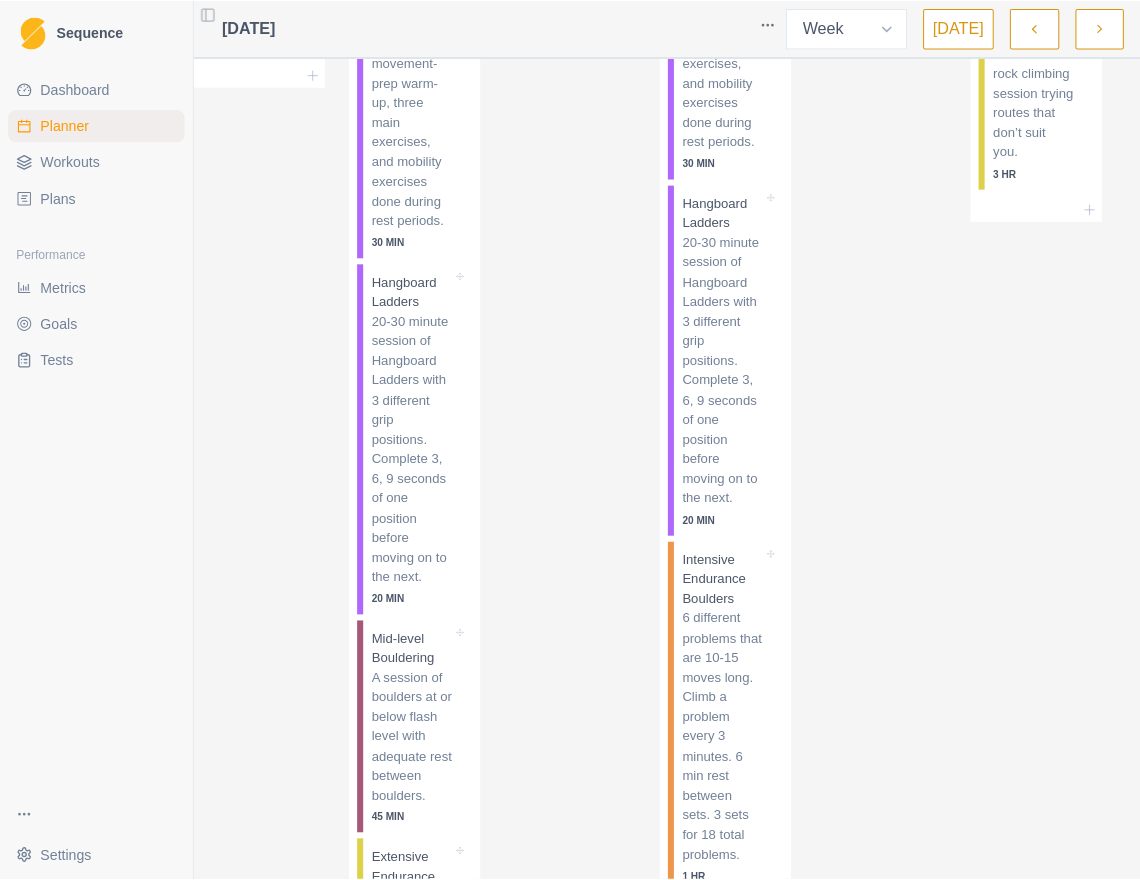 scroll, scrollTop: 400, scrollLeft: 0, axis: vertical 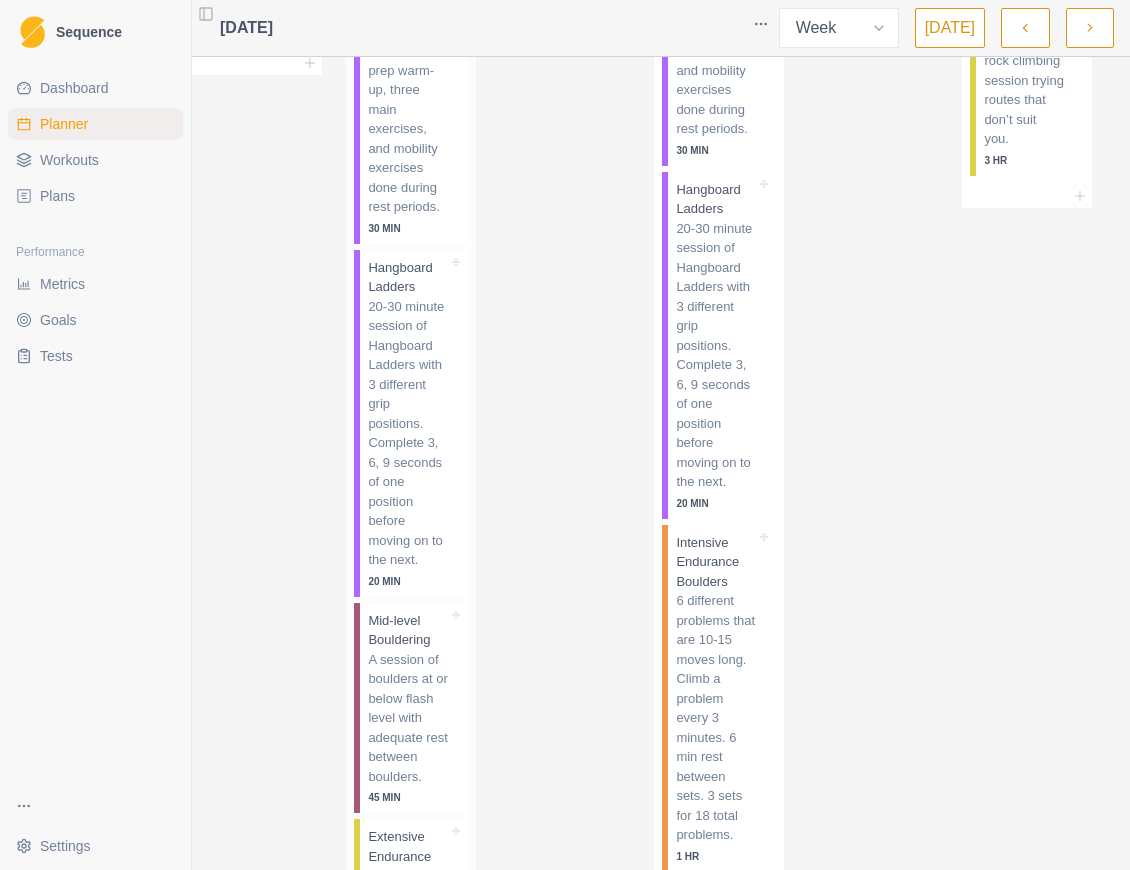 click on "20-30 minute session of Hangboard Ladders with 3 different grip positions. Complete 3, 6, 9 seconds of one position before moving on to the next." at bounding box center (408, 433) 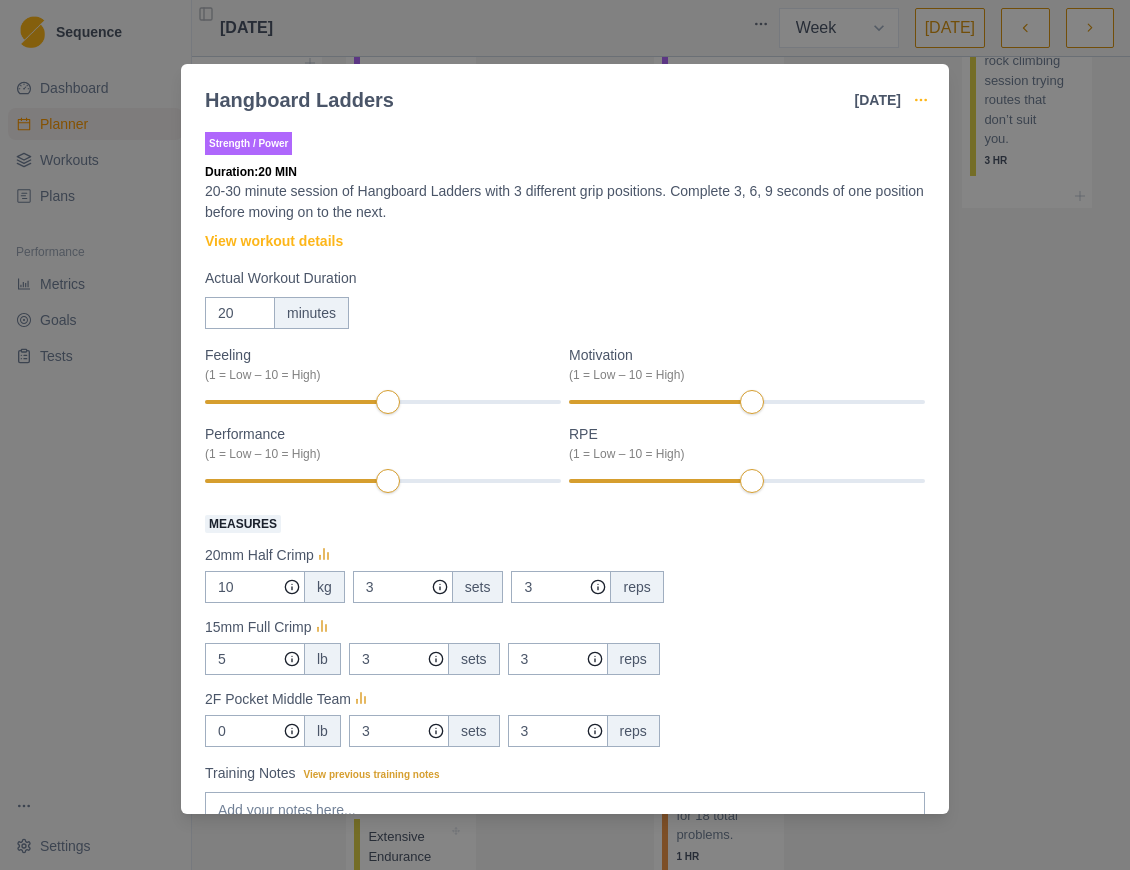 click 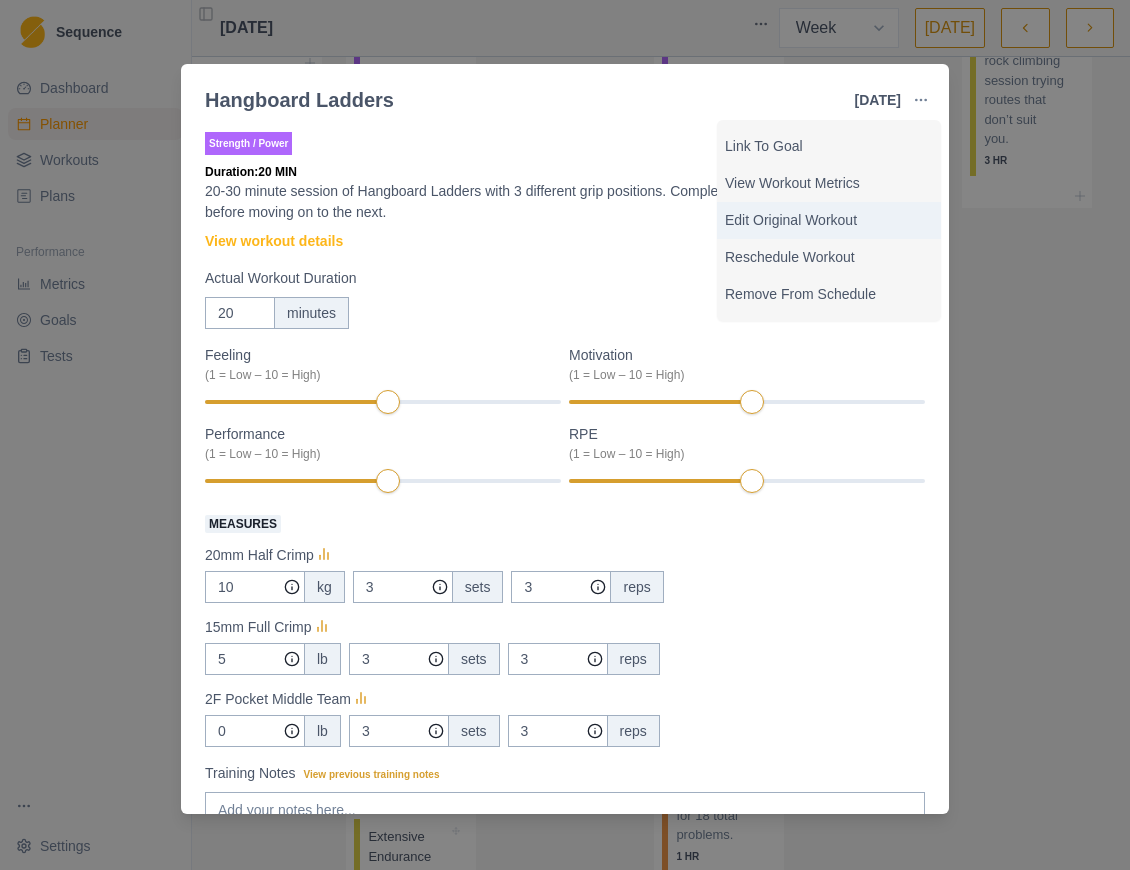 click on "Edit Original Workout" at bounding box center [829, 220] 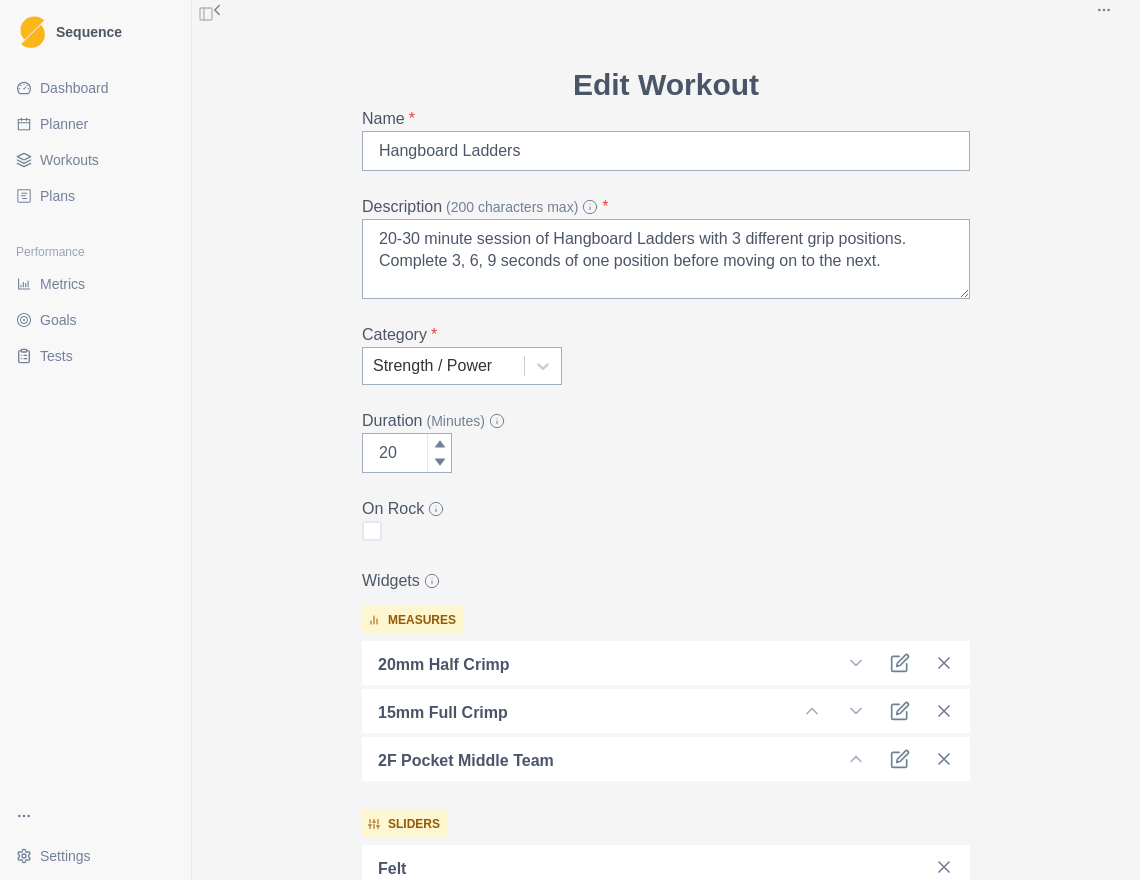 scroll, scrollTop: 66, scrollLeft: 0, axis: vertical 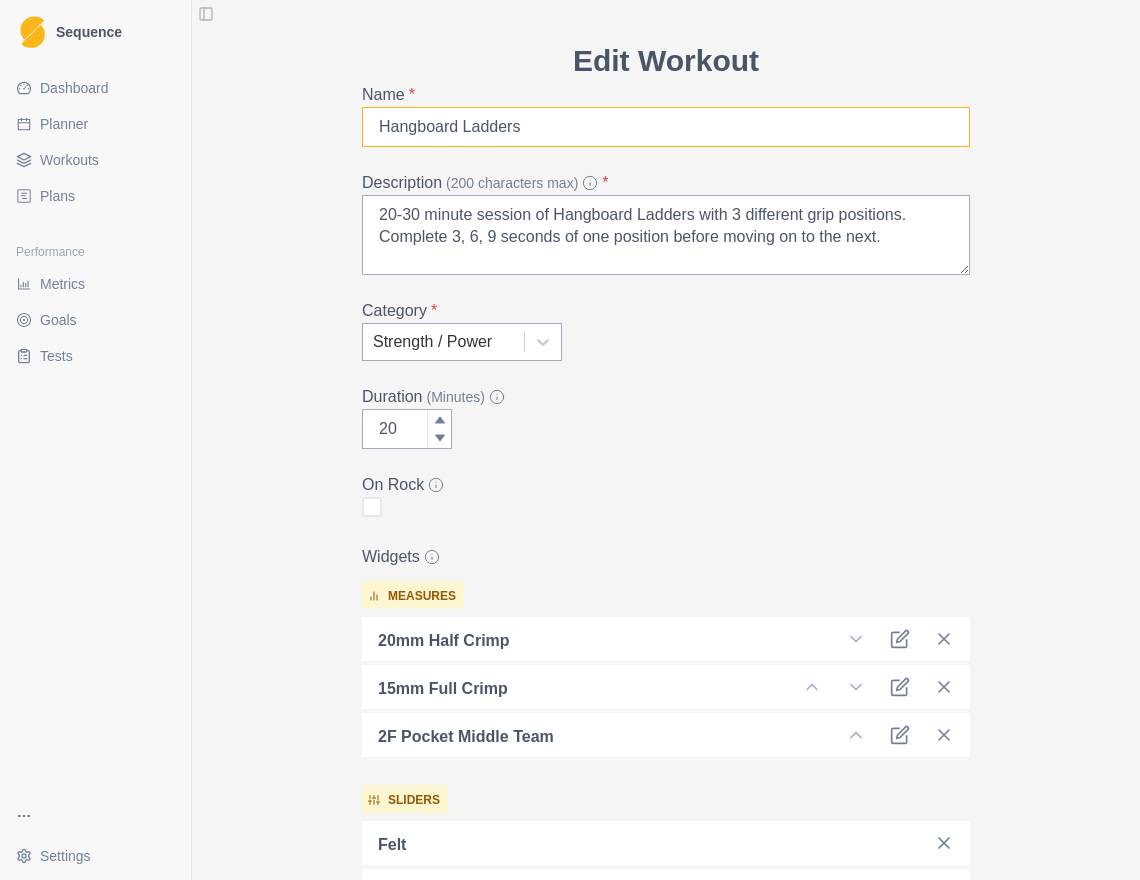 drag, startPoint x: 522, startPoint y: 126, endPoint x: 371, endPoint y: 121, distance: 151.08276 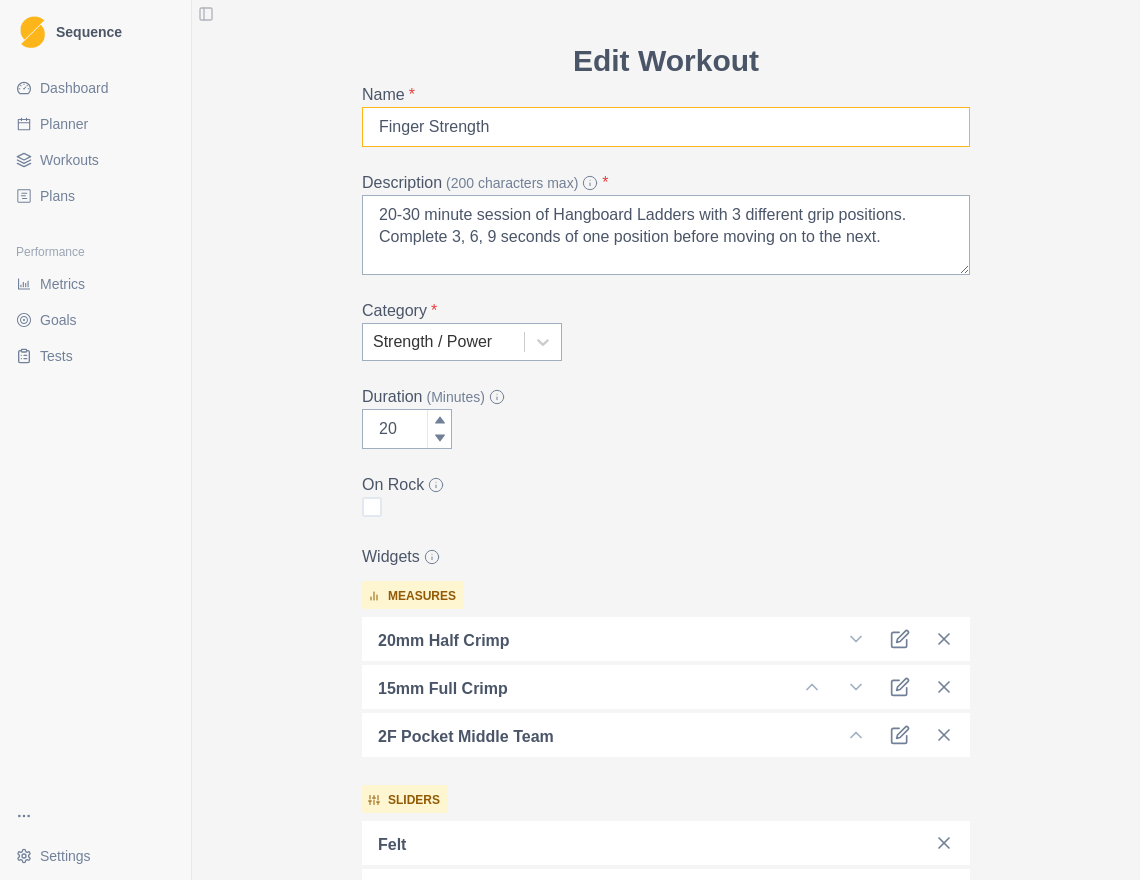 drag, startPoint x: 508, startPoint y: 124, endPoint x: 364, endPoint y: 133, distance: 144.28098 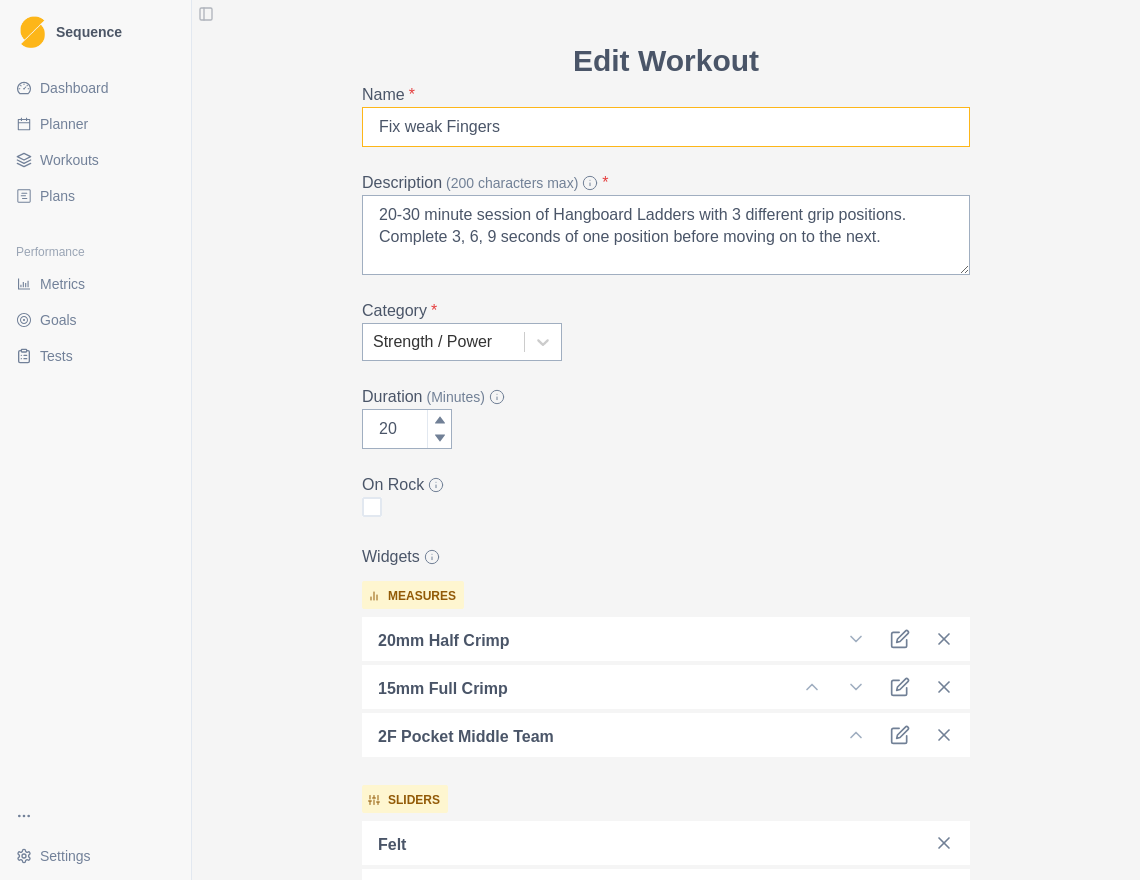 click on "Fix weak Fingers" at bounding box center [666, 127] 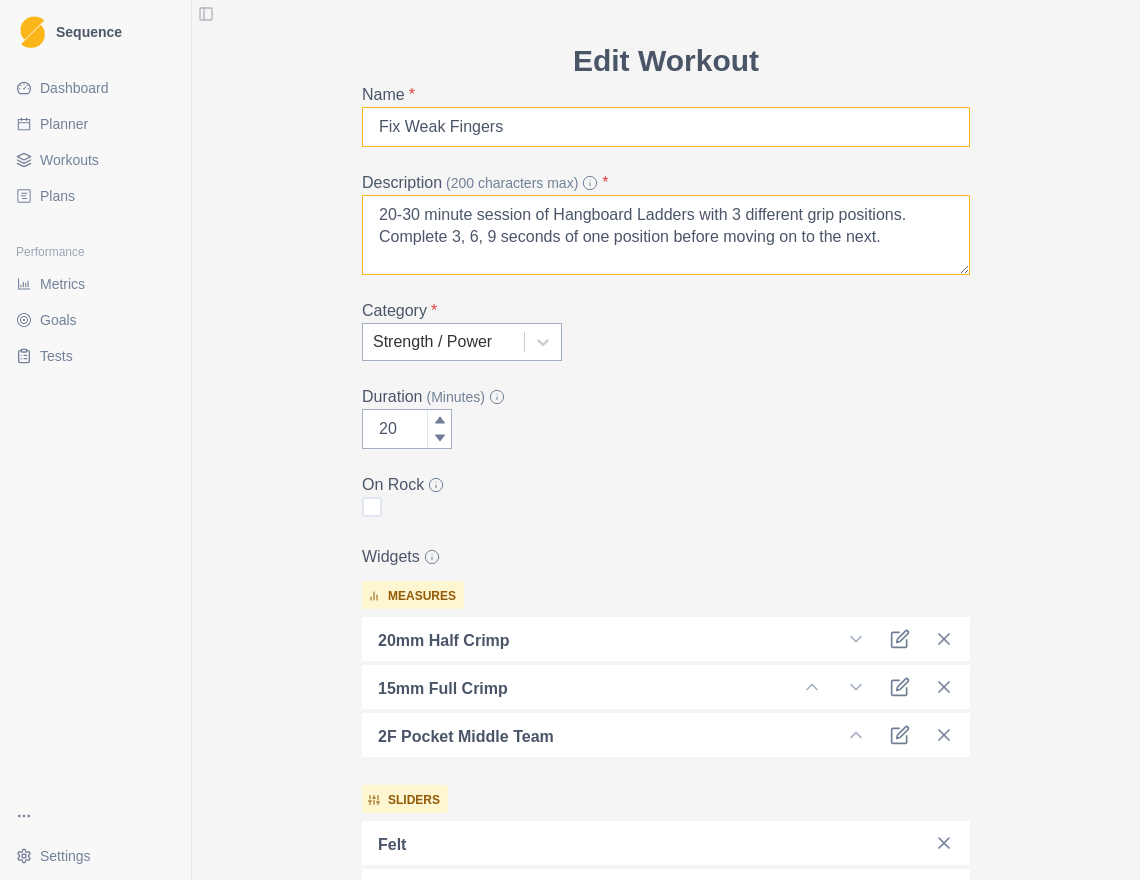 type on "Fix Weak Fingers" 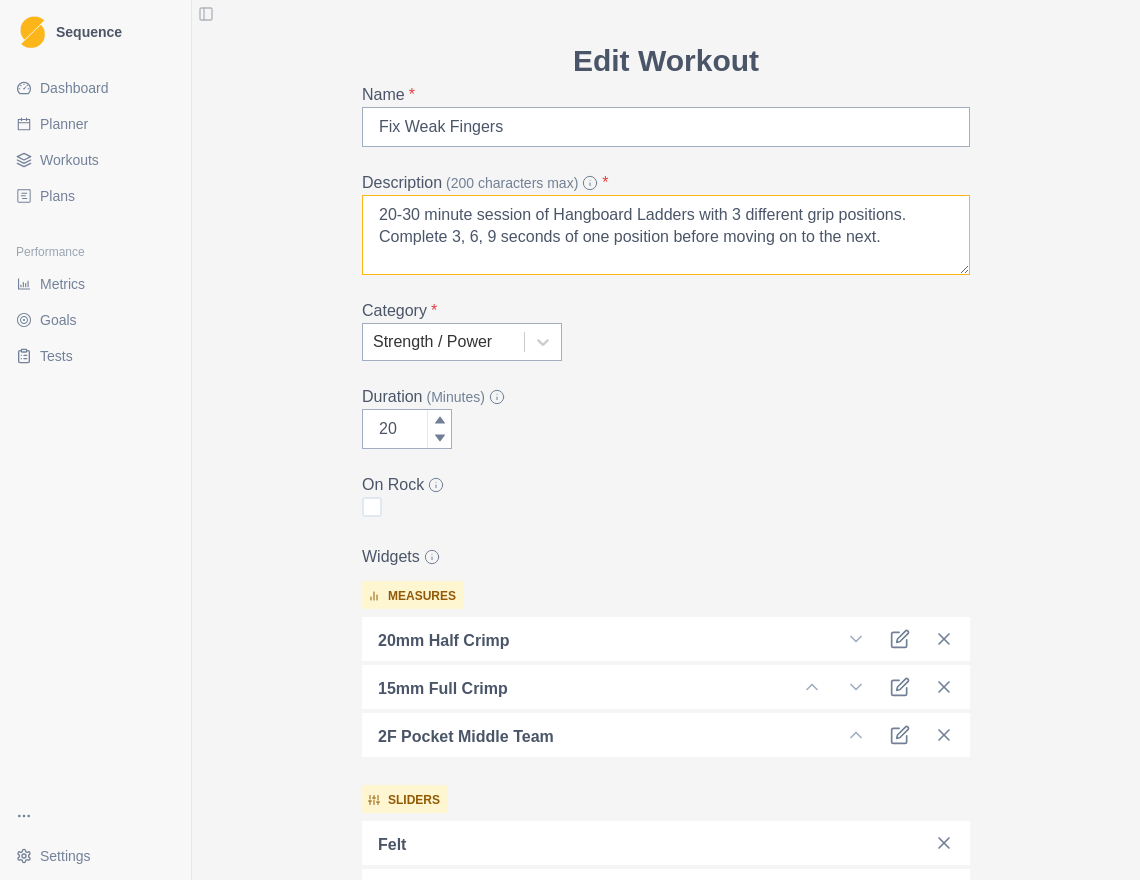 drag, startPoint x: 371, startPoint y: 216, endPoint x: 916, endPoint y: 254, distance: 546.3232 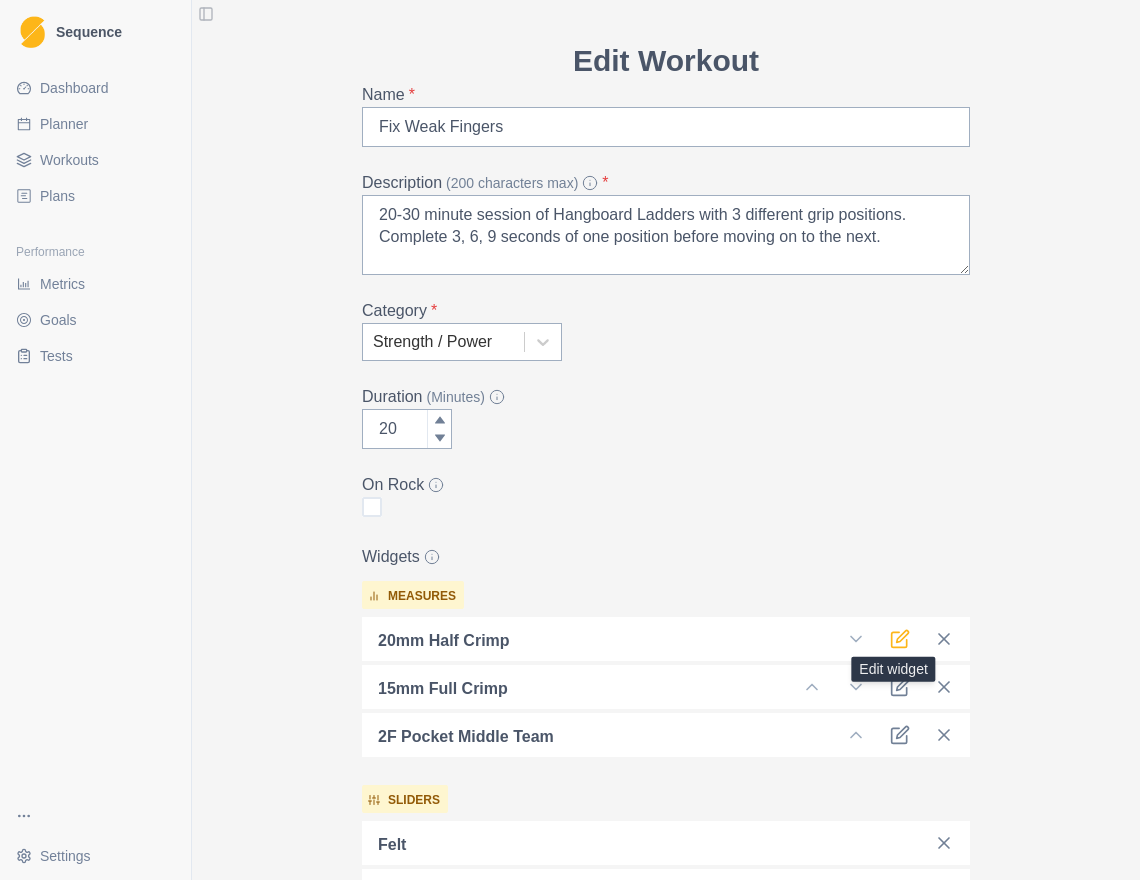 click 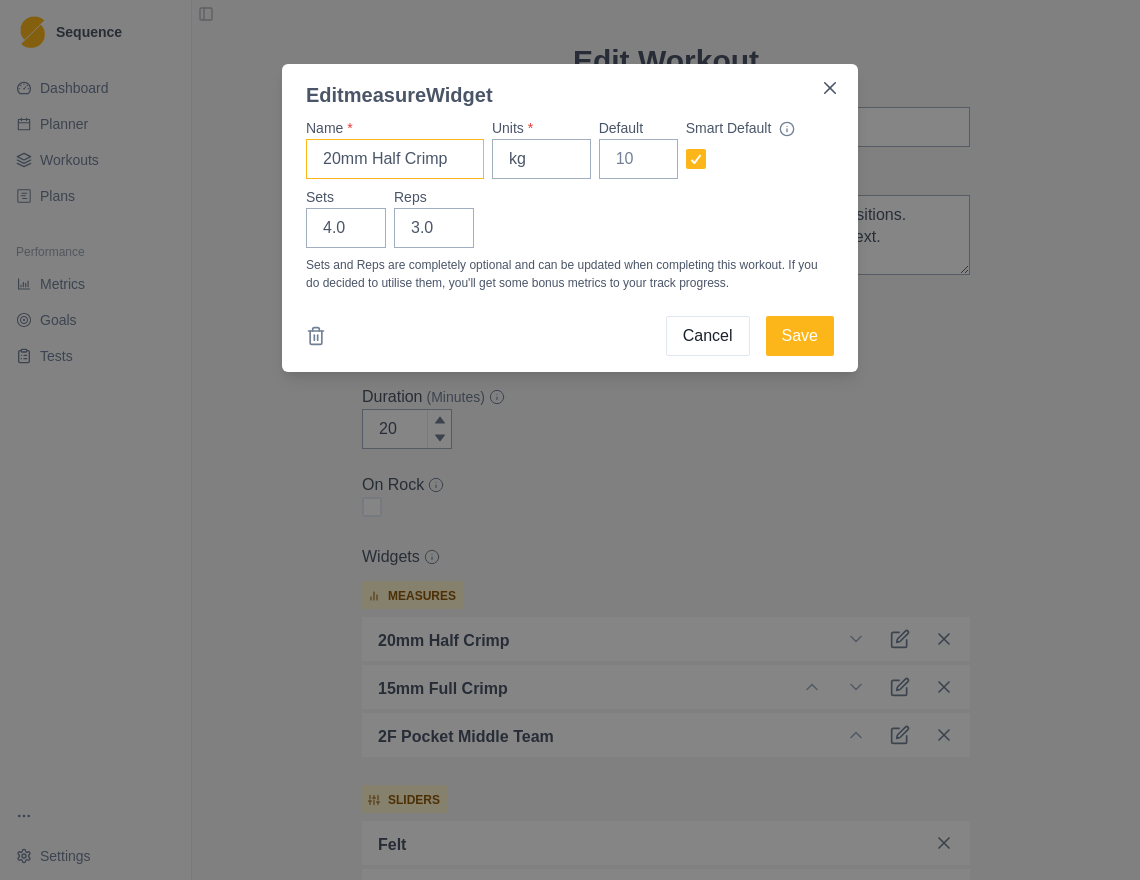 drag, startPoint x: 458, startPoint y: 158, endPoint x: 312, endPoint y: 156, distance: 146.0137 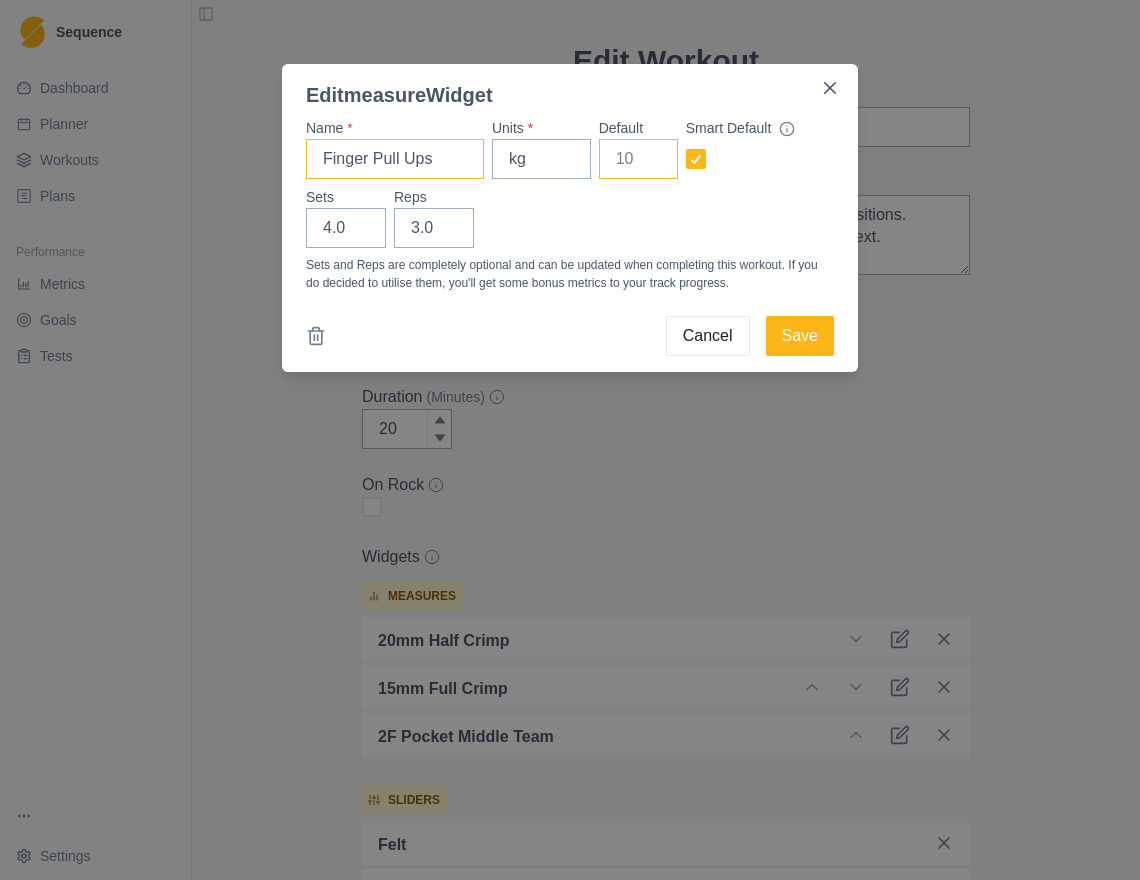 type on "Finger Pull Ups" 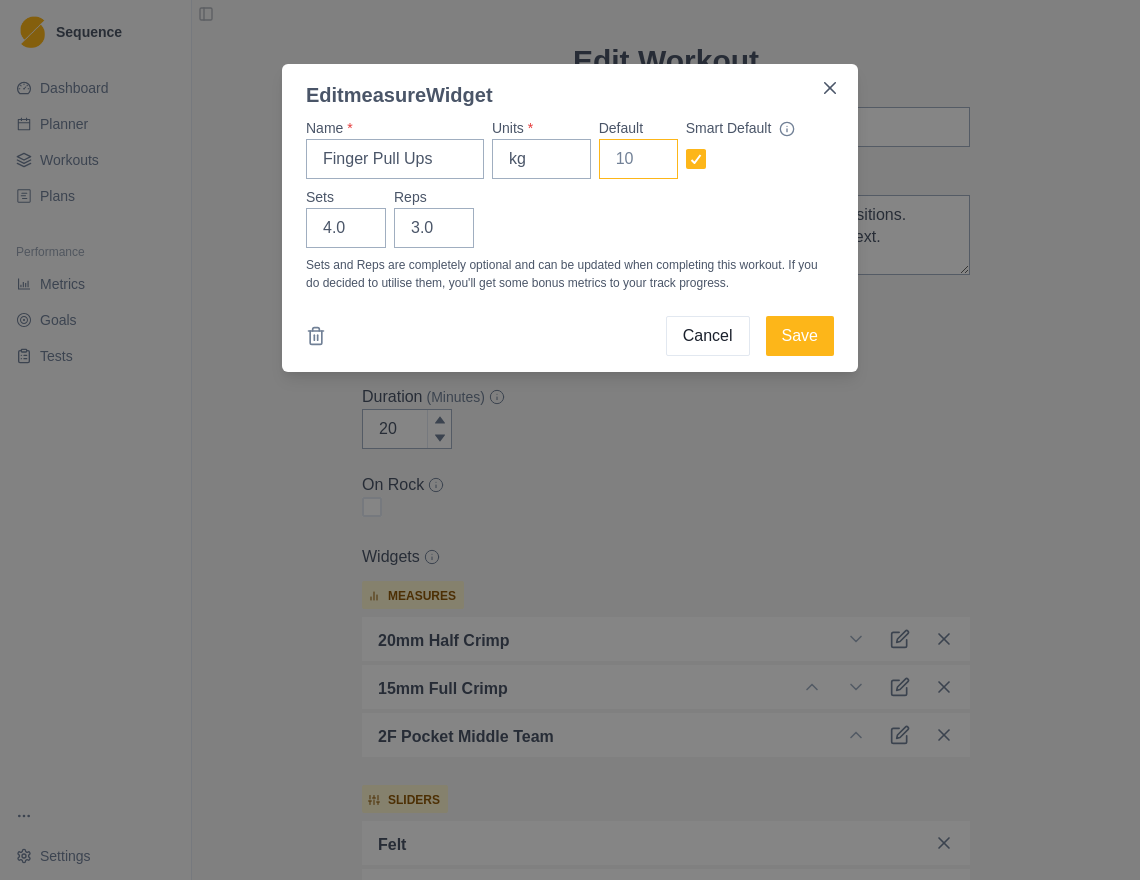 drag, startPoint x: 636, startPoint y: 160, endPoint x: 616, endPoint y: 160, distance: 20 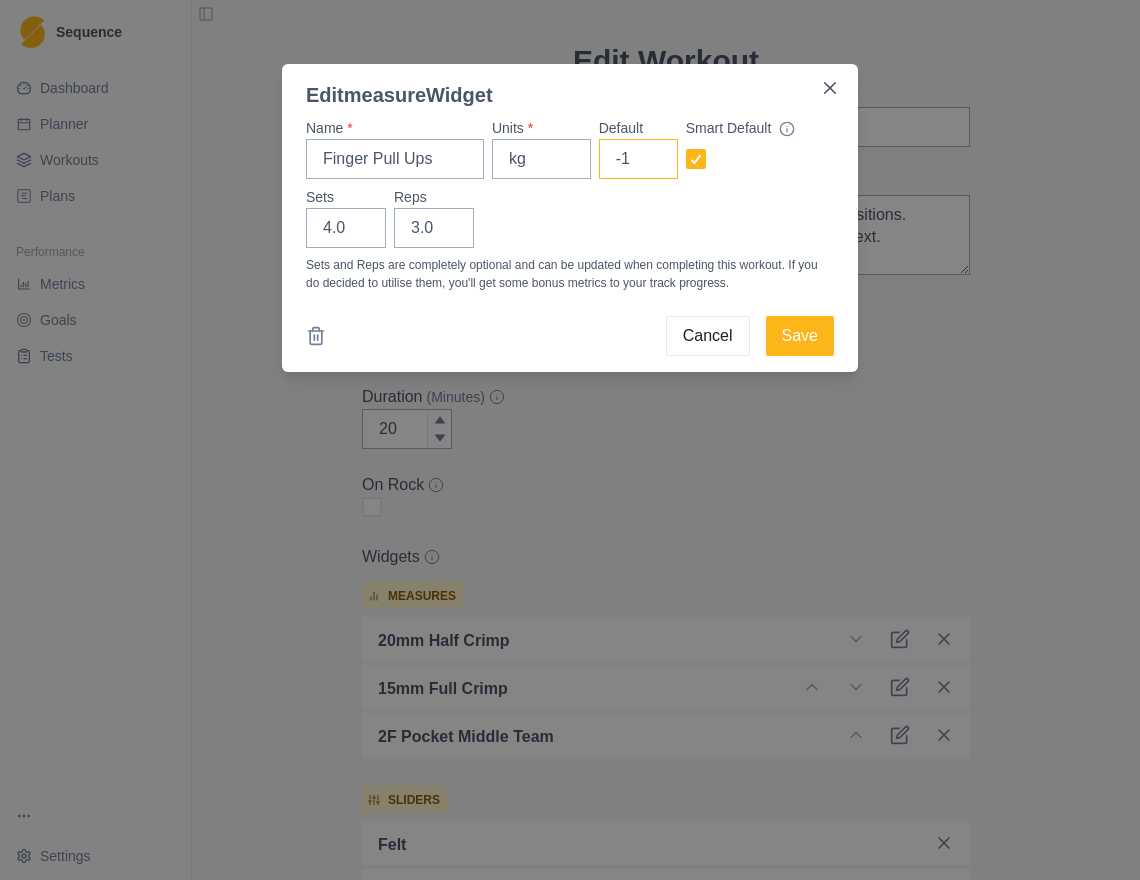 click on "-1" at bounding box center [638, 159] 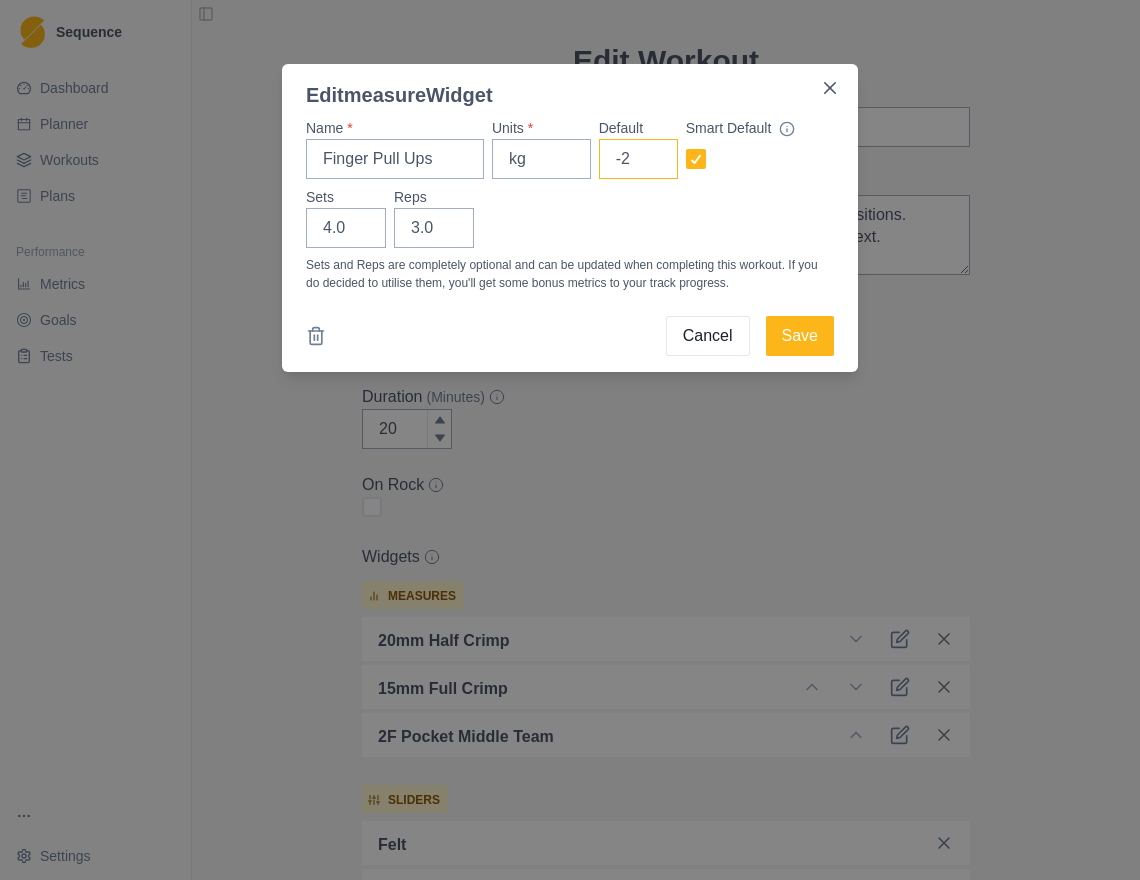 click on "-2" at bounding box center (638, 159) 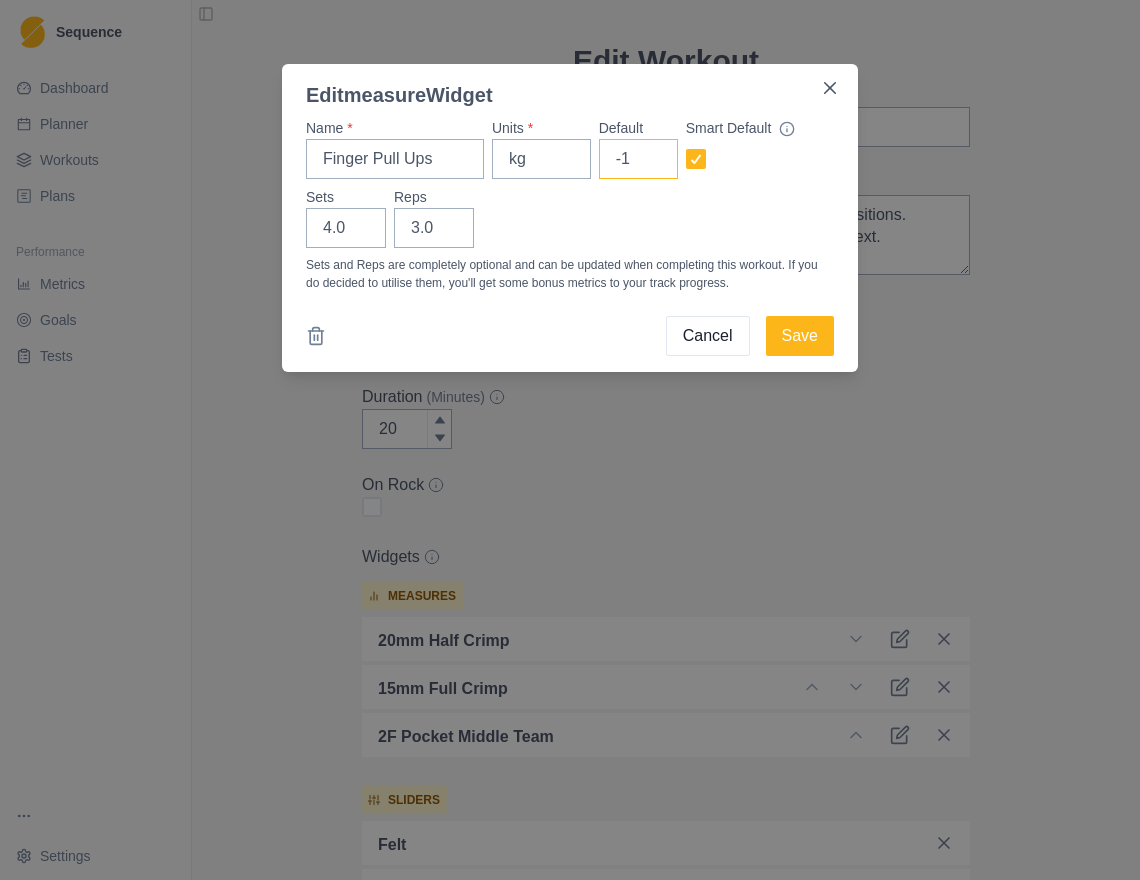 click on "-1" at bounding box center (638, 159) 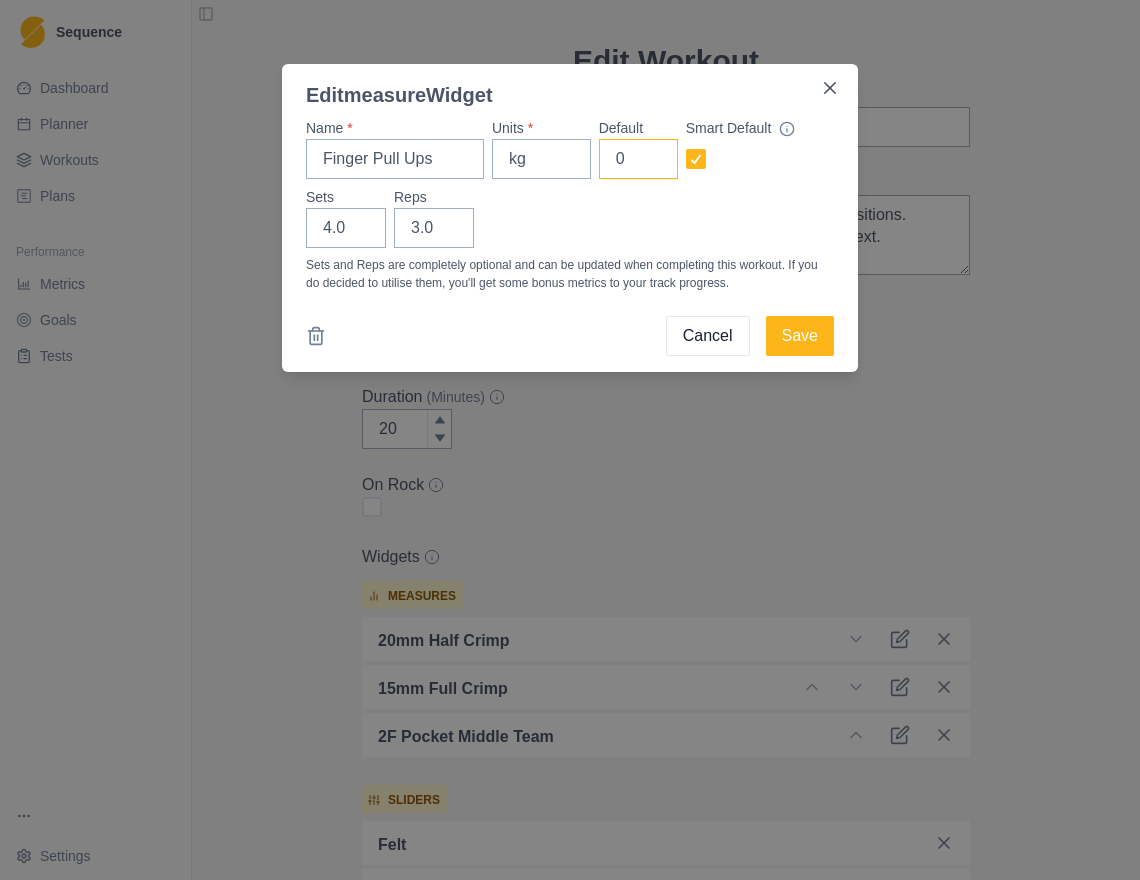 type on "0" 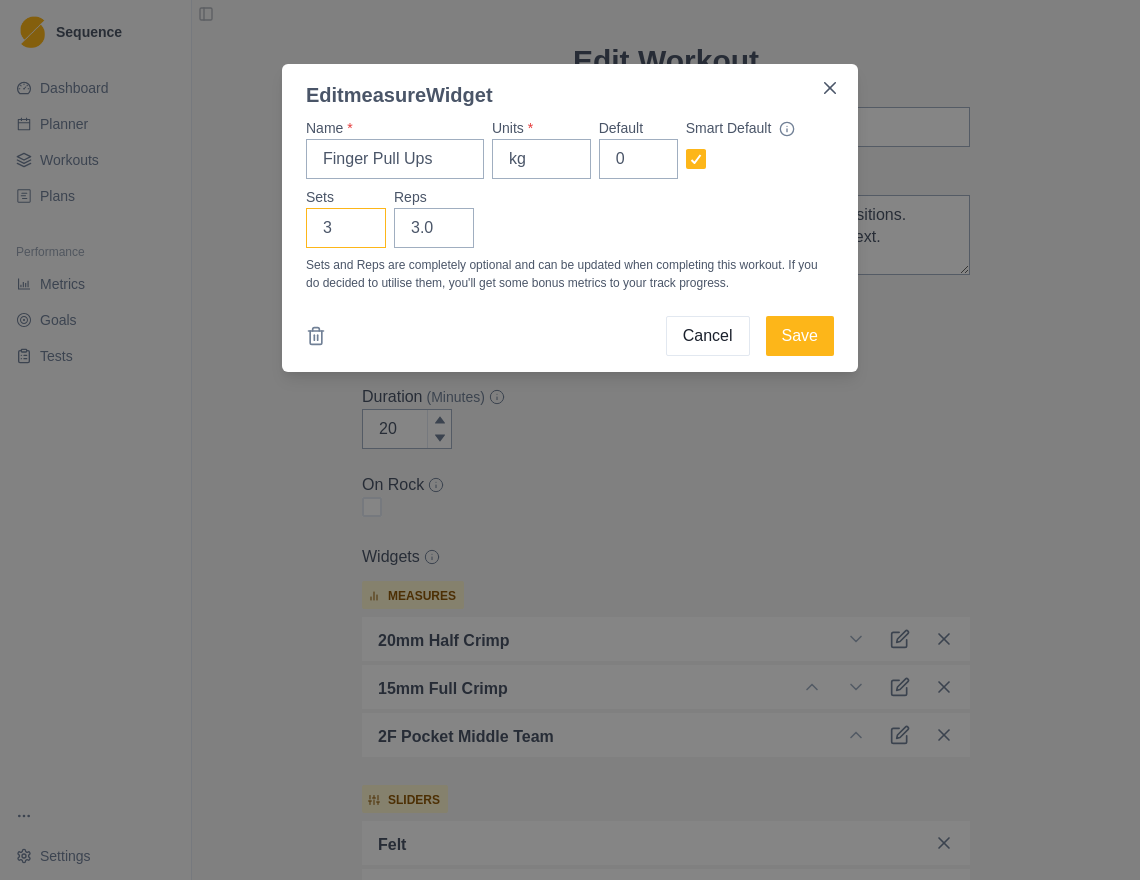 type on "3" 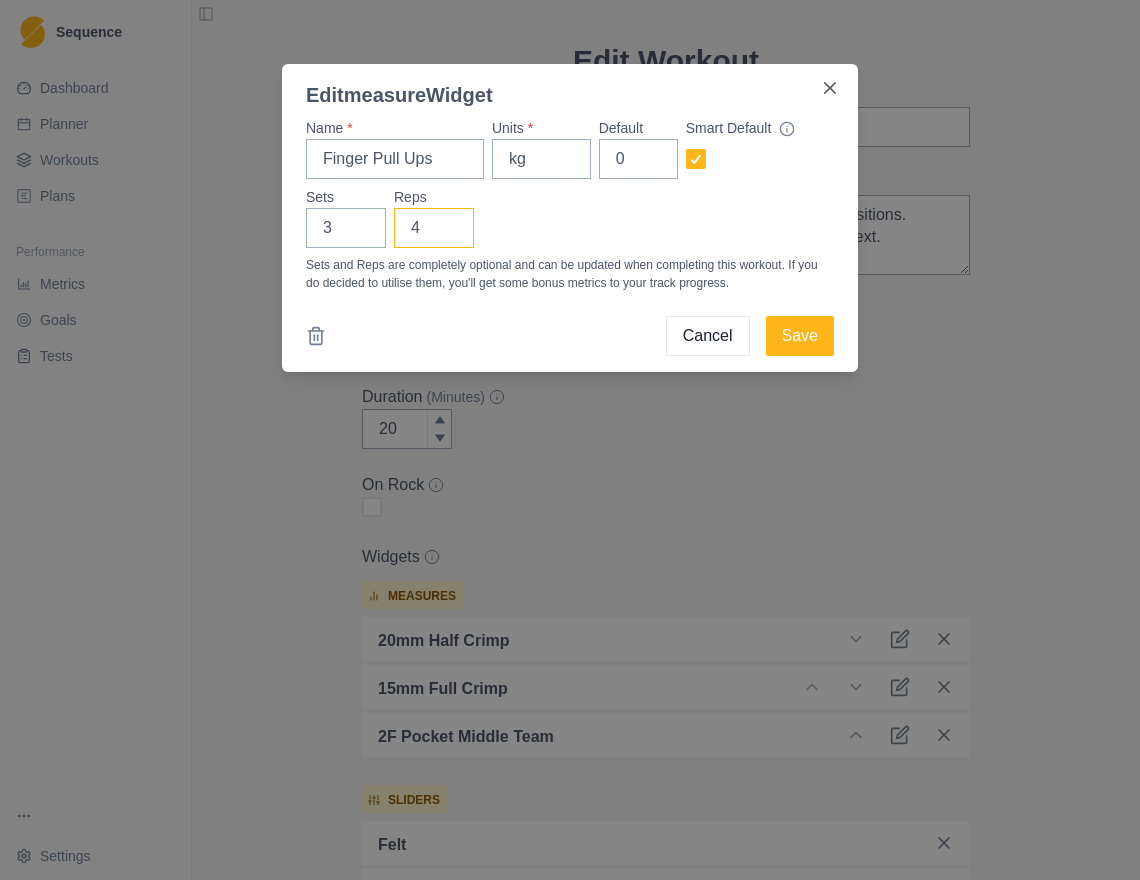 click on "4" at bounding box center [434, 228] 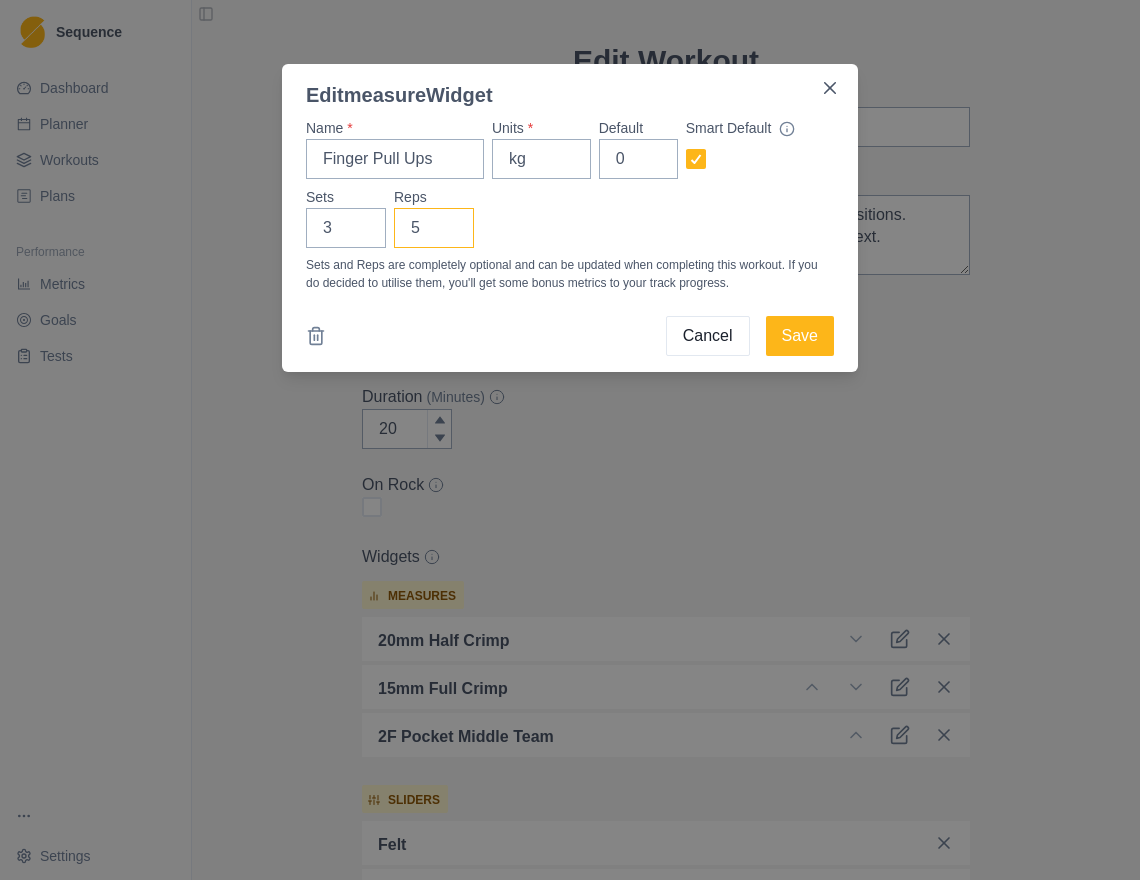 click on "5" at bounding box center (434, 228) 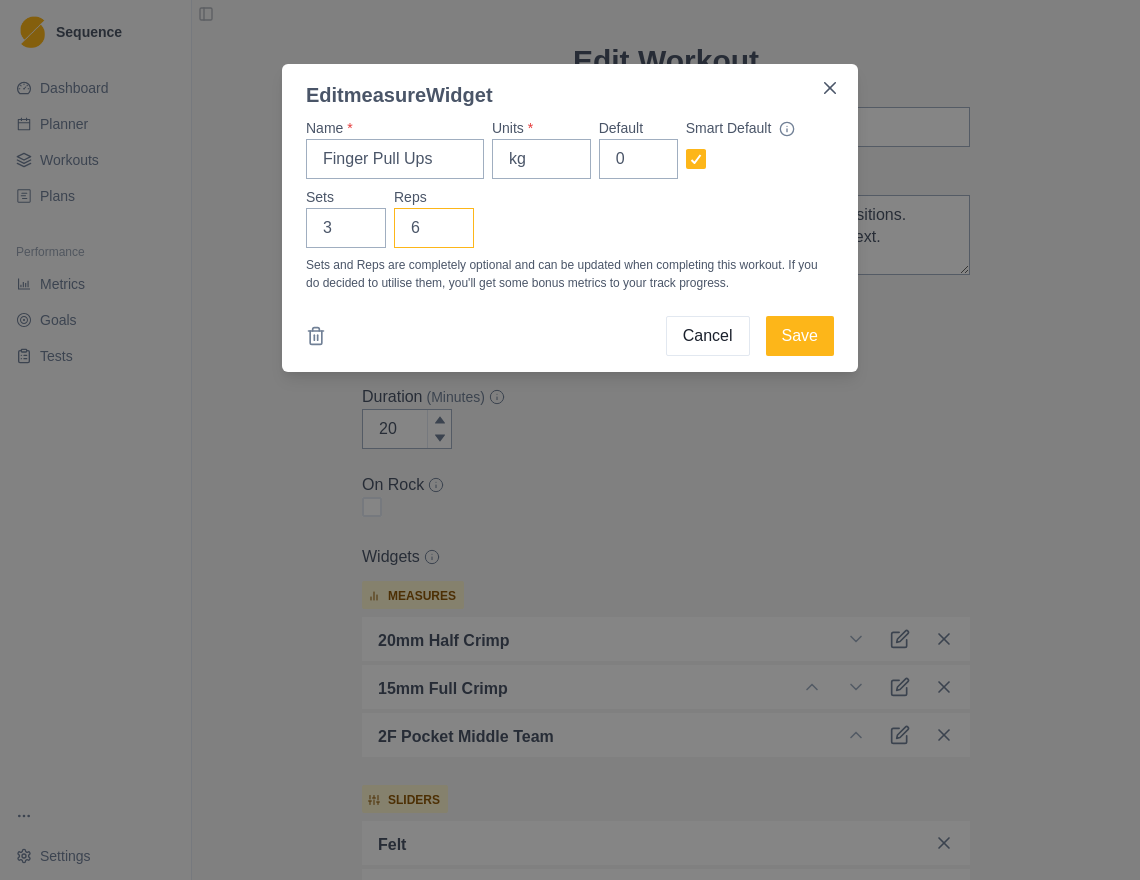 click on "6" at bounding box center [434, 228] 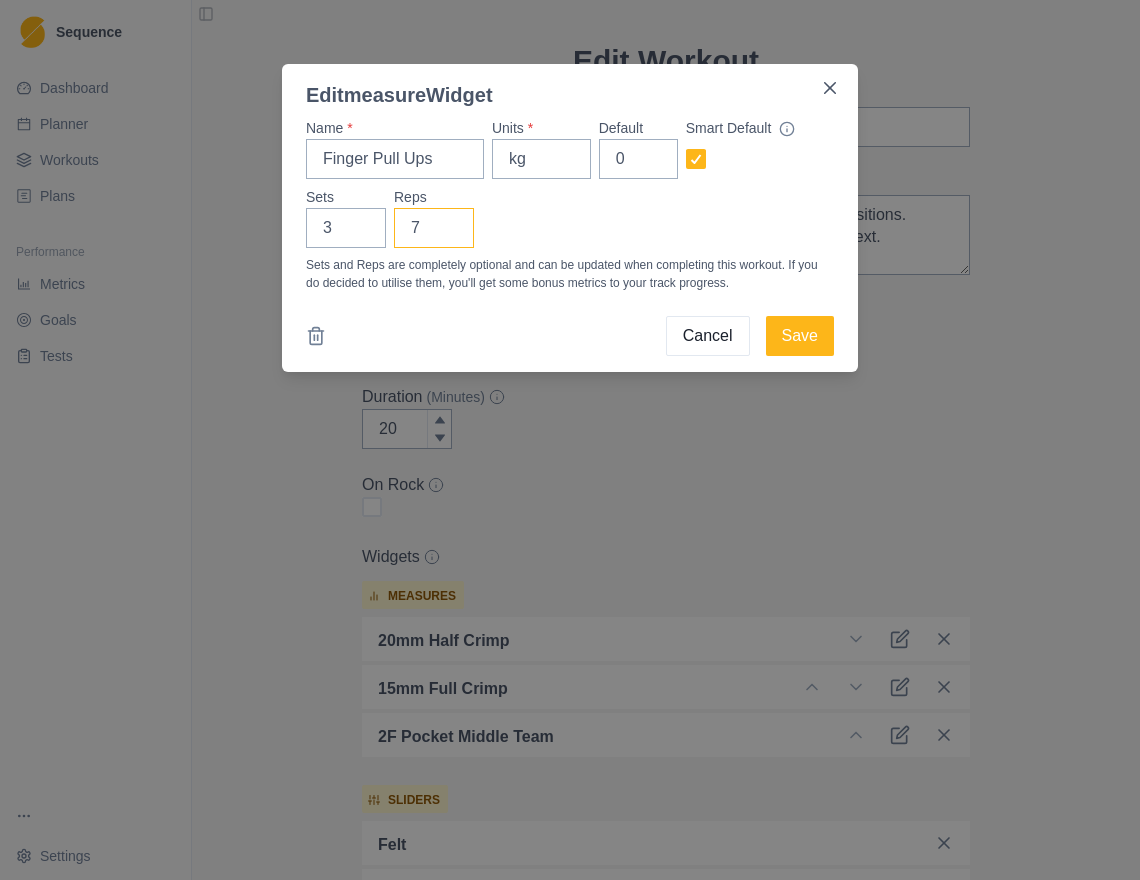 click on "7" at bounding box center (434, 228) 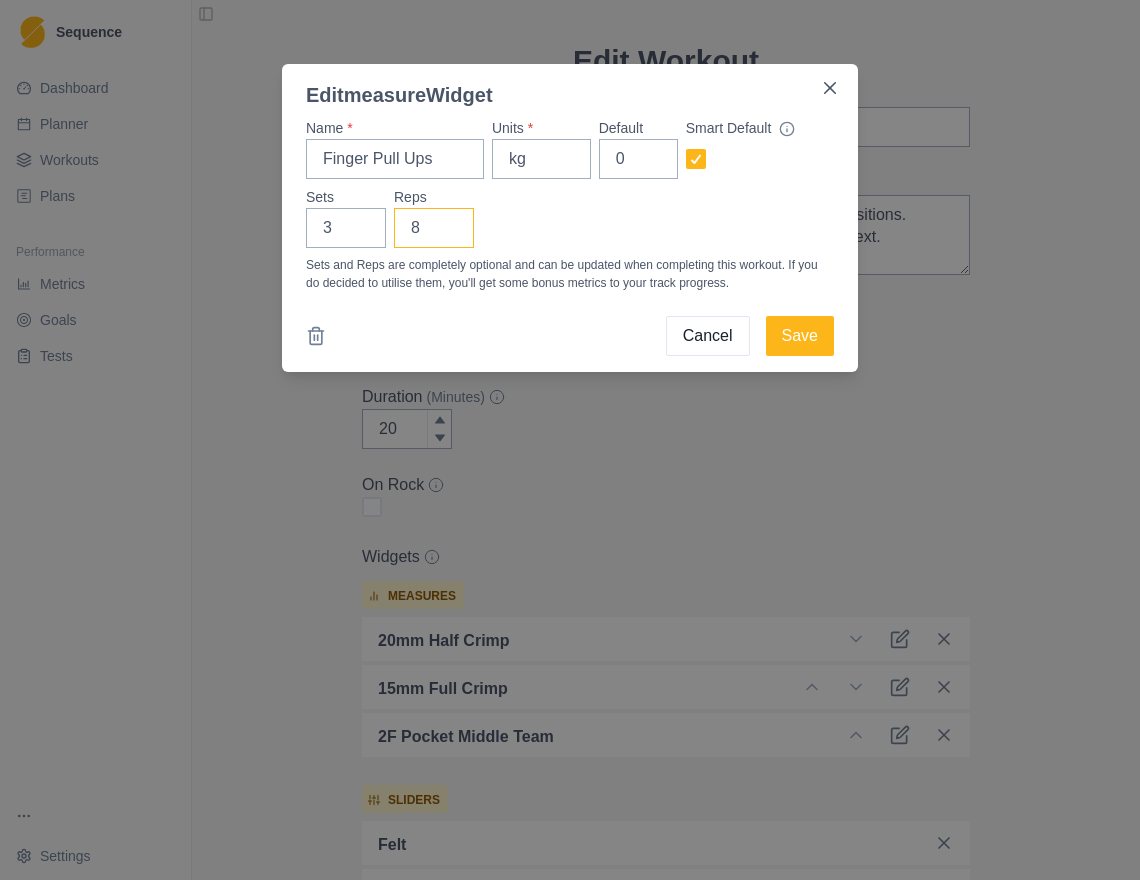 click on "8" at bounding box center (434, 228) 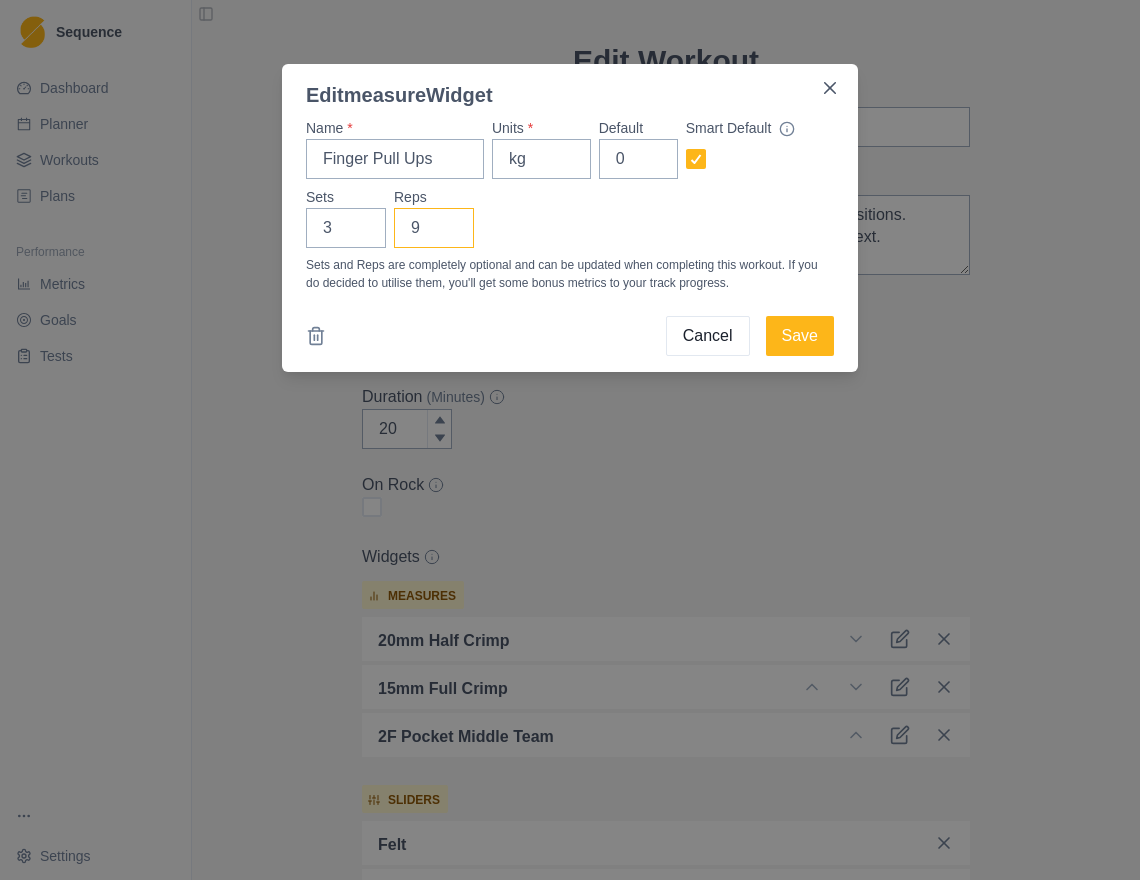 click on "9" at bounding box center [434, 228] 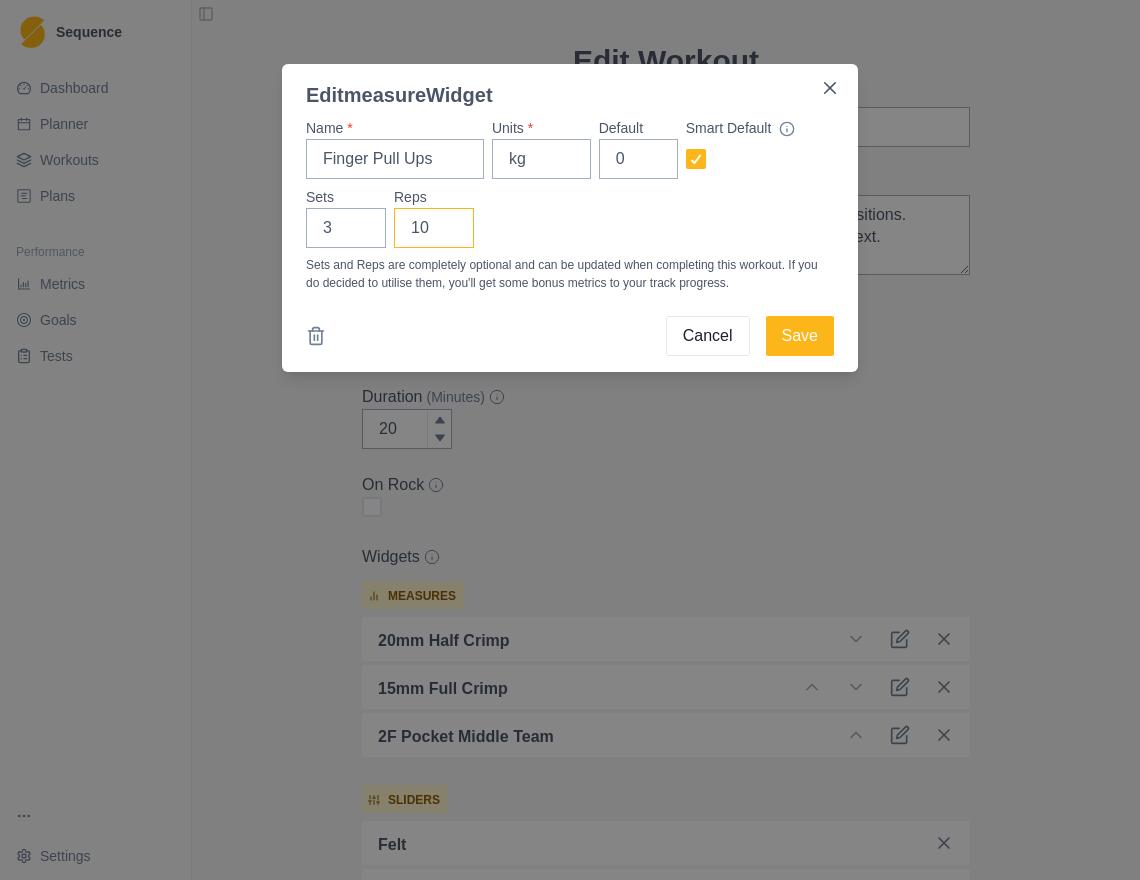 type on "10" 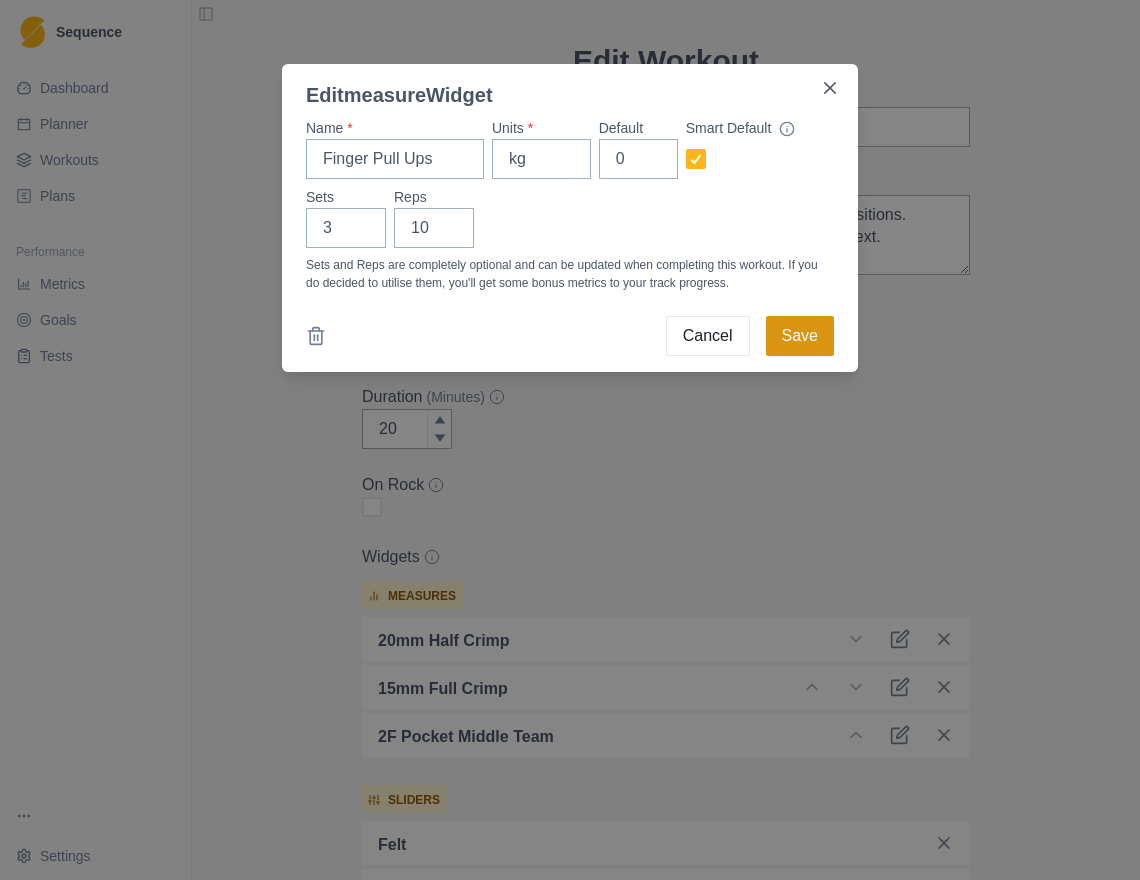 click on "Save" at bounding box center [800, 336] 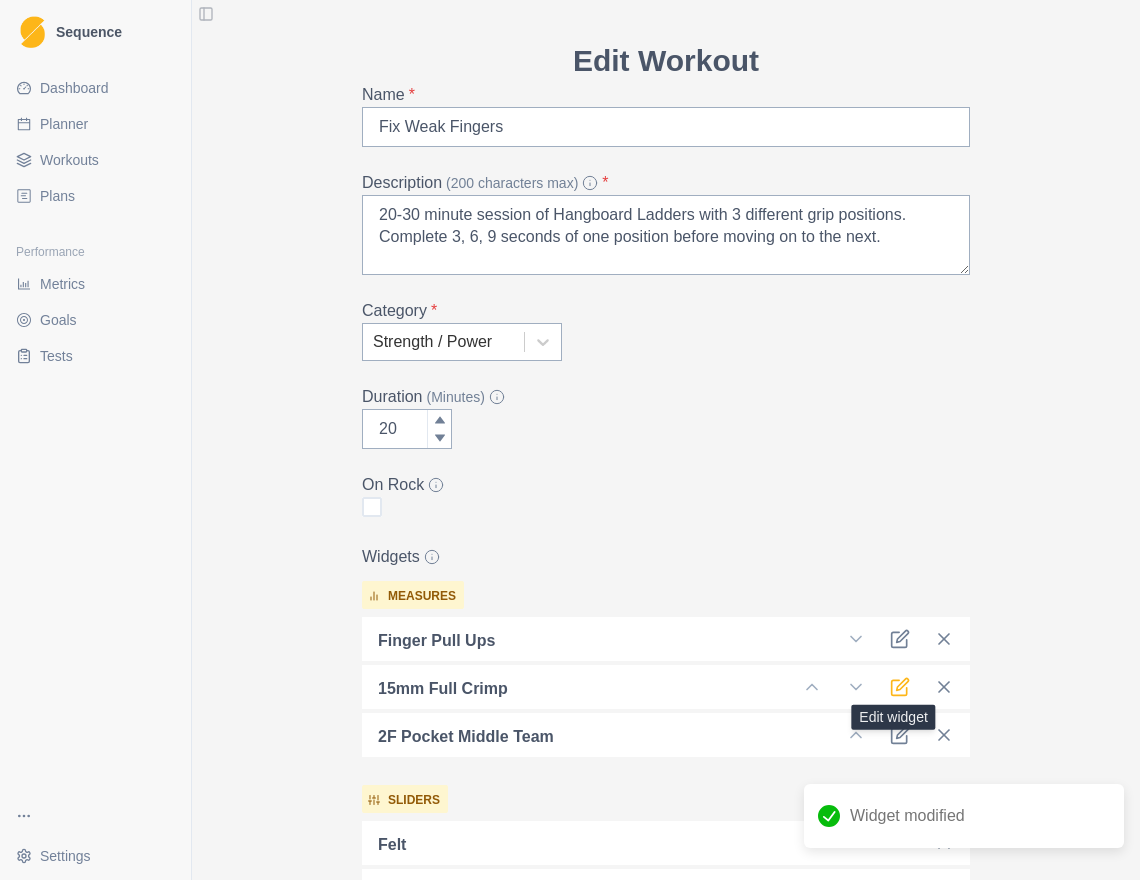 click 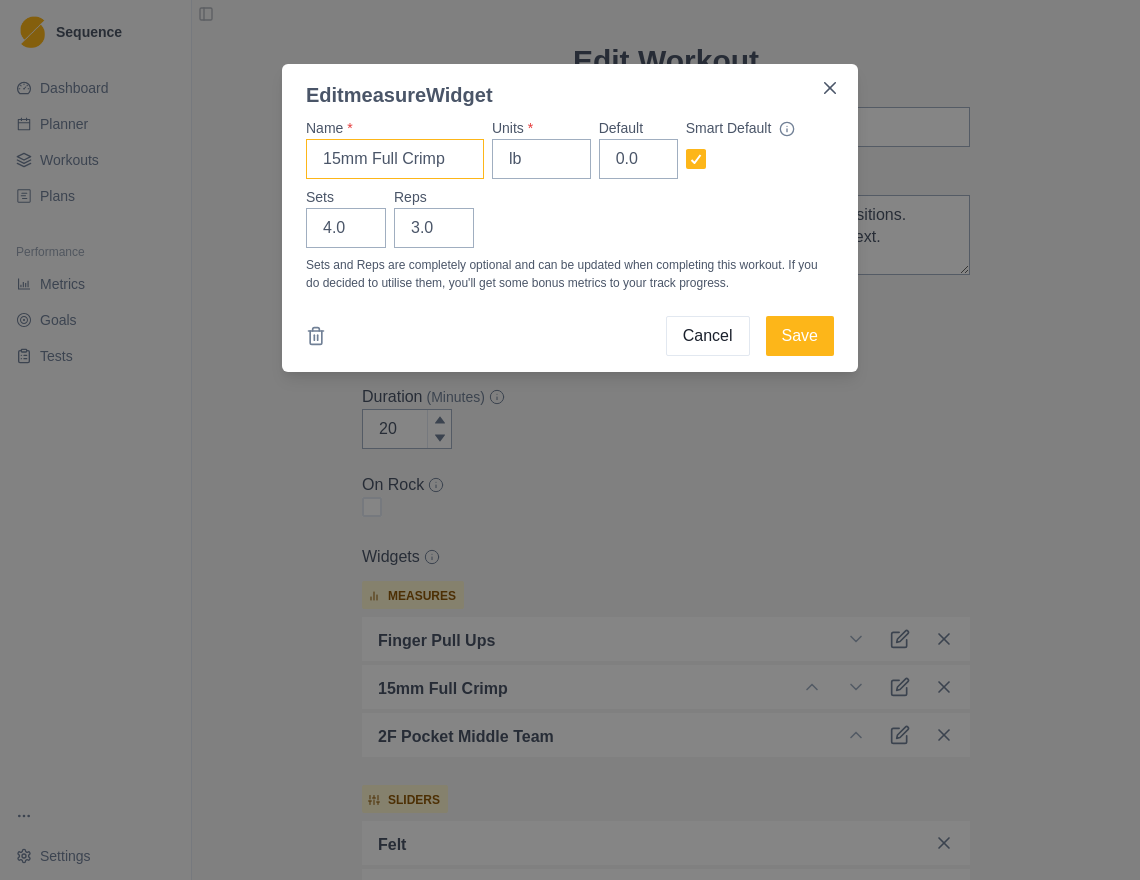 drag, startPoint x: 458, startPoint y: 160, endPoint x: 302, endPoint y: 165, distance: 156.08011 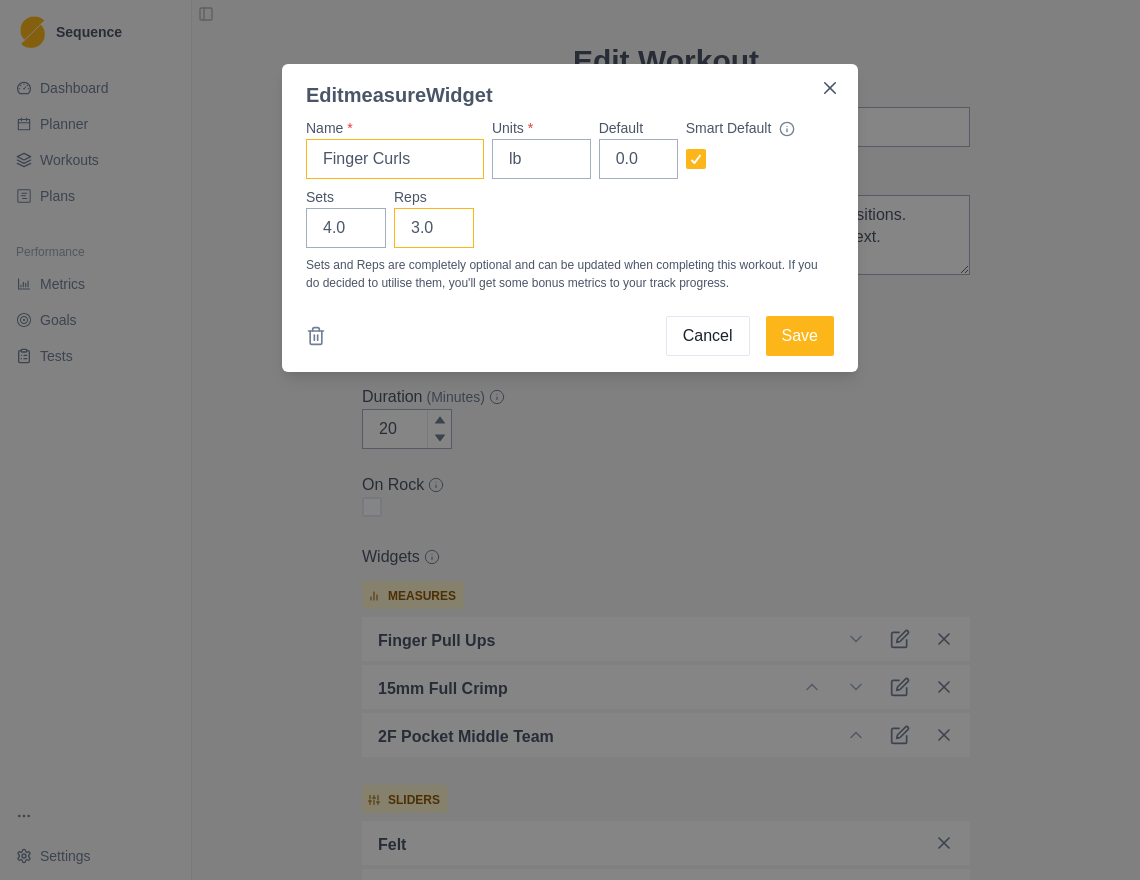 type on "Finger Curls" 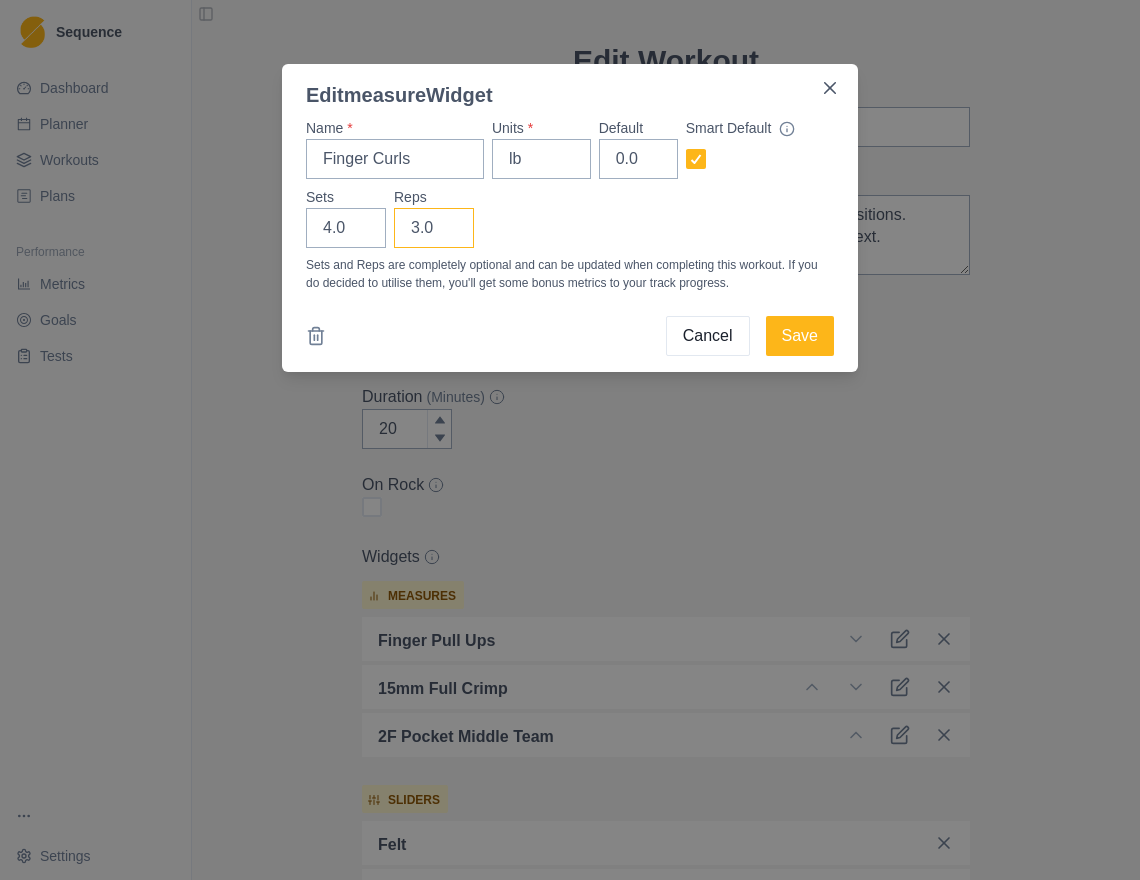click on "4" at bounding box center [434, 228] 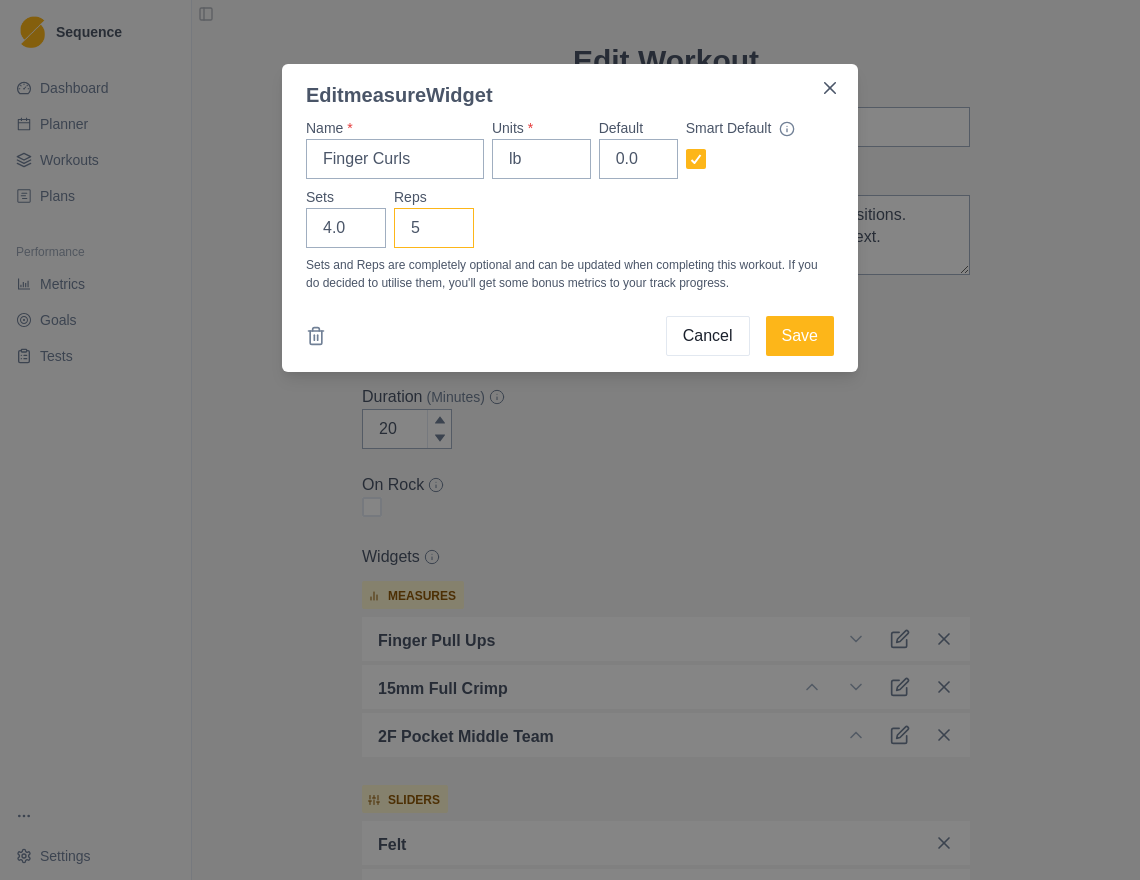 type on "5" 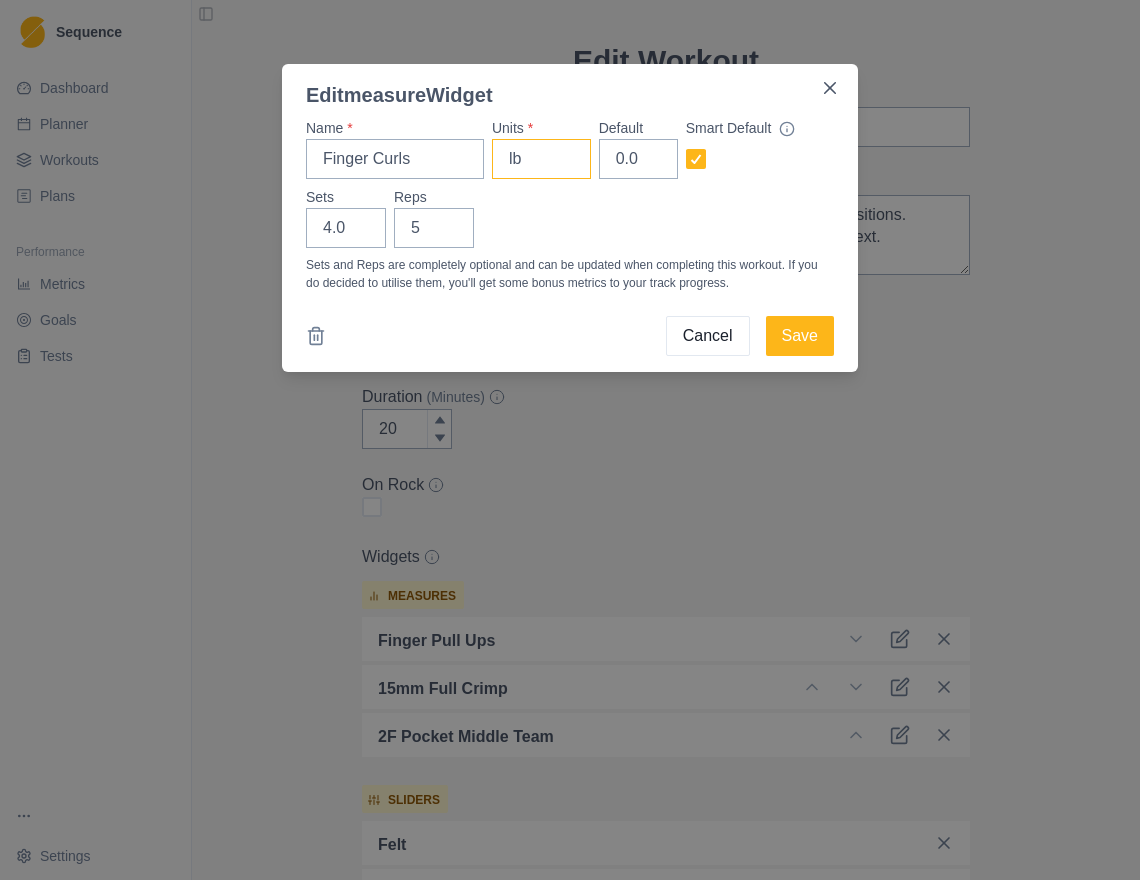 drag, startPoint x: 536, startPoint y: 162, endPoint x: 504, endPoint y: 158, distance: 32.24903 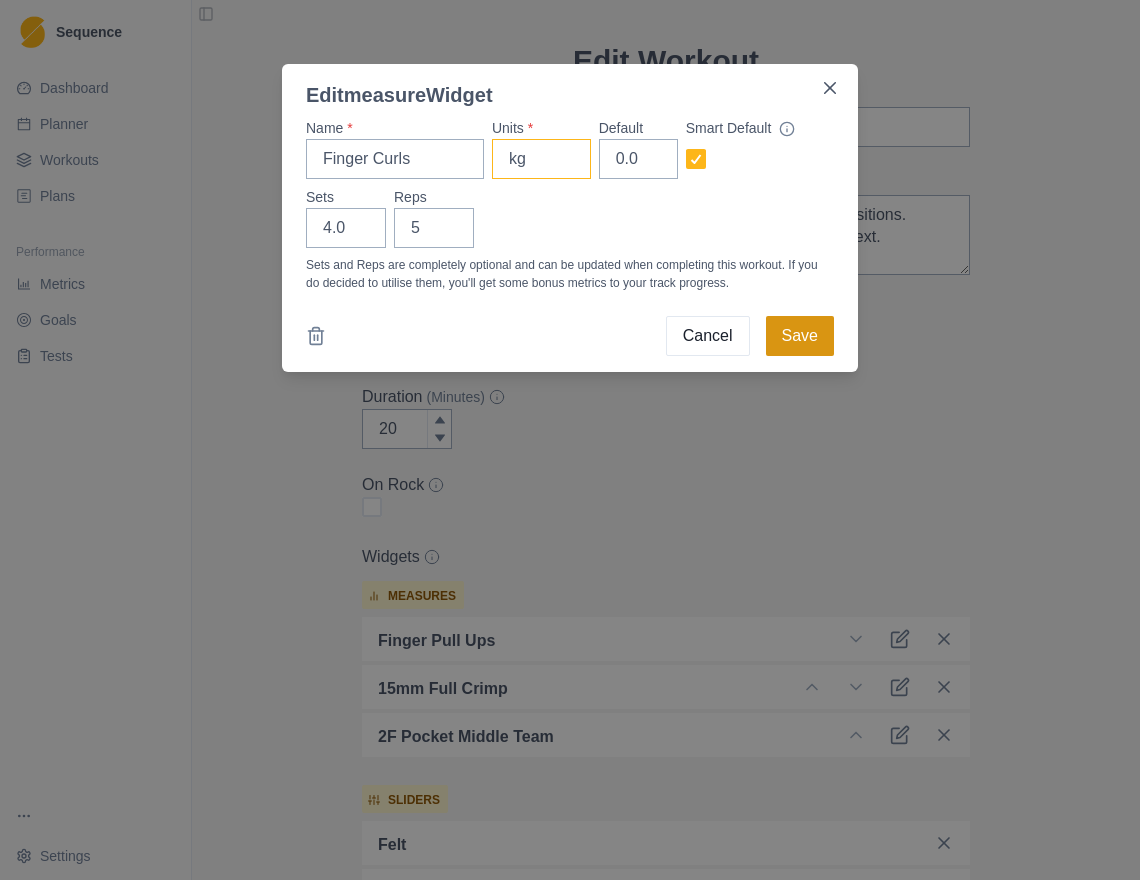 type on "kg" 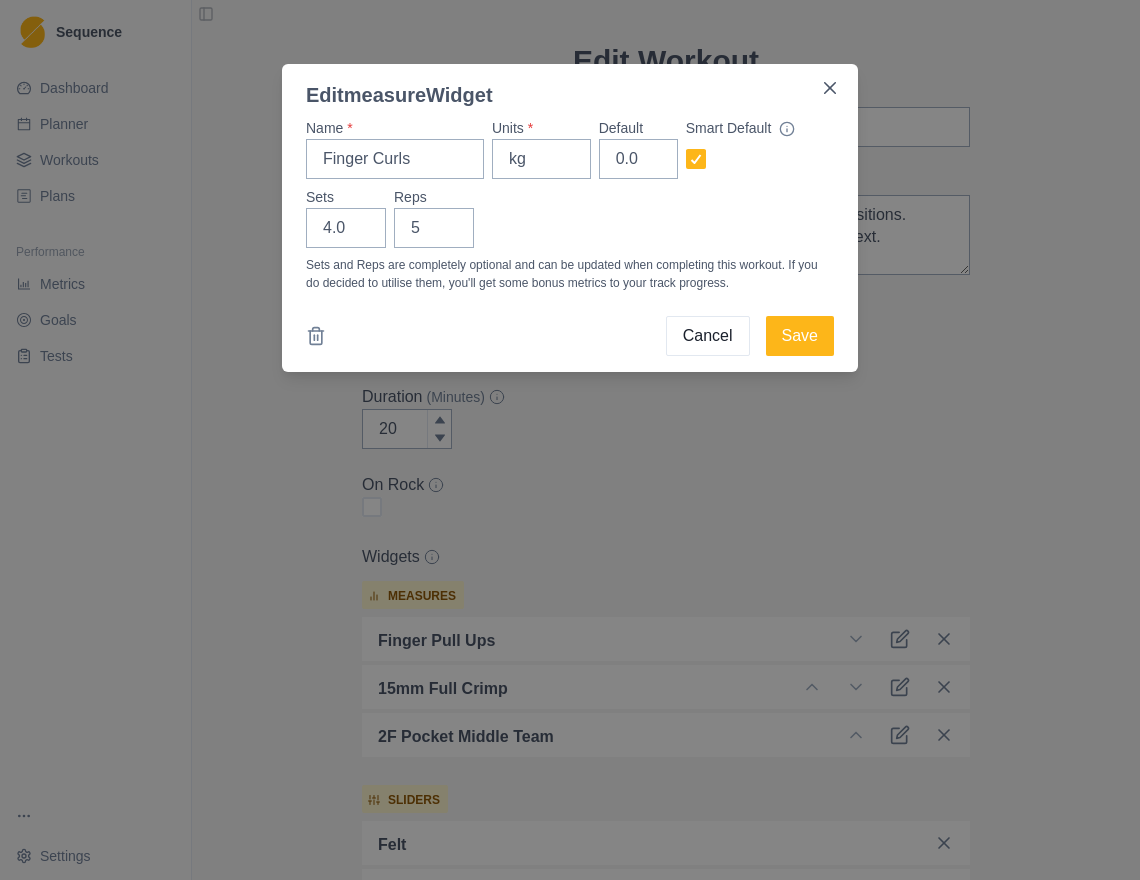 click on "Save" at bounding box center (800, 336) 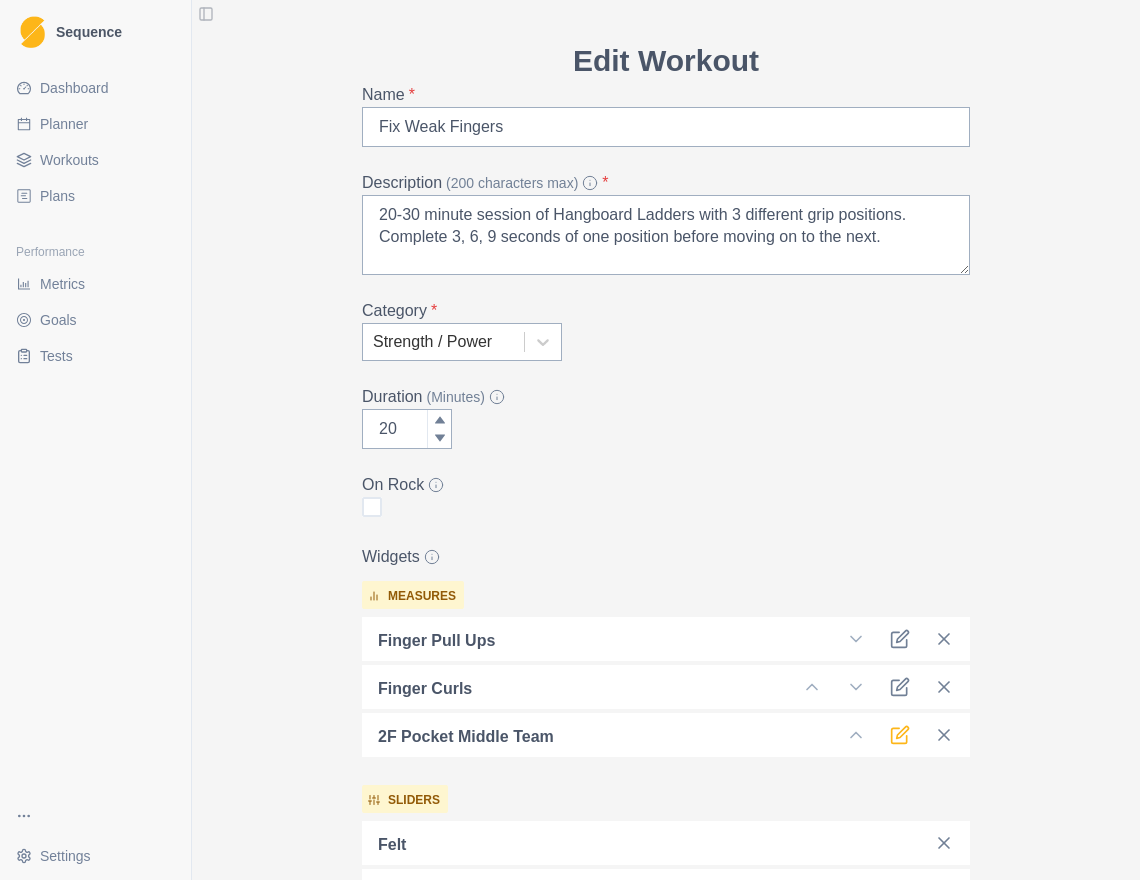 click 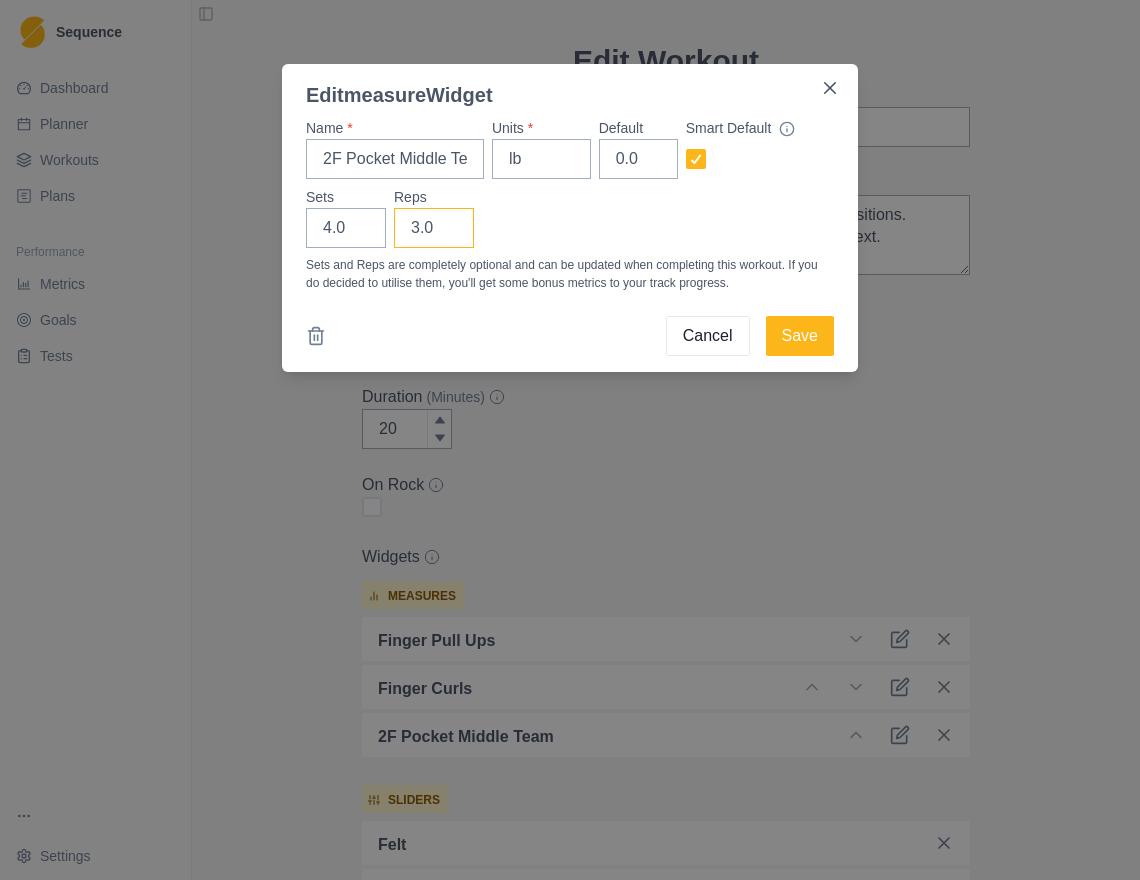 drag, startPoint x: 429, startPoint y: 227, endPoint x: 407, endPoint y: 228, distance: 22.022715 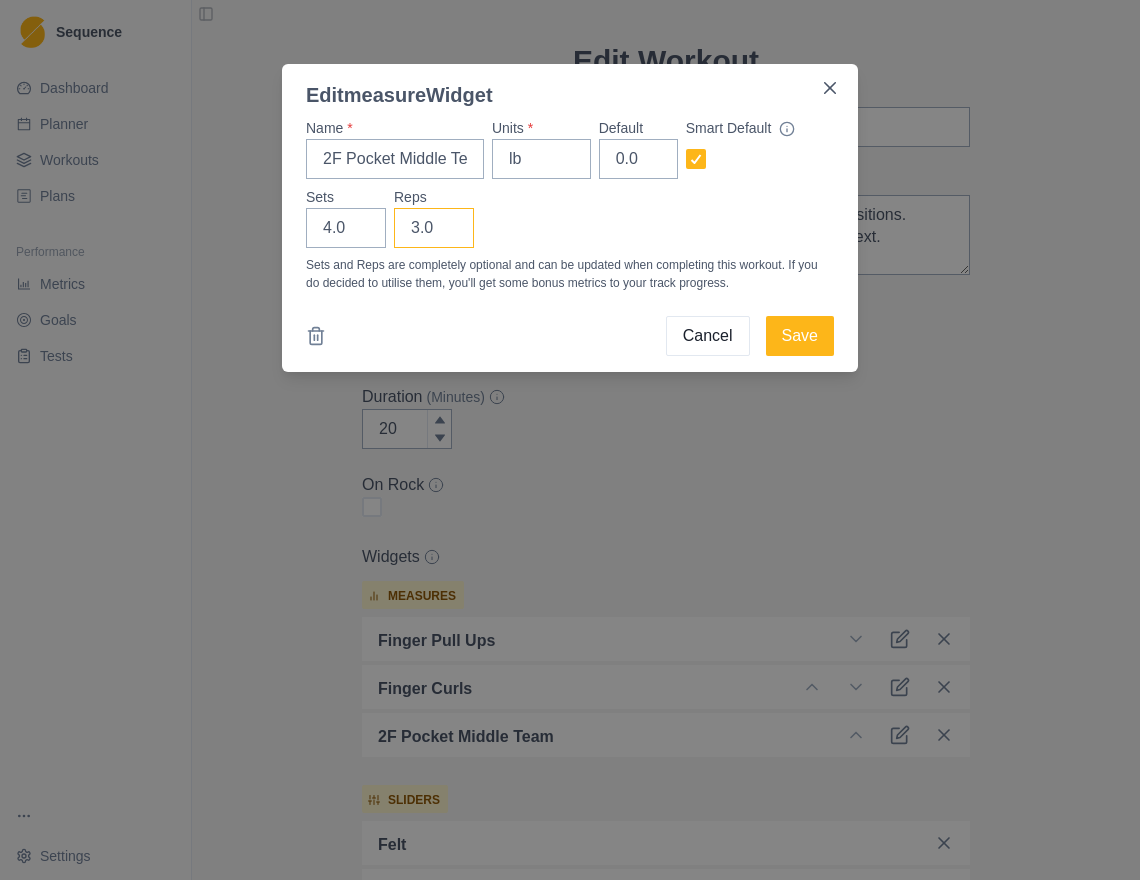 click on "3.0" at bounding box center [434, 228] 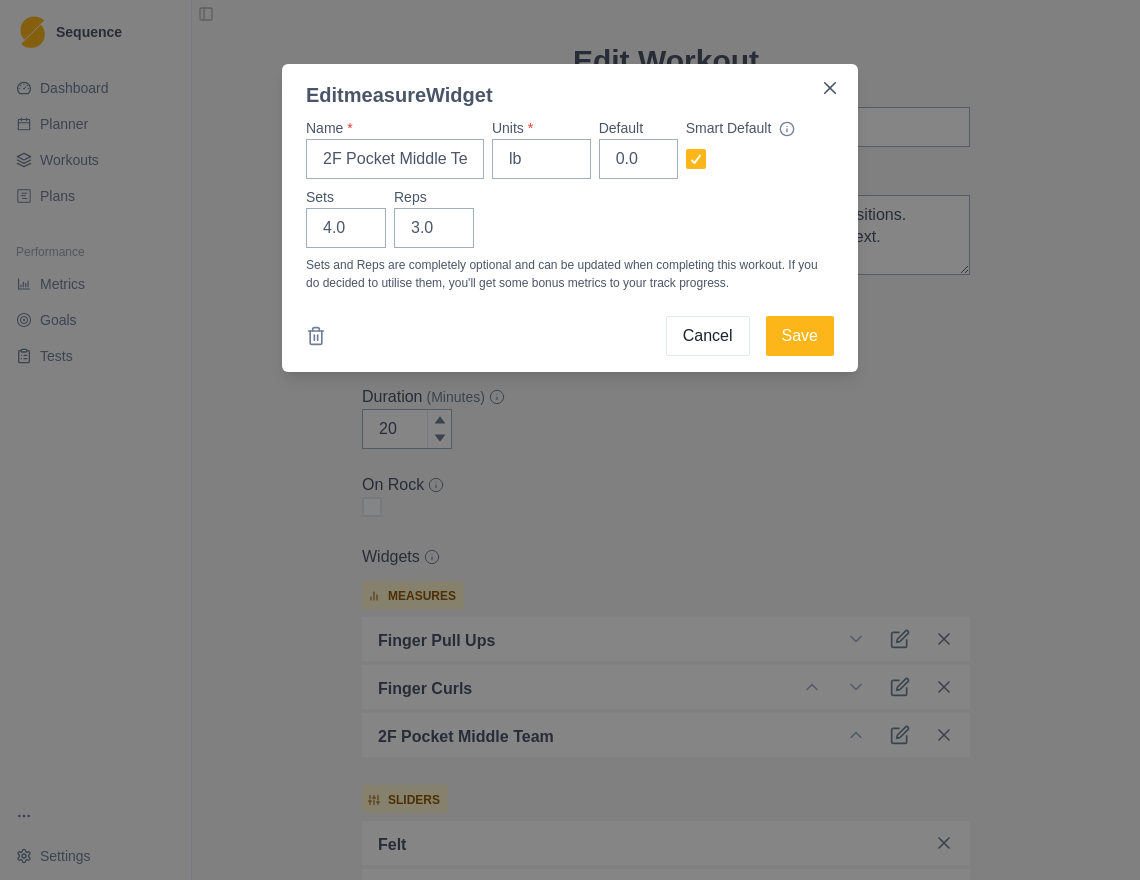 click on "Sets and Reps are completely optional and can be updated when completing this workout. If you do decided to utilise them, you'll get some bonus metrics to your track progress." at bounding box center (570, 274) 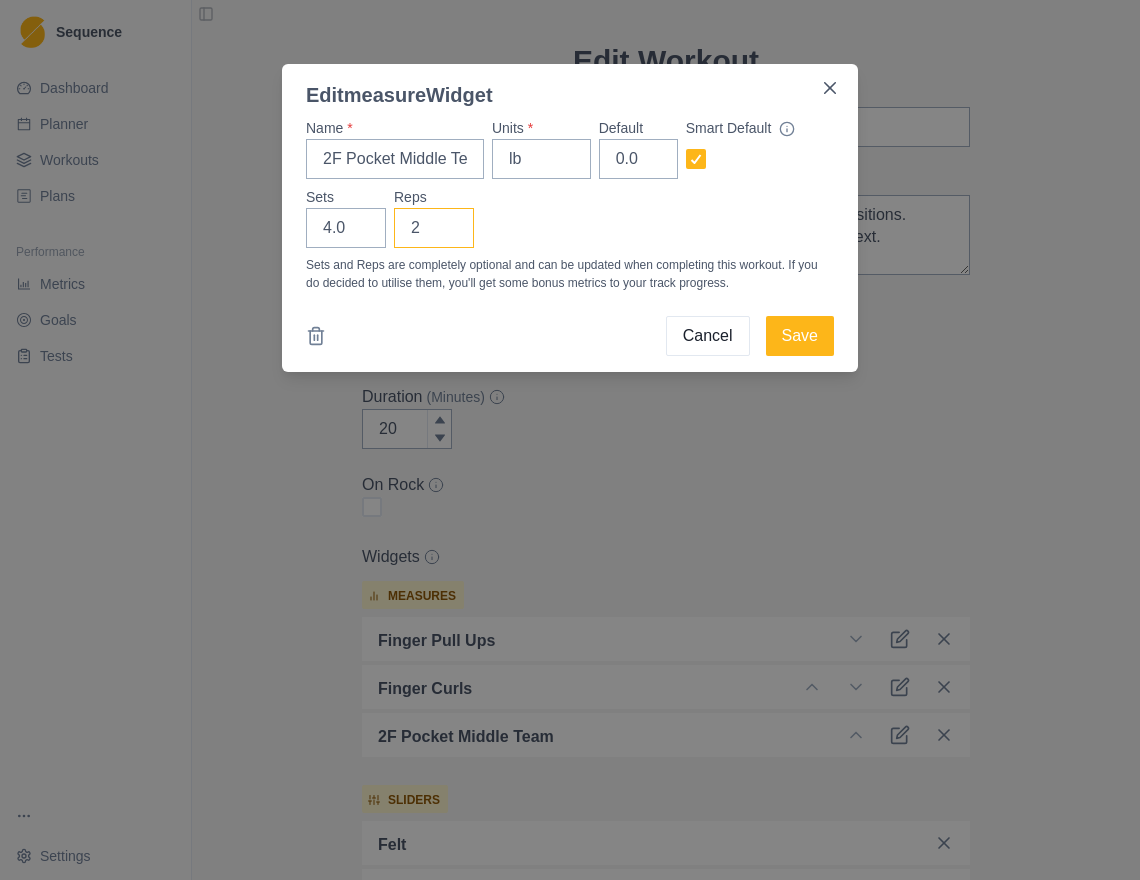 click on "2" at bounding box center (434, 228) 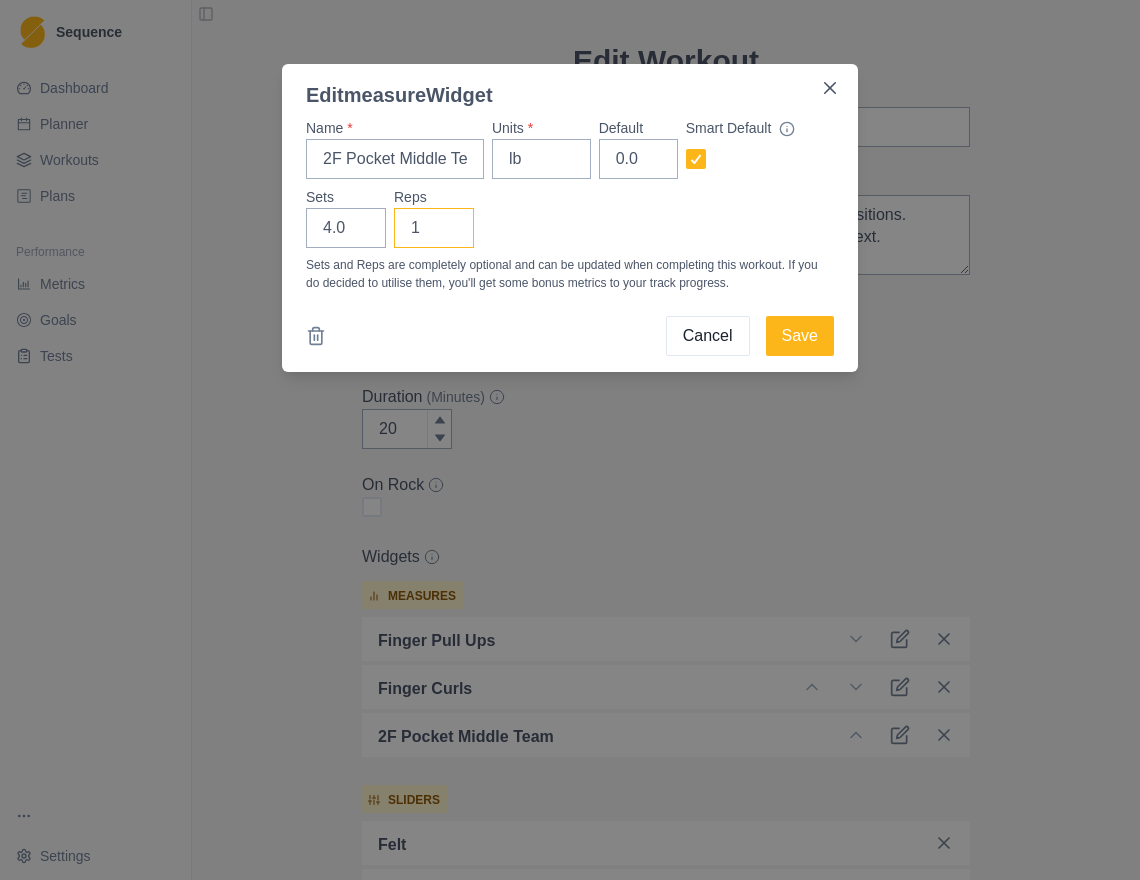 type on "1" 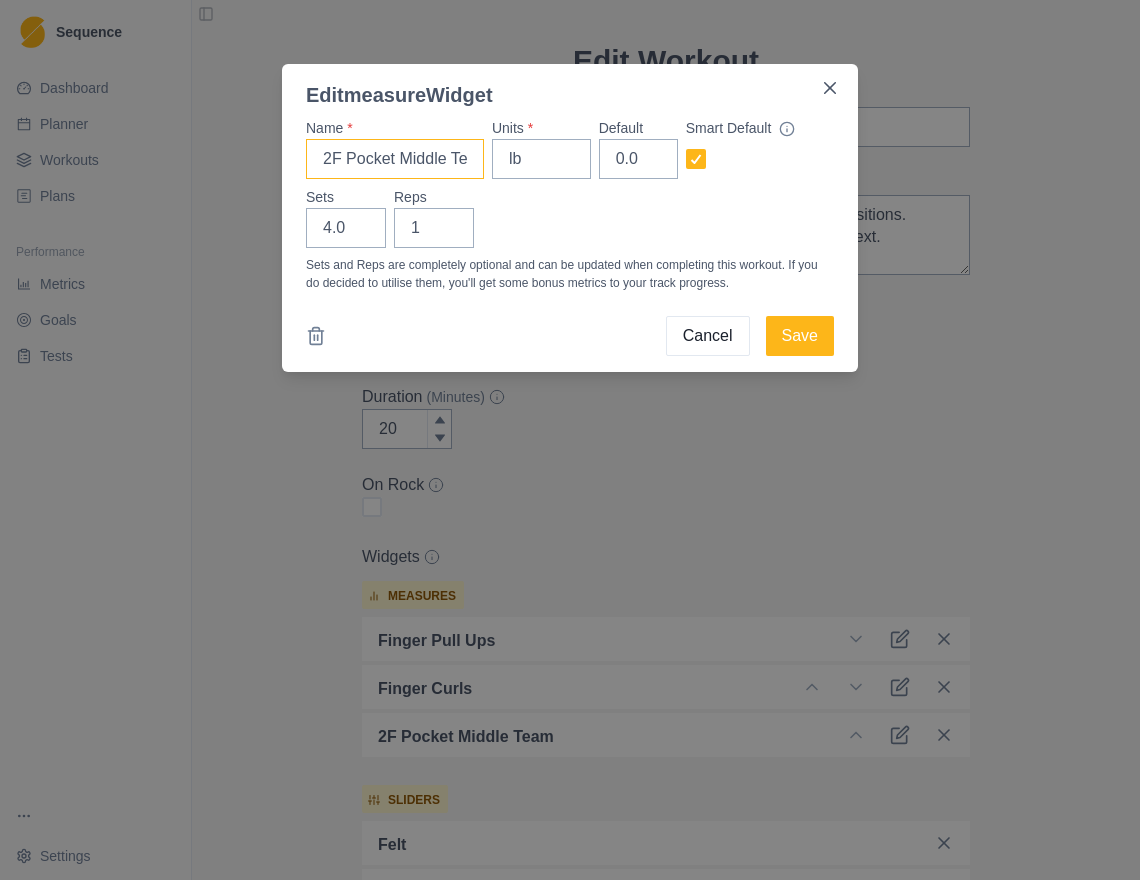 click on "2F Pocket Middle Team" at bounding box center (395, 159) 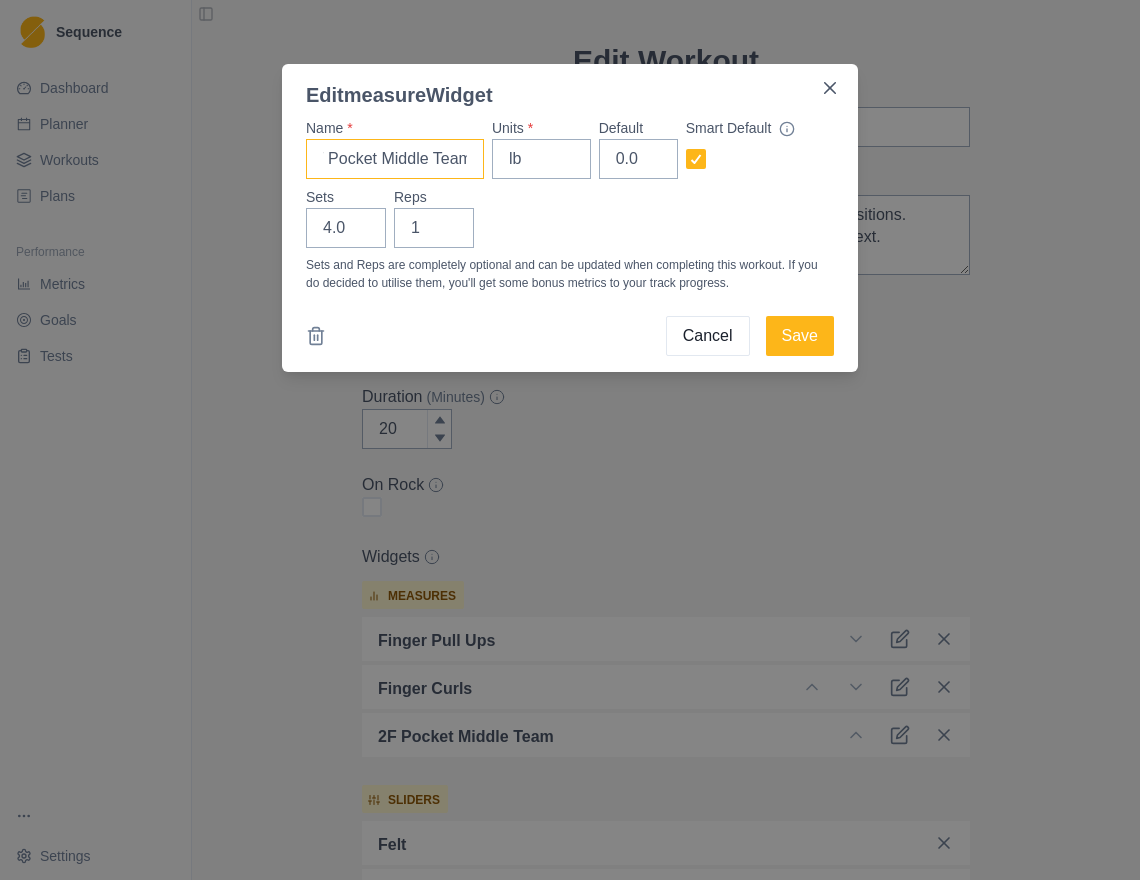 drag, startPoint x: 328, startPoint y: 157, endPoint x: 484, endPoint y: 161, distance: 156.05127 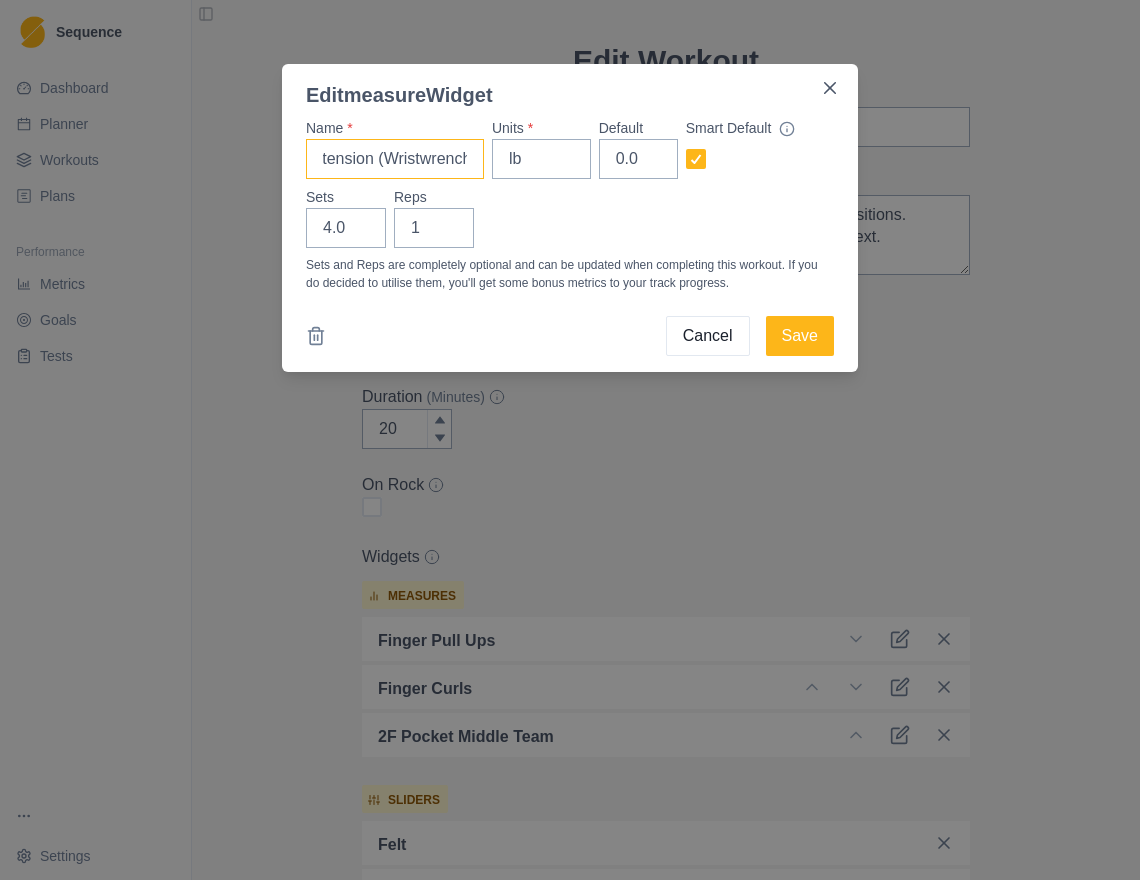scroll, scrollTop: 0, scrollLeft: 64, axis: horizontal 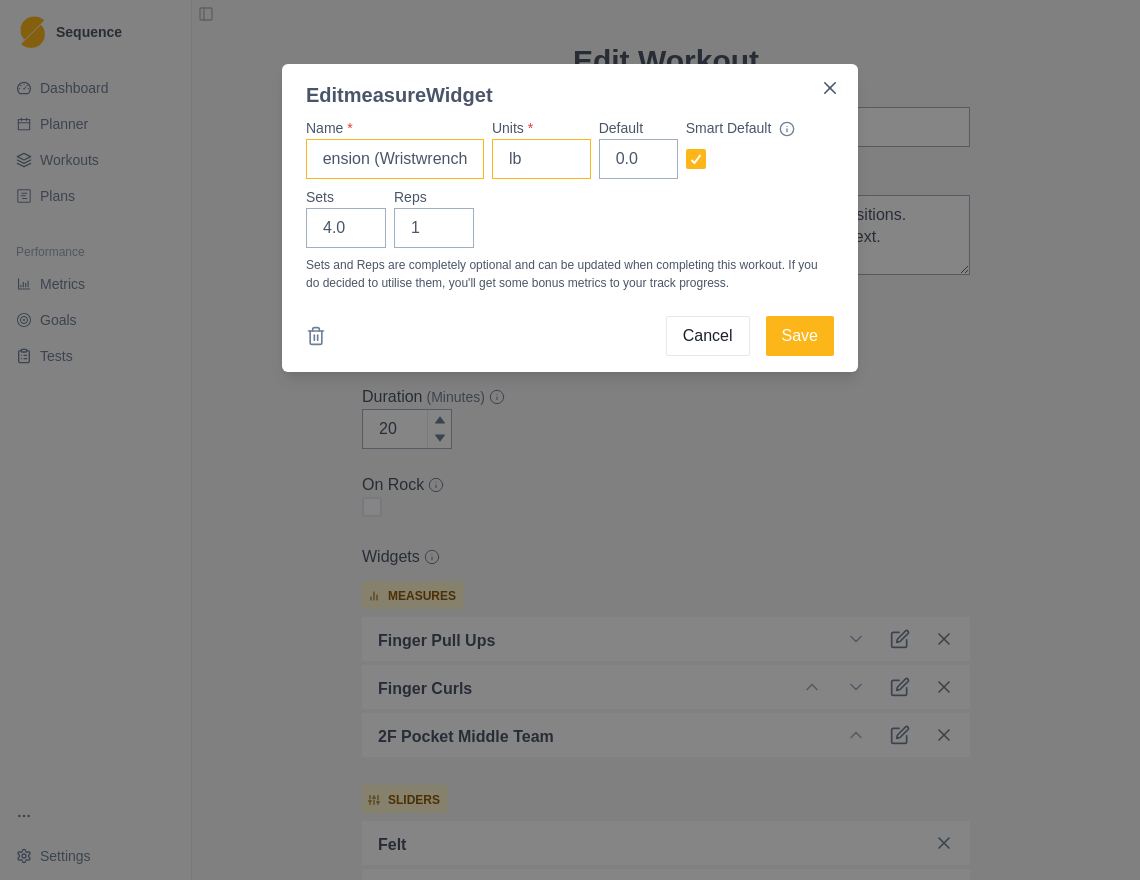 type on "Wrist Extension (Wristwrench)" 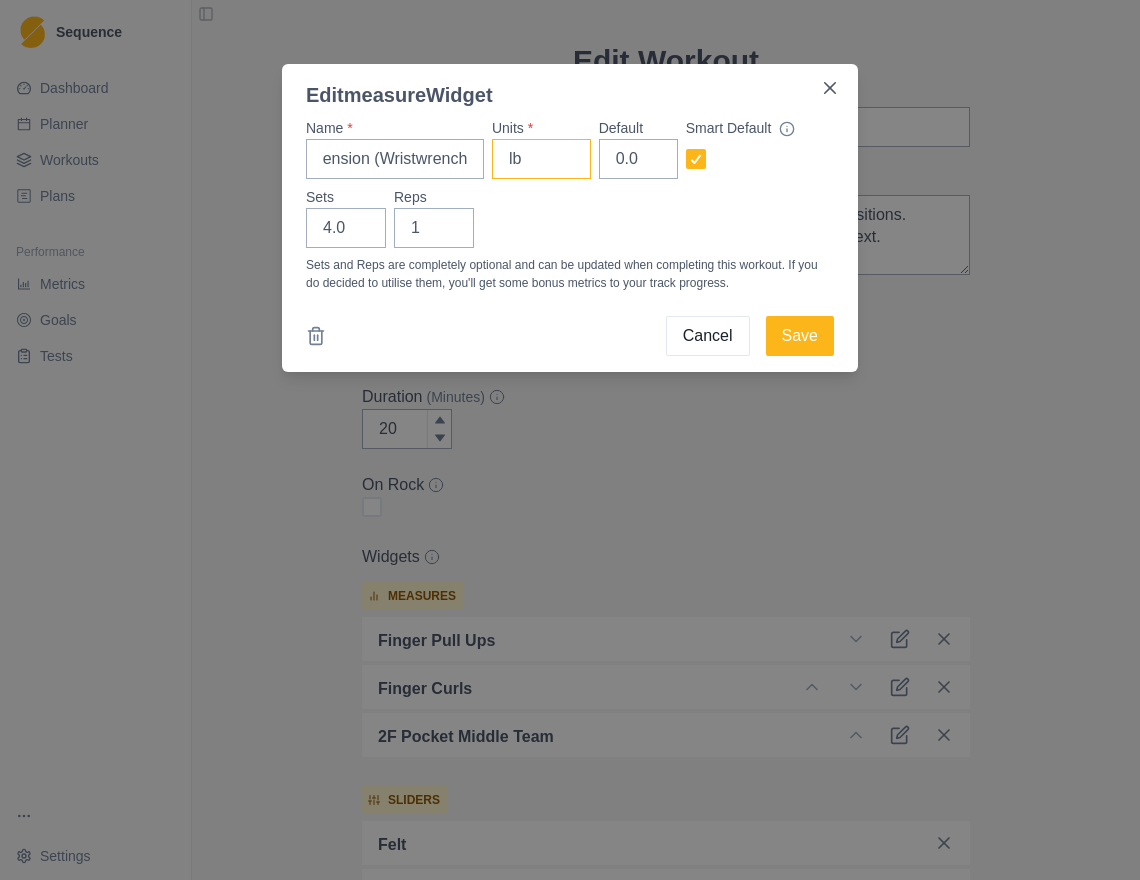 scroll, scrollTop: 0, scrollLeft: 0, axis: both 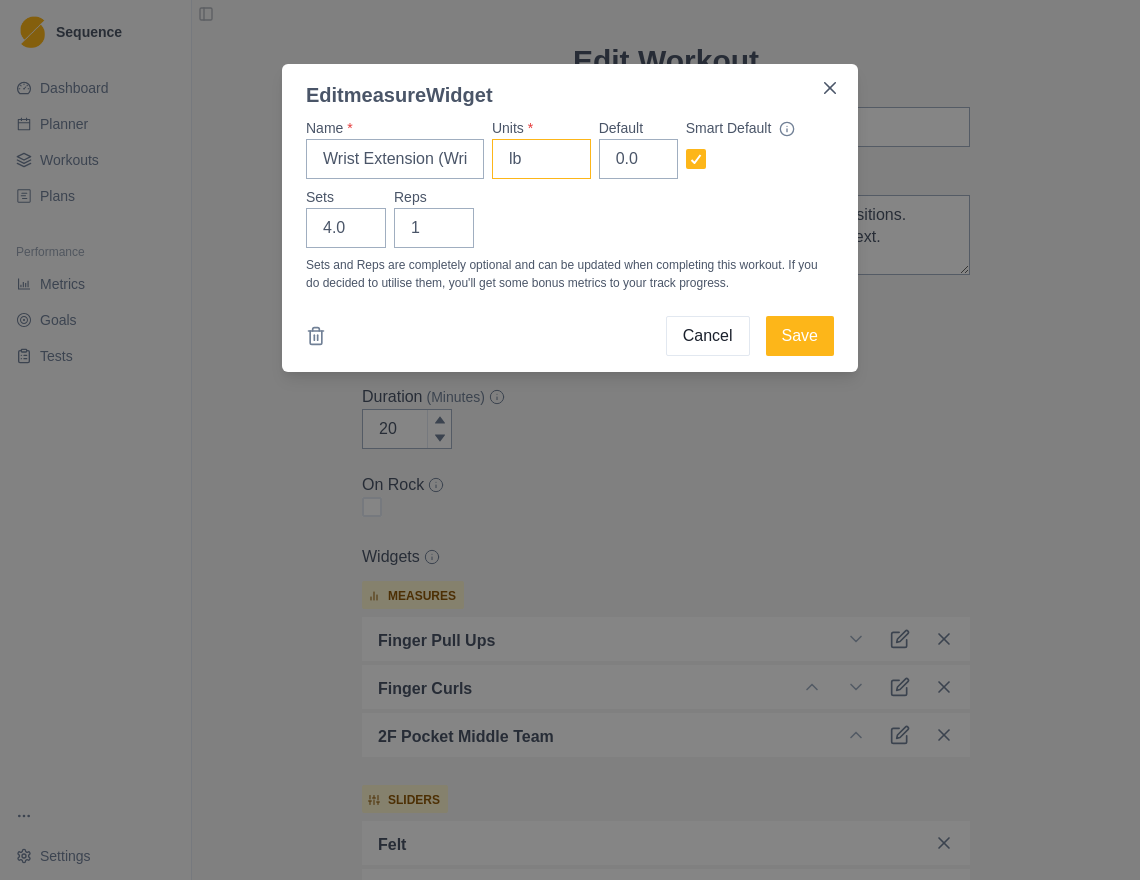 drag, startPoint x: 534, startPoint y: 158, endPoint x: 490, endPoint y: 156, distance: 44.04543 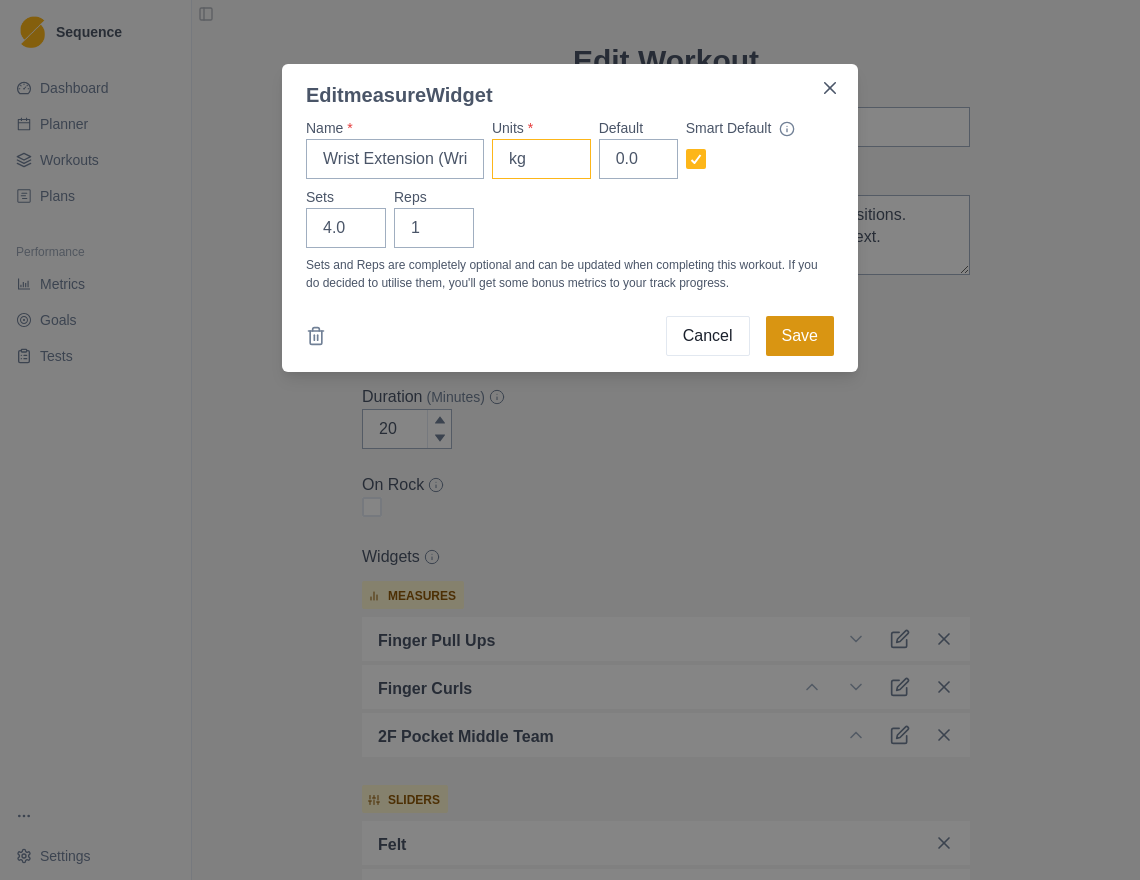 type on "kg" 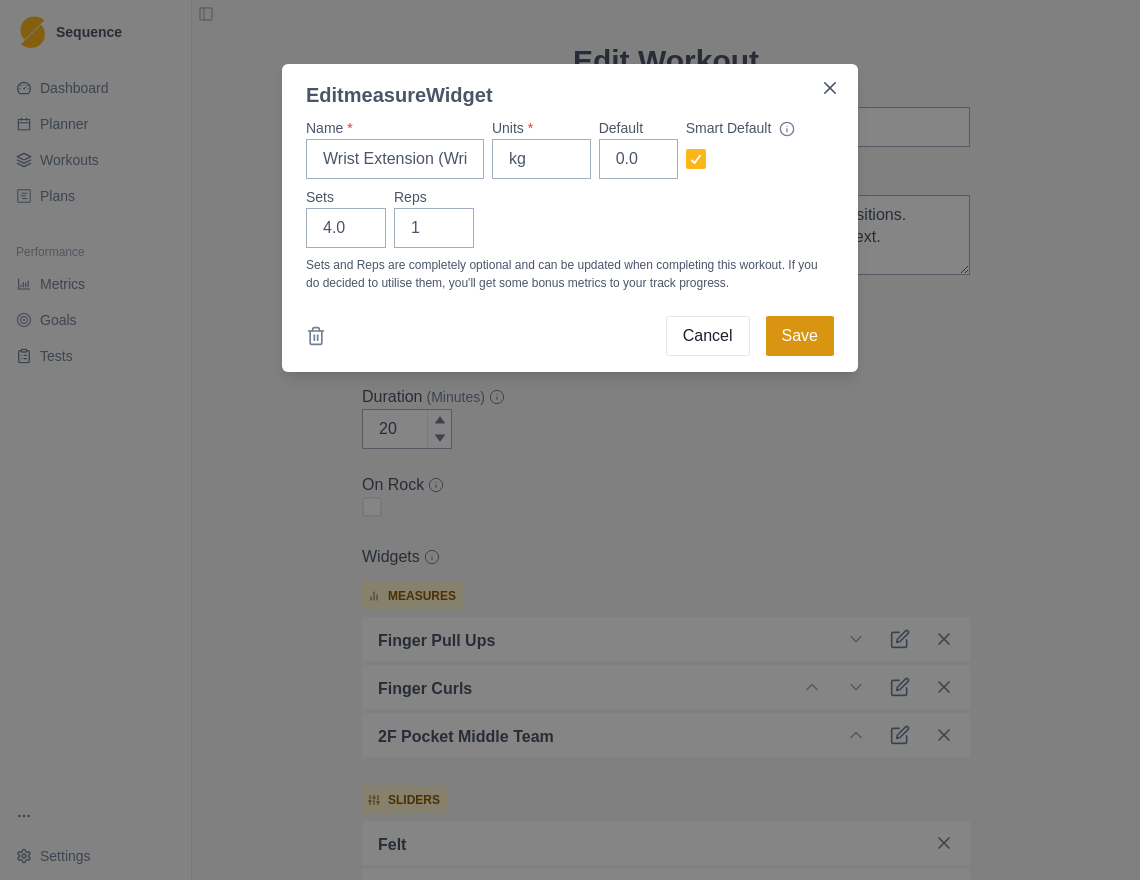 click on "Save" at bounding box center (800, 336) 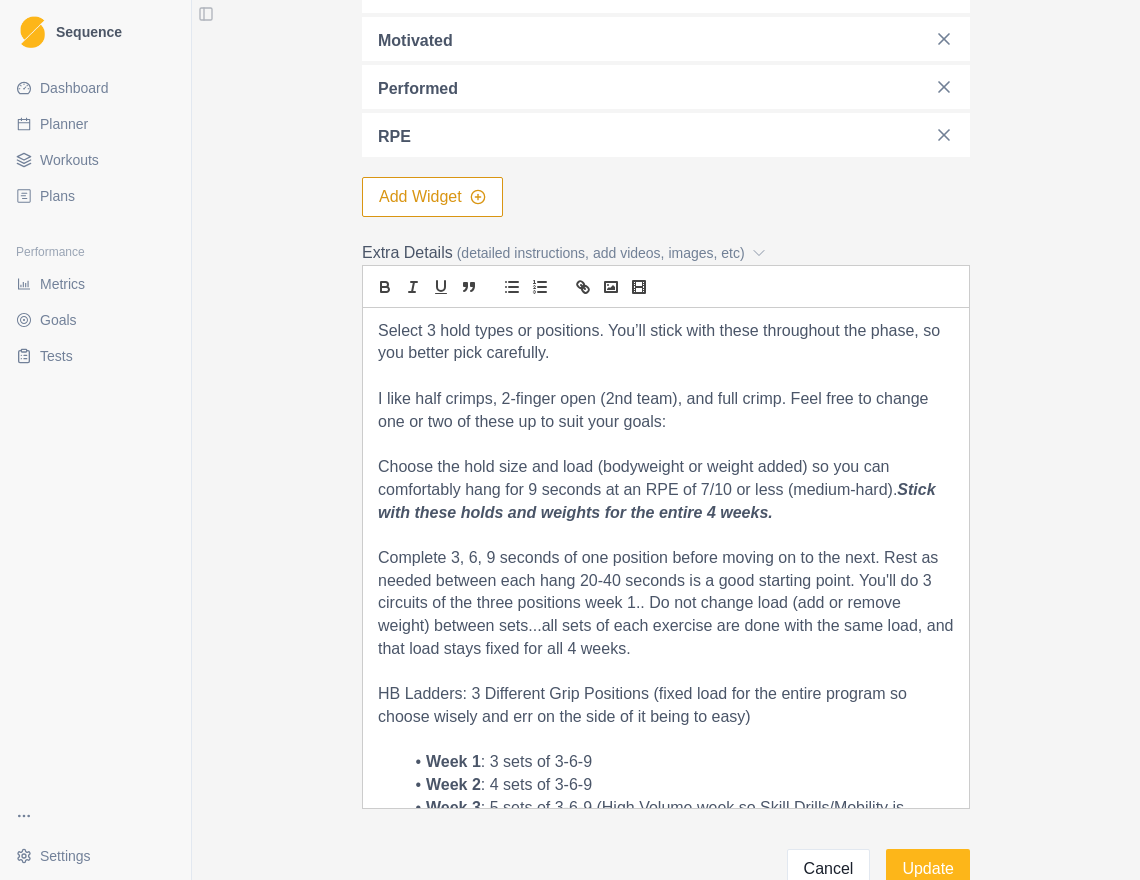 scroll, scrollTop: 1000, scrollLeft: 0, axis: vertical 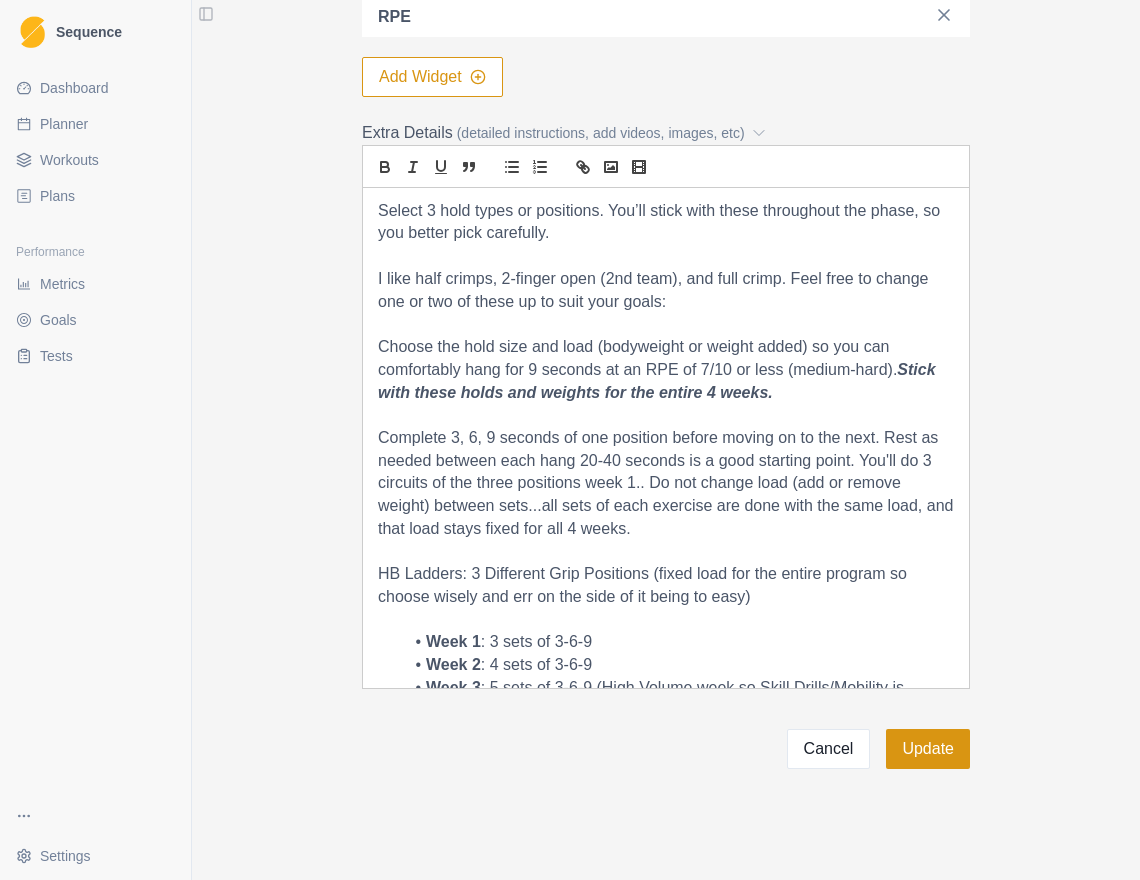 click on "Update" at bounding box center [928, 749] 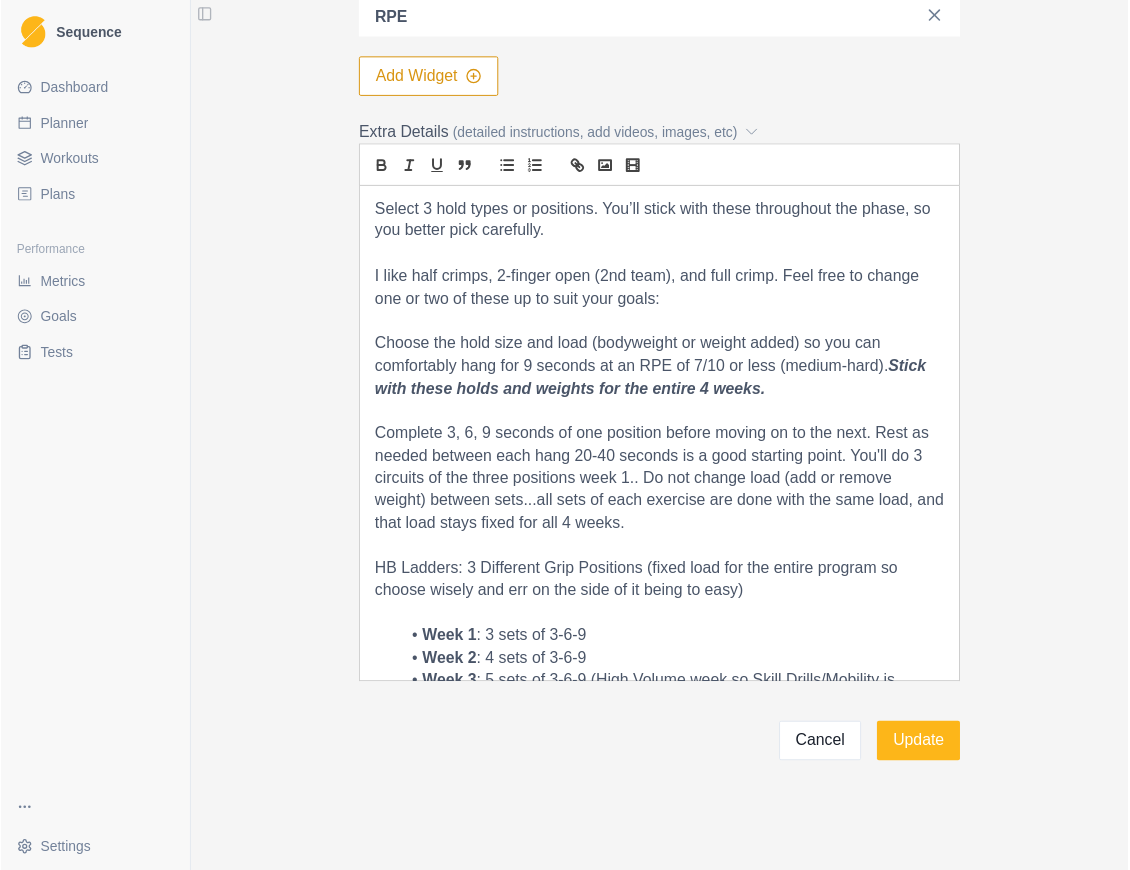 scroll, scrollTop: 0, scrollLeft: 0, axis: both 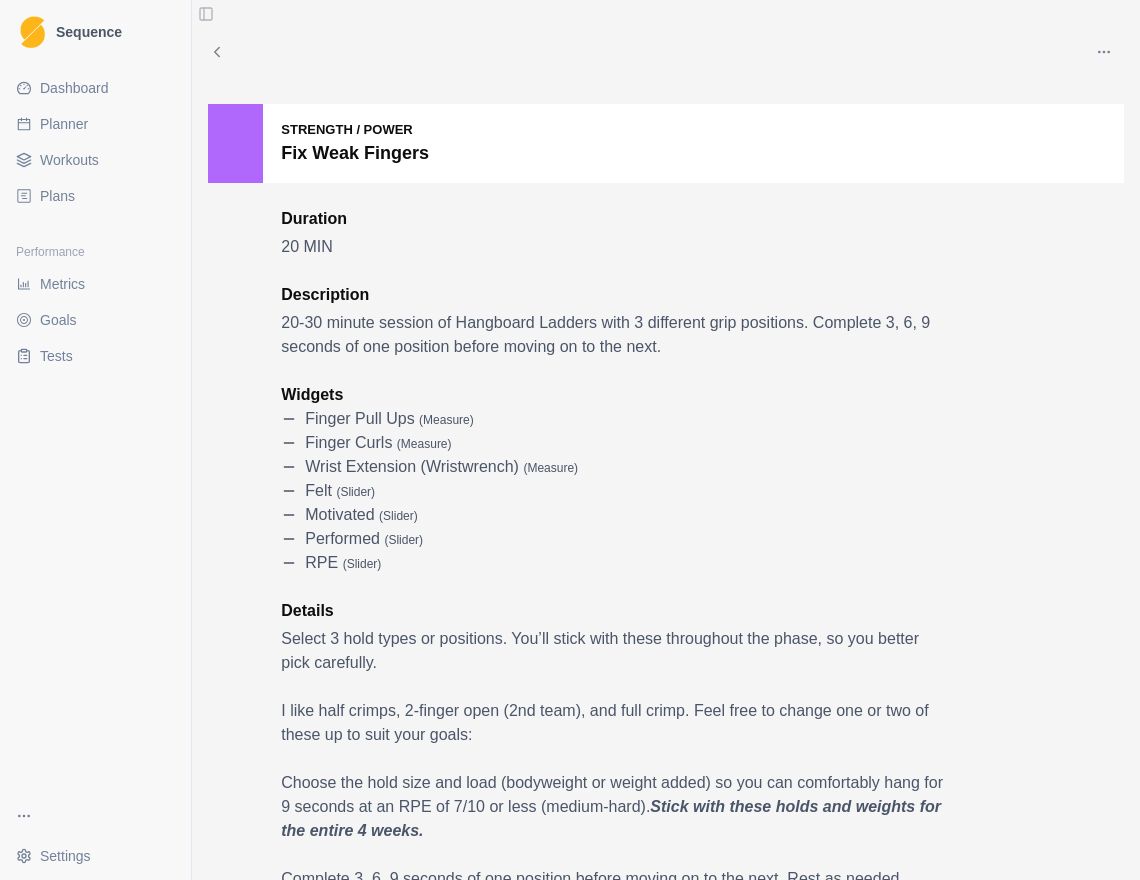 click on "Planner" at bounding box center [64, 124] 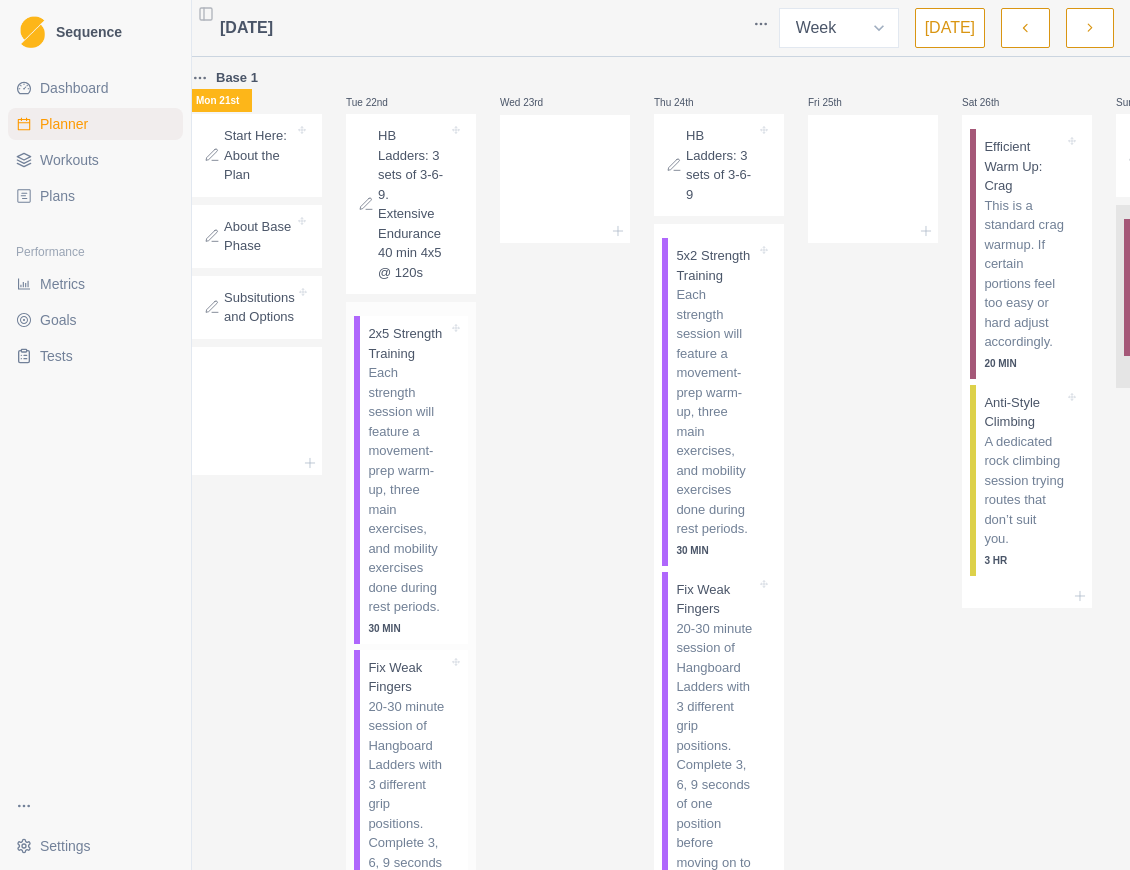 click on "Each strength session will feature a movement-prep warm-up, three main exercises, and mobility exercises done during rest periods." at bounding box center [408, 490] 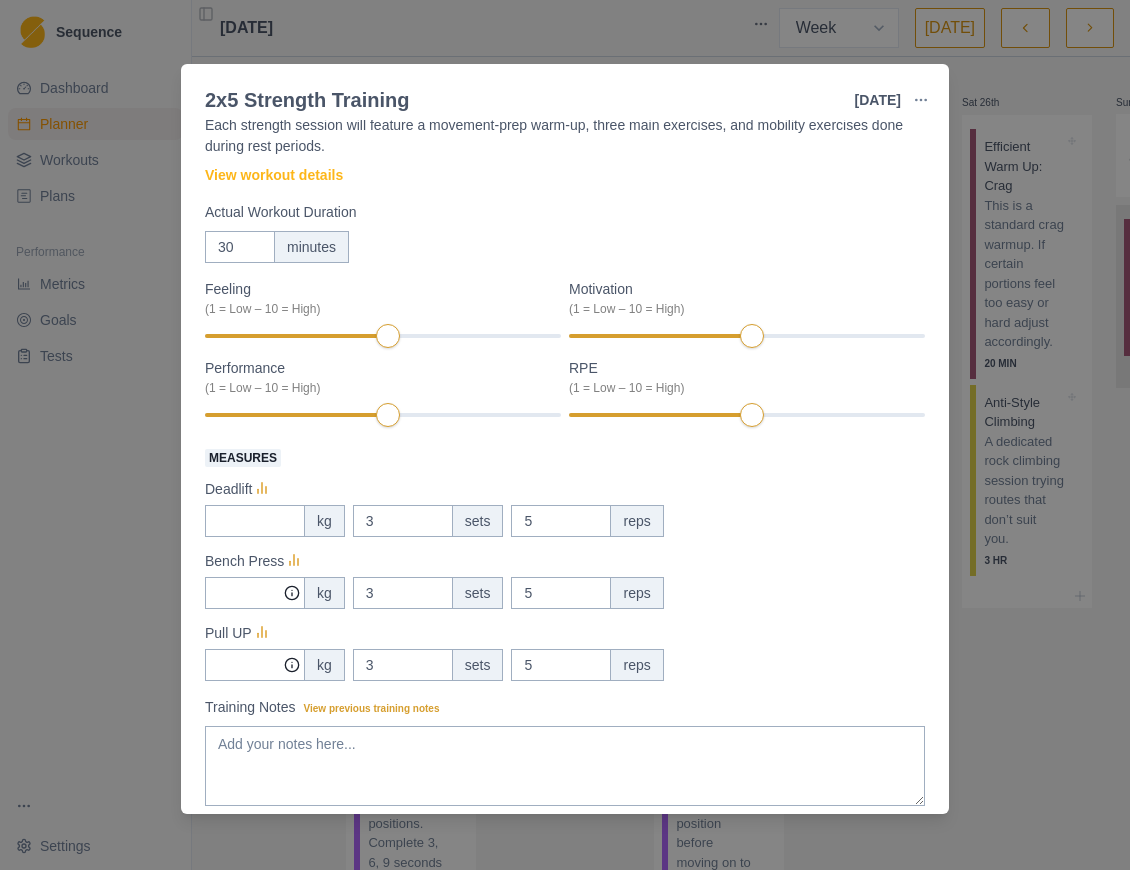 scroll, scrollTop: 133, scrollLeft: 0, axis: vertical 